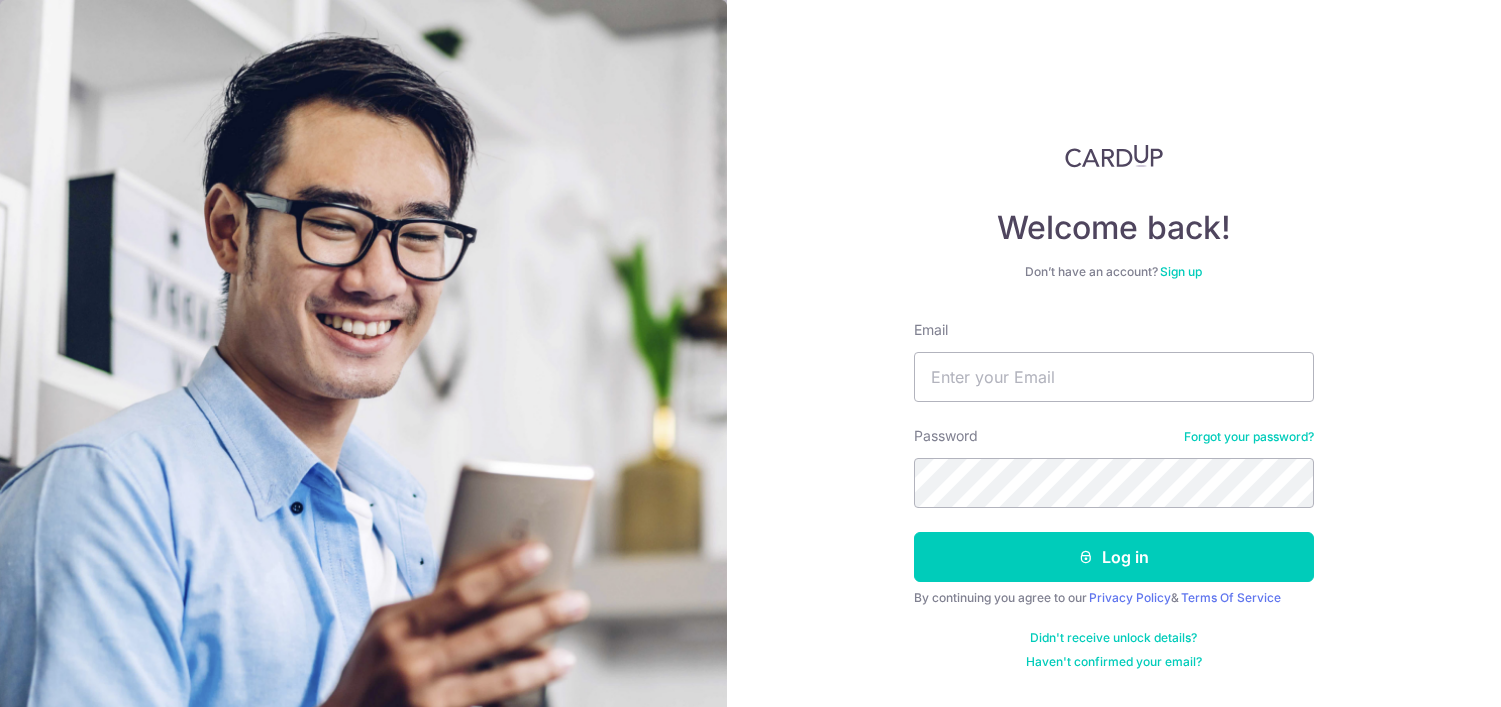 scroll, scrollTop: 0, scrollLeft: 0, axis: both 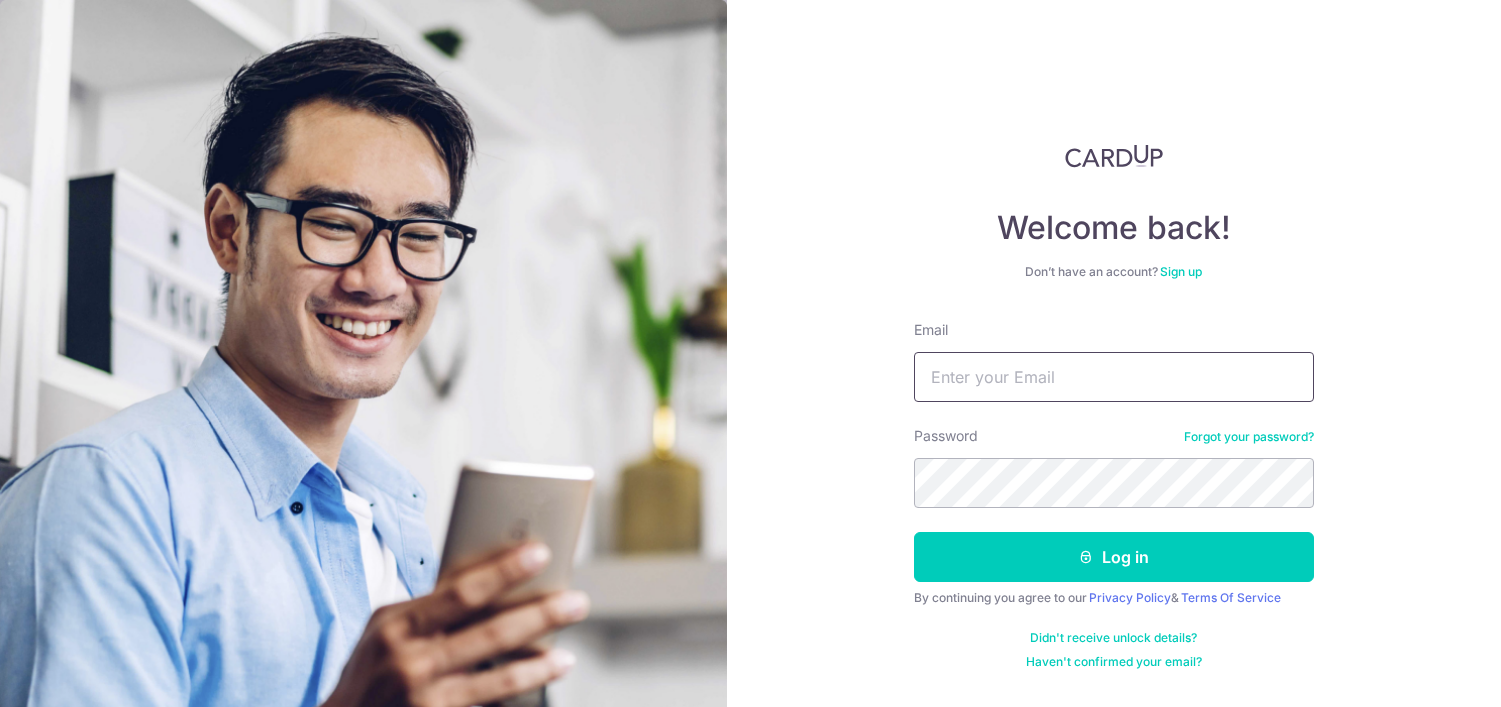 click on "Email" at bounding box center (1114, 377) 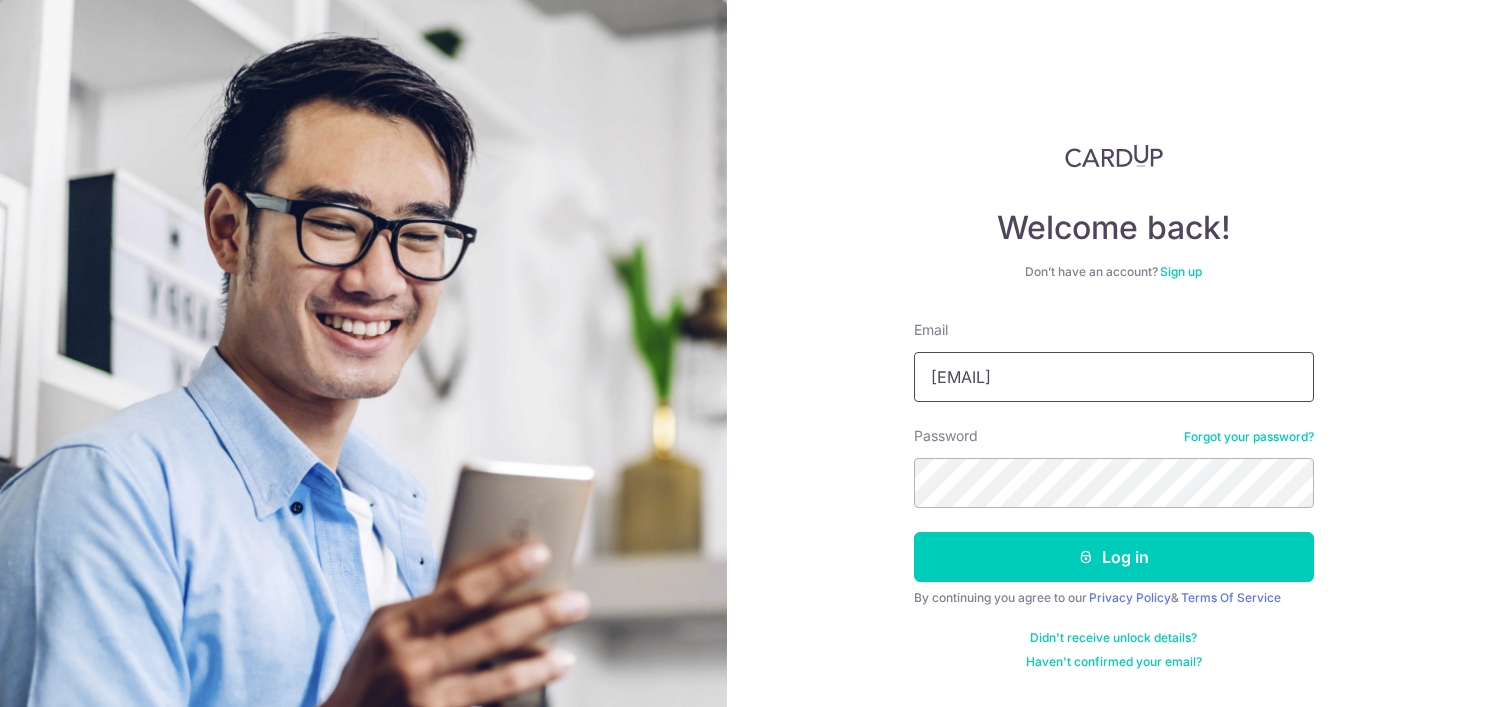 type on "[EMAIL]" 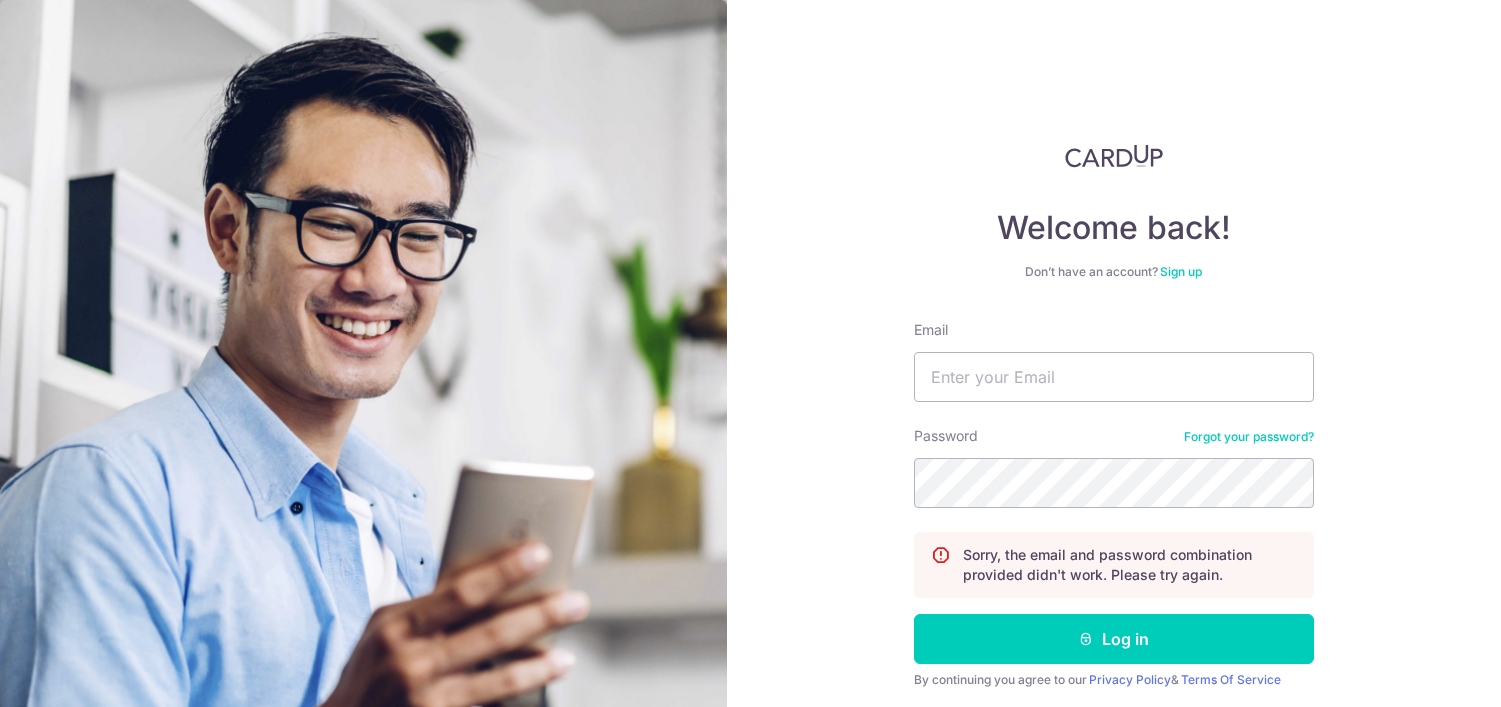 scroll, scrollTop: 0, scrollLeft: 0, axis: both 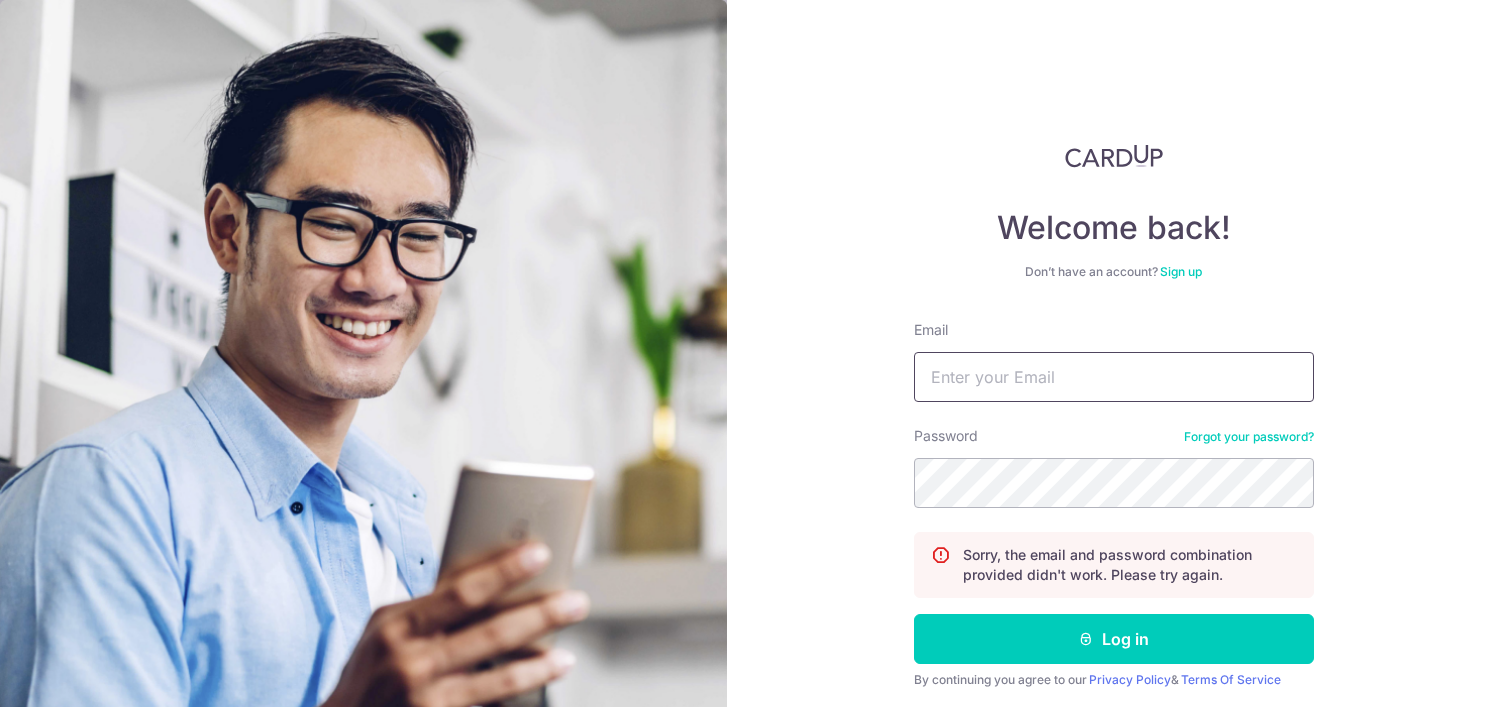 click on "Email" at bounding box center [1114, 377] 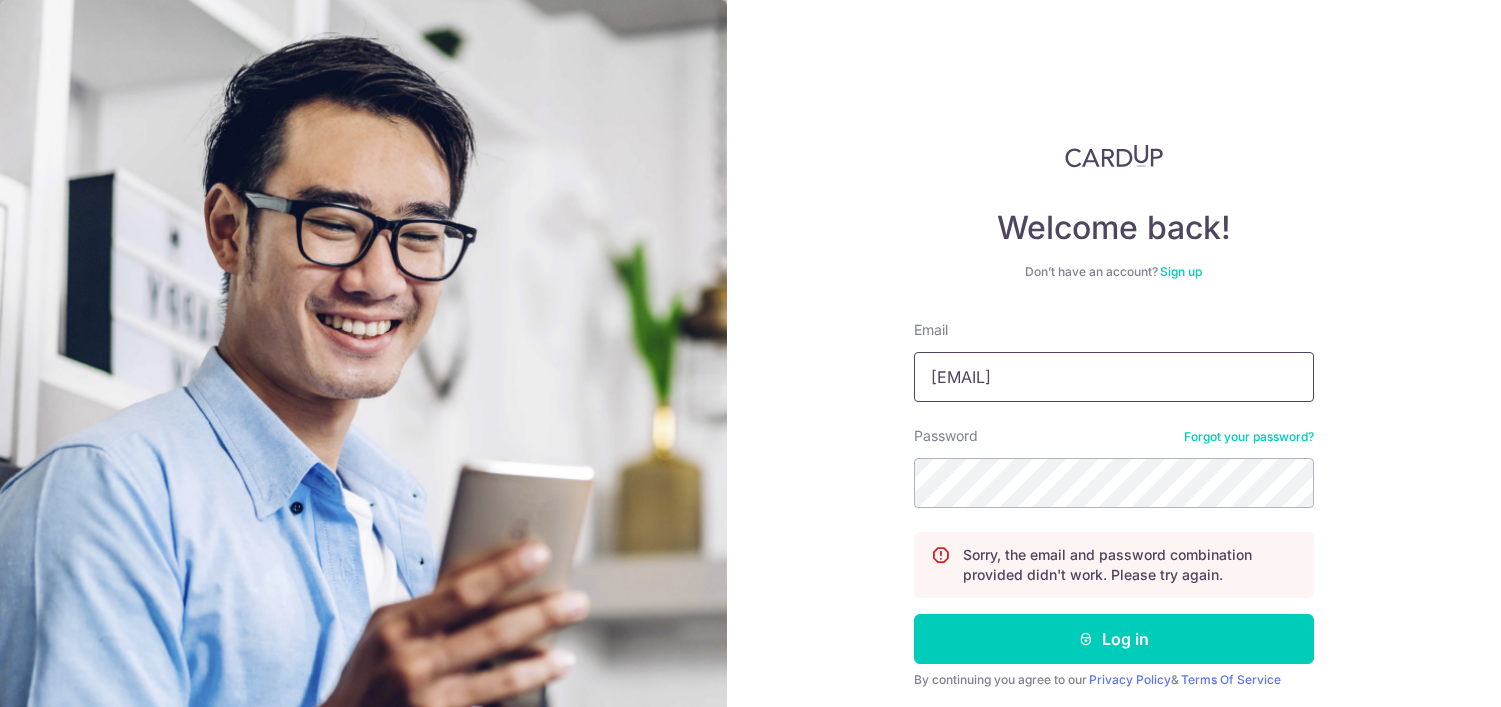 type on "[EMAIL]" 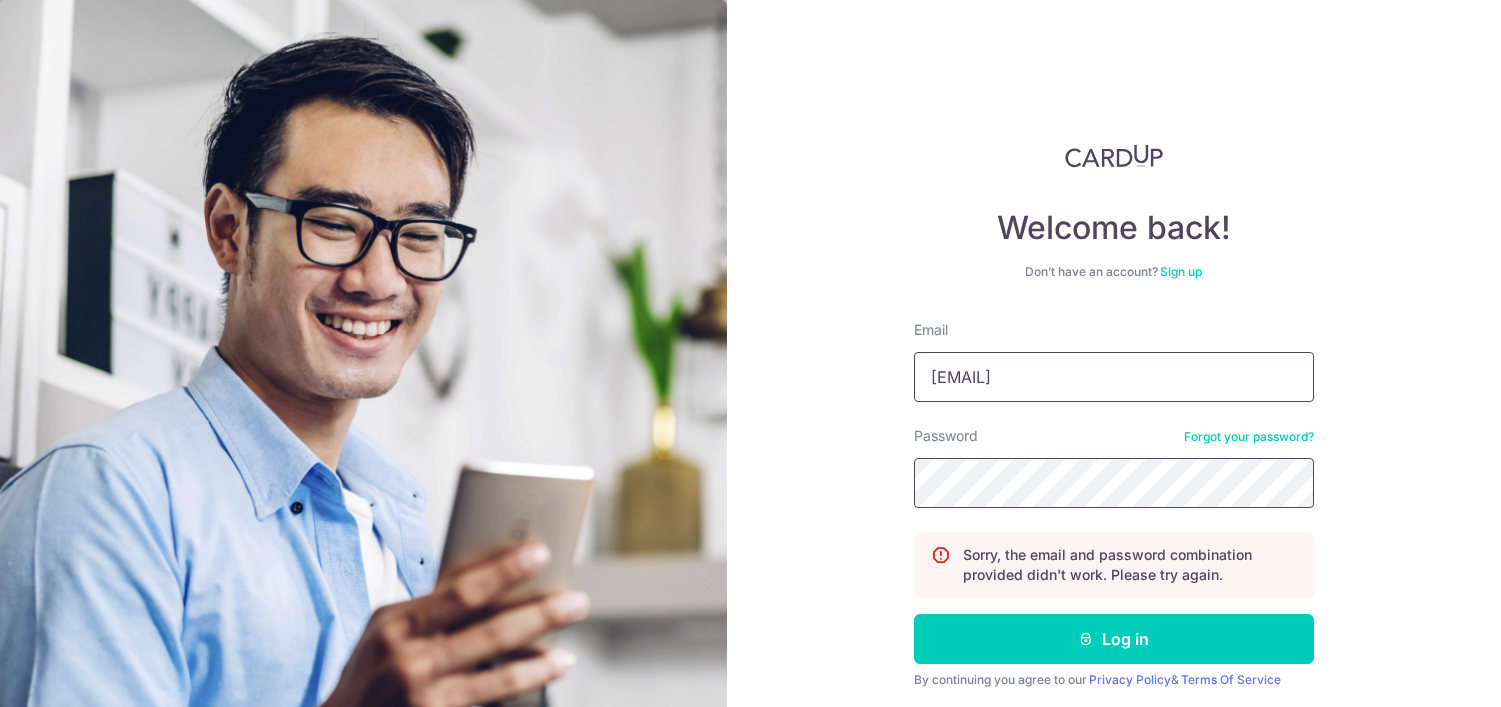 click on "Log in" at bounding box center (1114, 639) 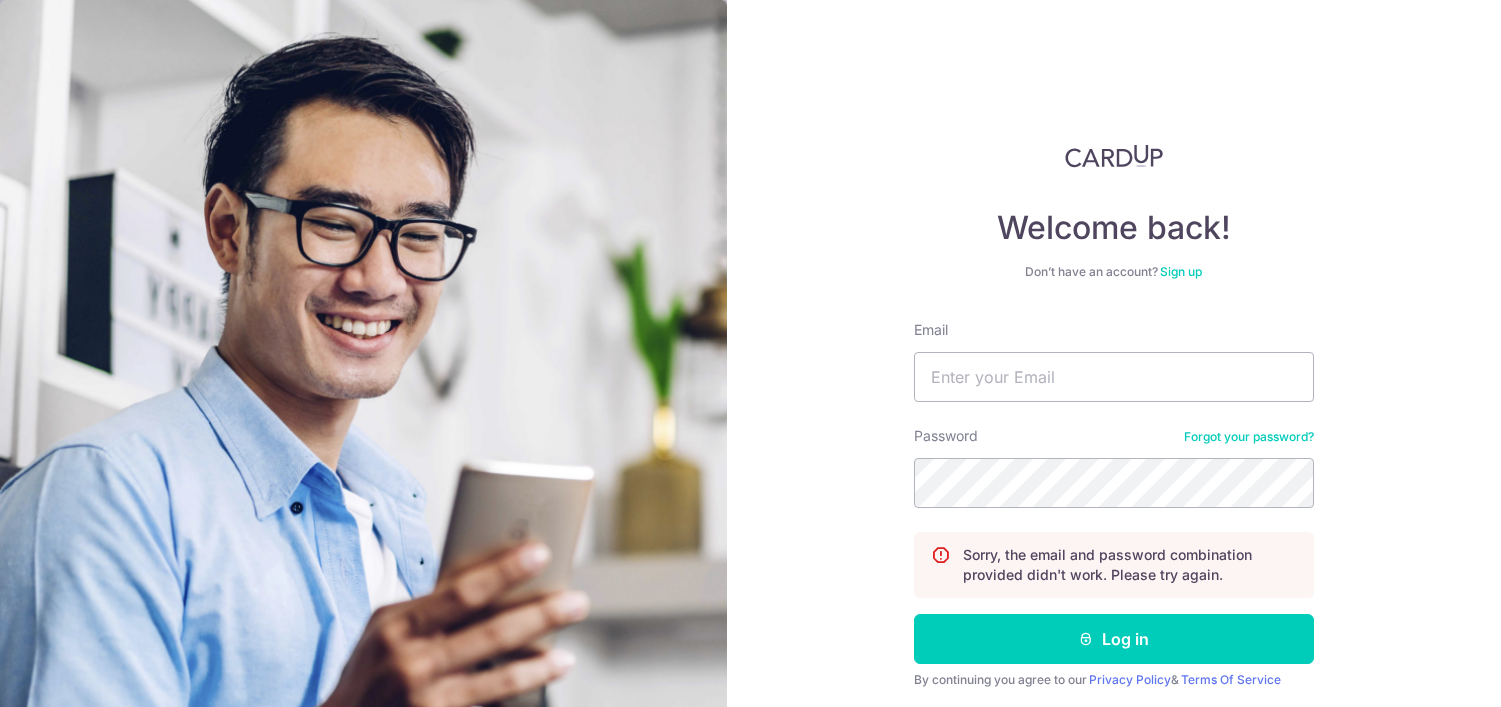 scroll, scrollTop: 0, scrollLeft: 0, axis: both 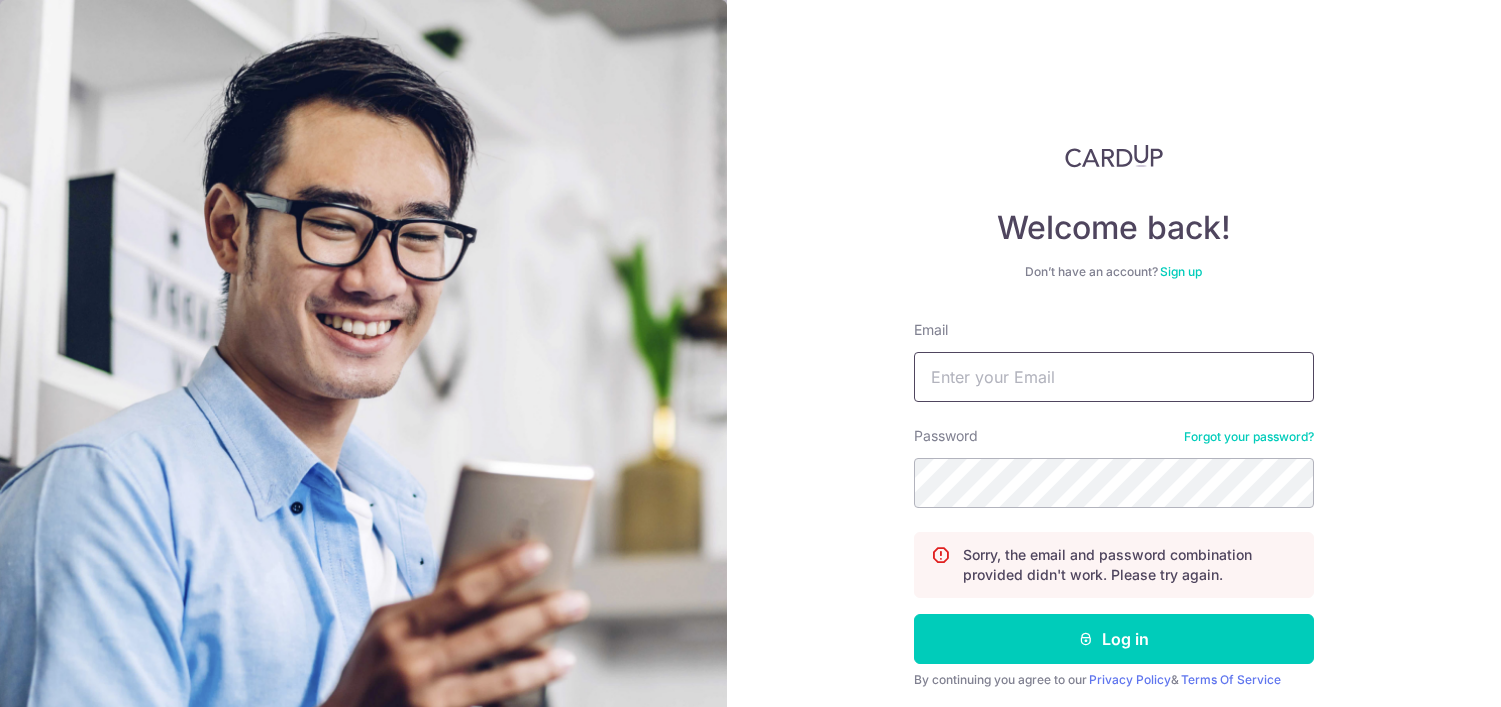 click on "Email" at bounding box center (1114, 377) 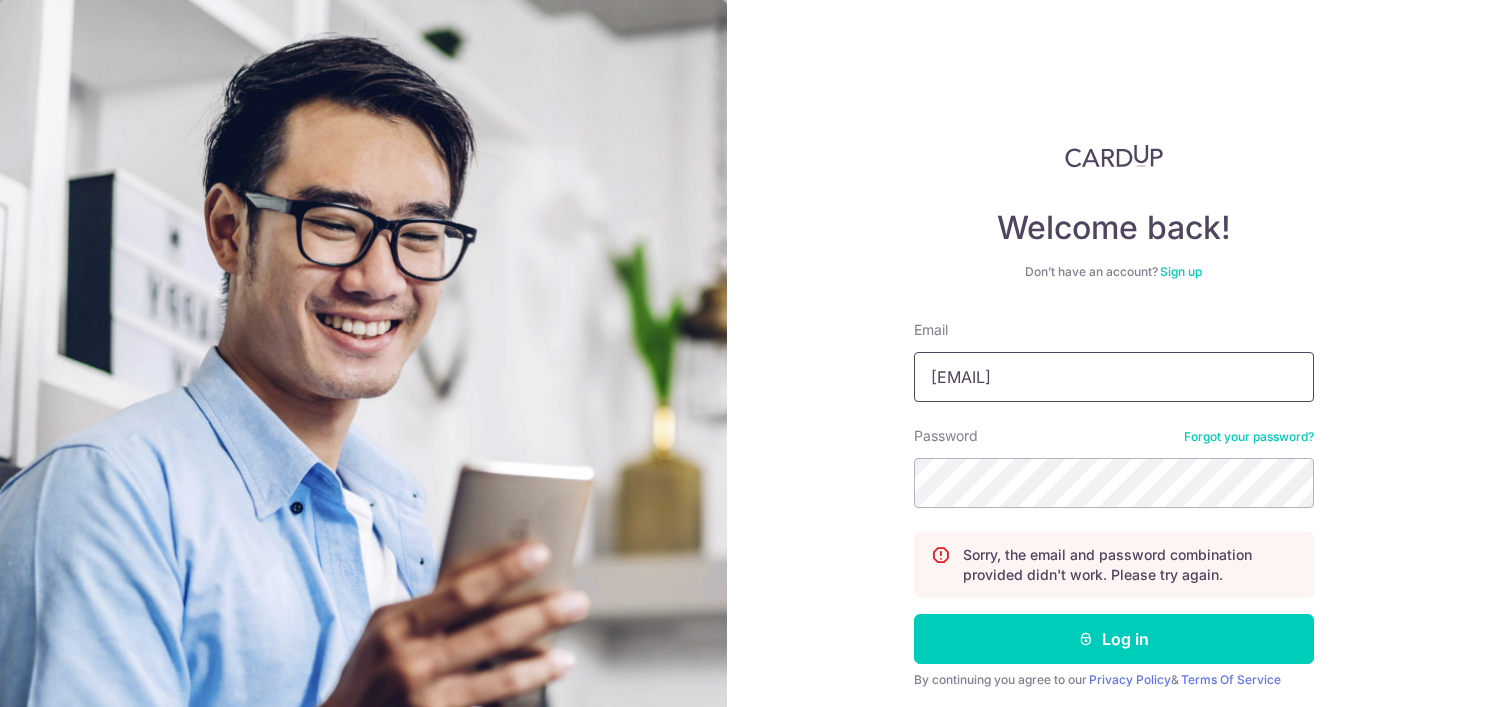 type on "[USERNAME]@[DOMAIN].com" 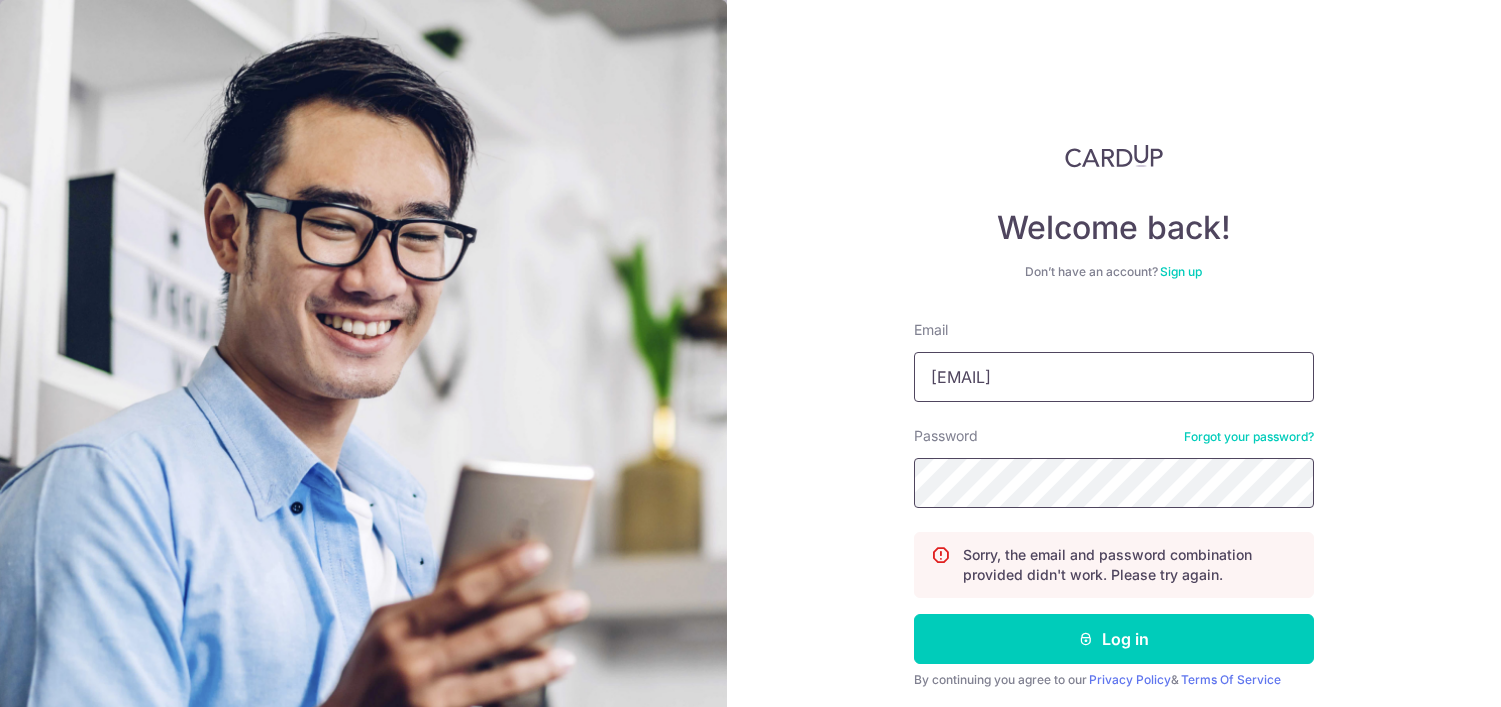 click on "Log in" at bounding box center (1114, 639) 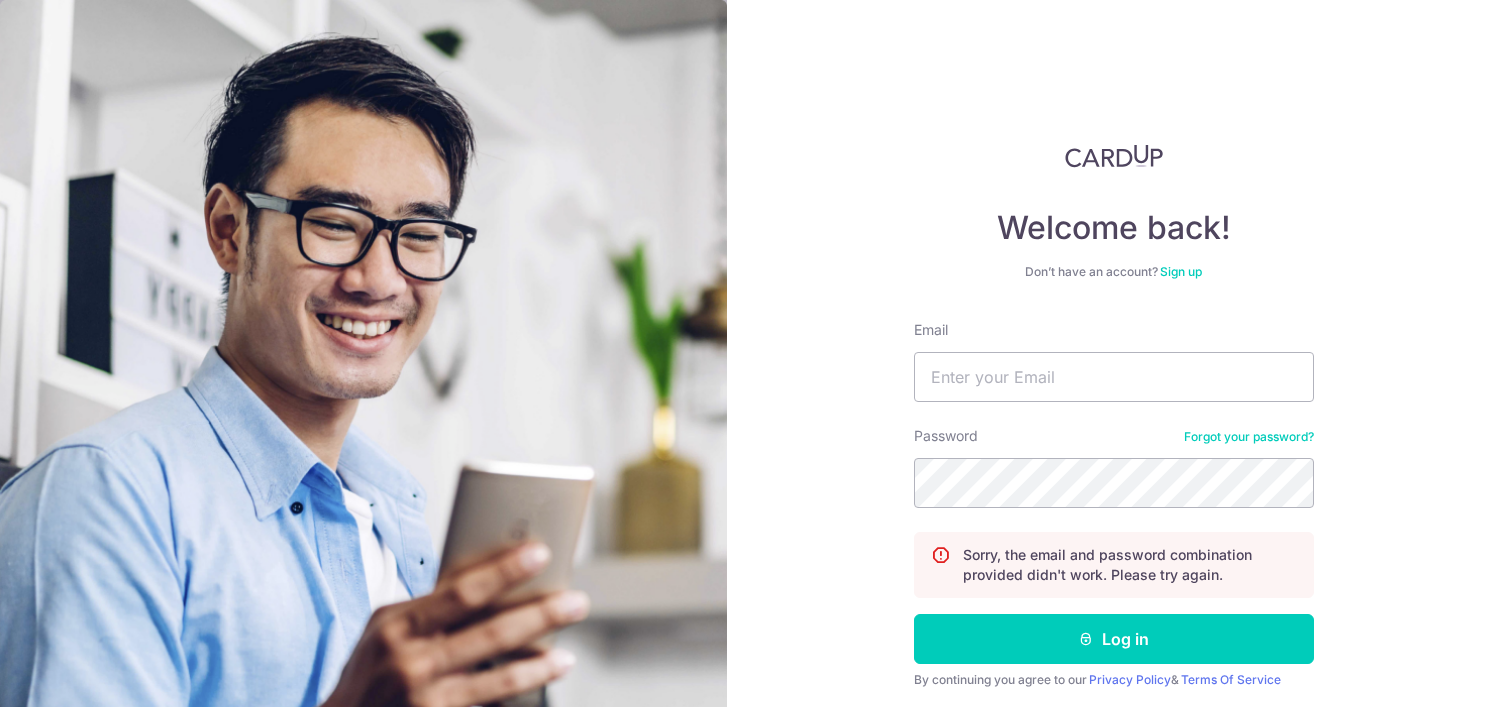 scroll, scrollTop: 0, scrollLeft: 0, axis: both 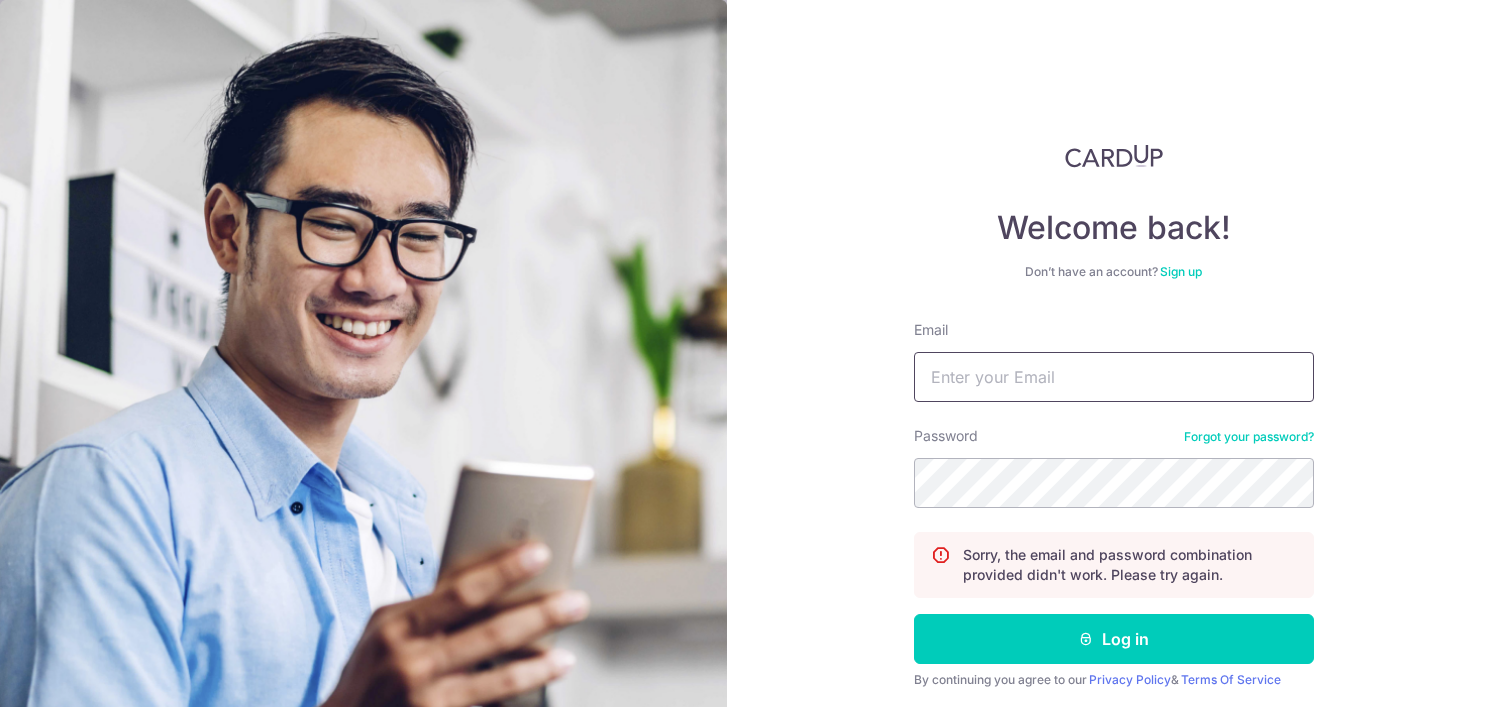 click on "Email" at bounding box center [1114, 377] 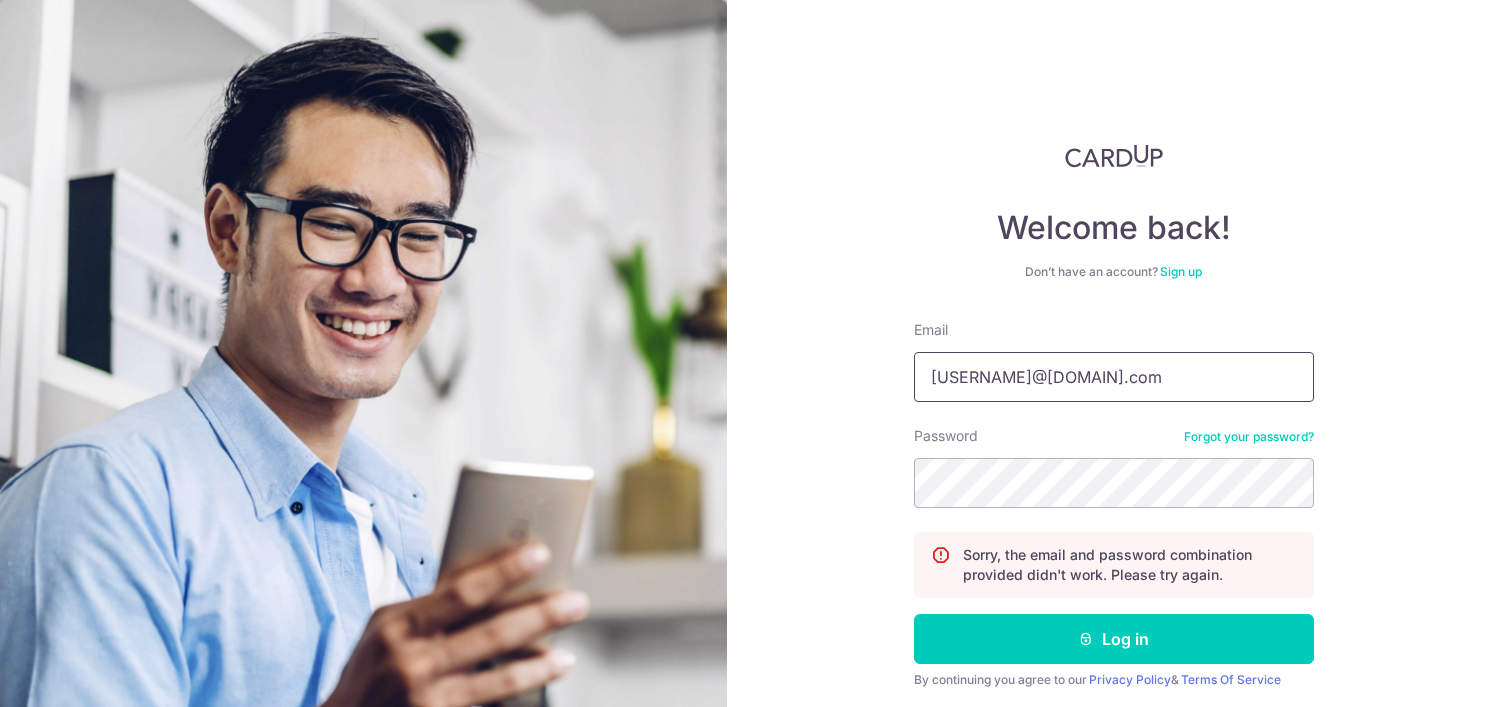 type on "[EMAIL]" 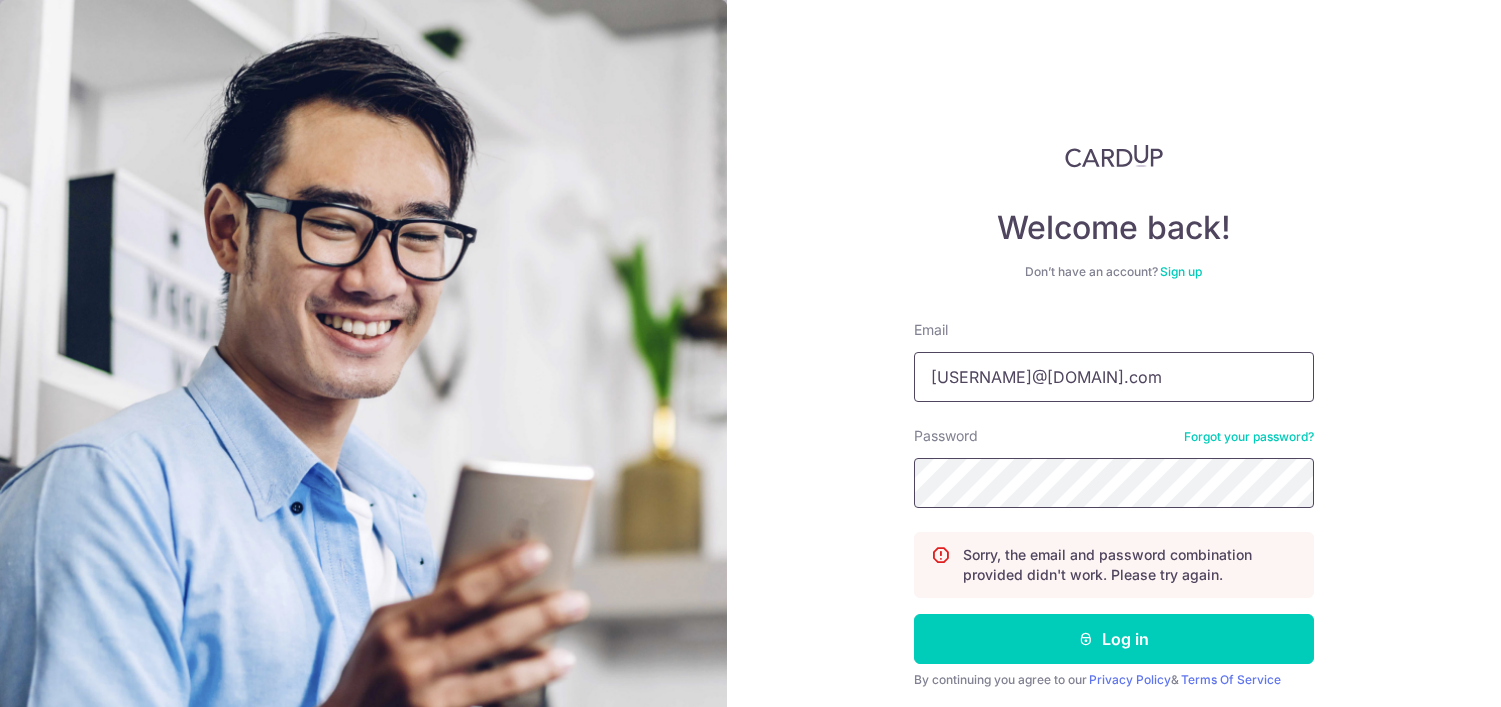 click on "Log in" at bounding box center (1114, 639) 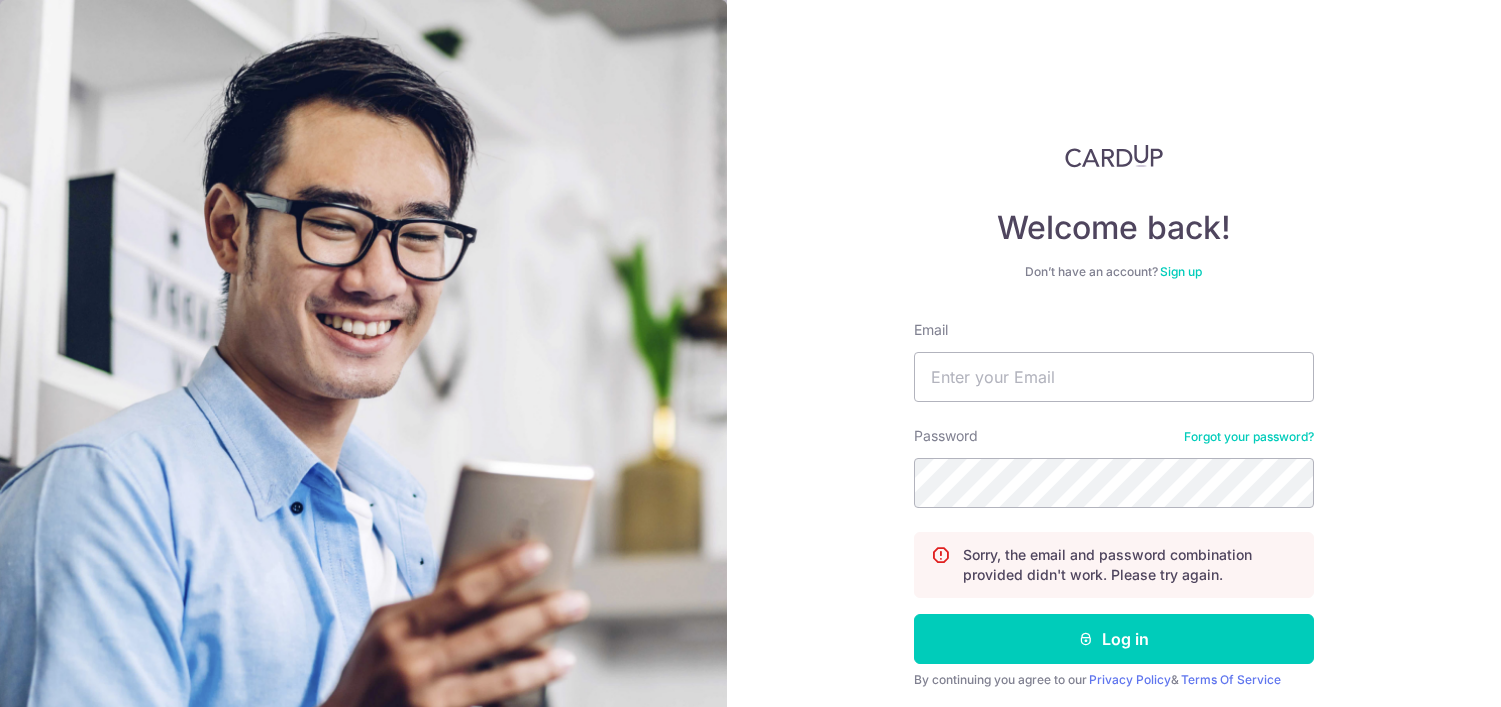 scroll, scrollTop: 0, scrollLeft: 0, axis: both 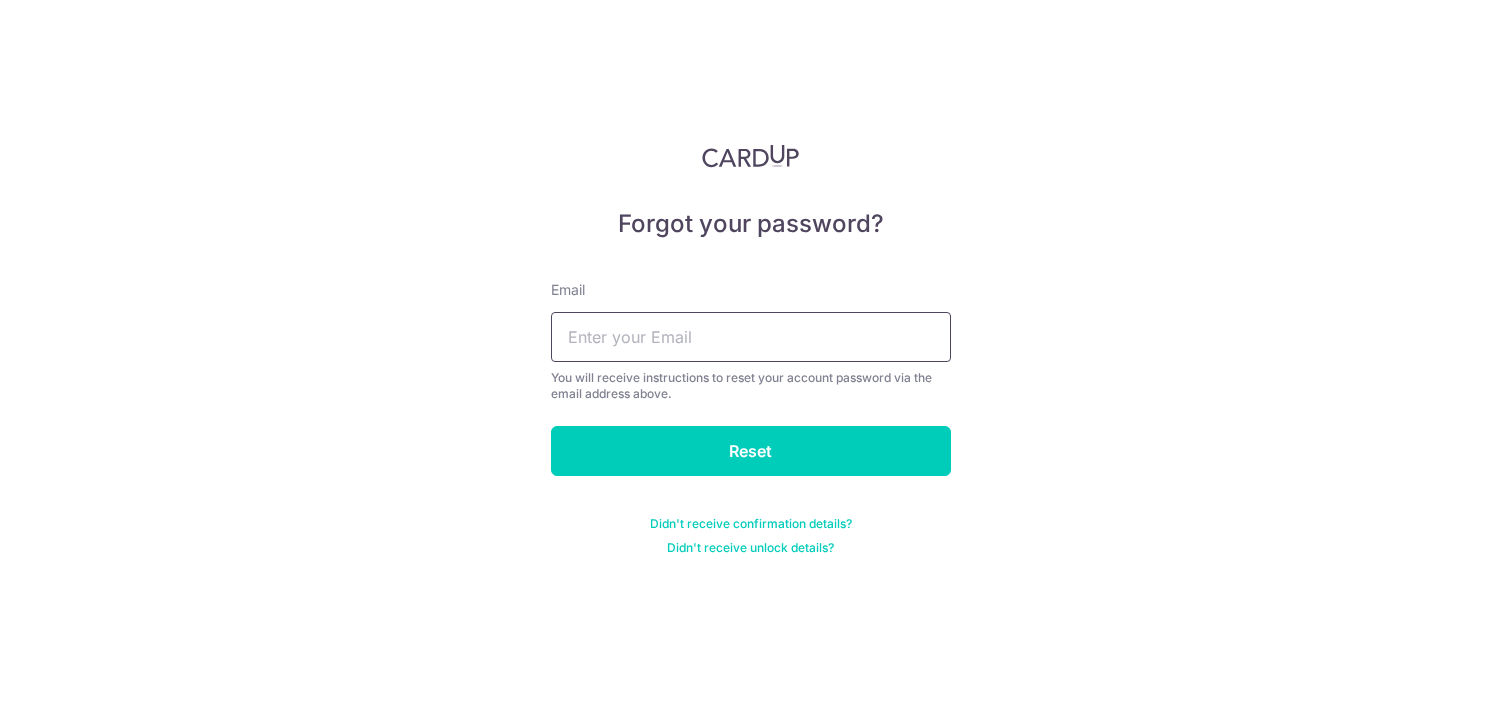 click at bounding box center [751, 337] 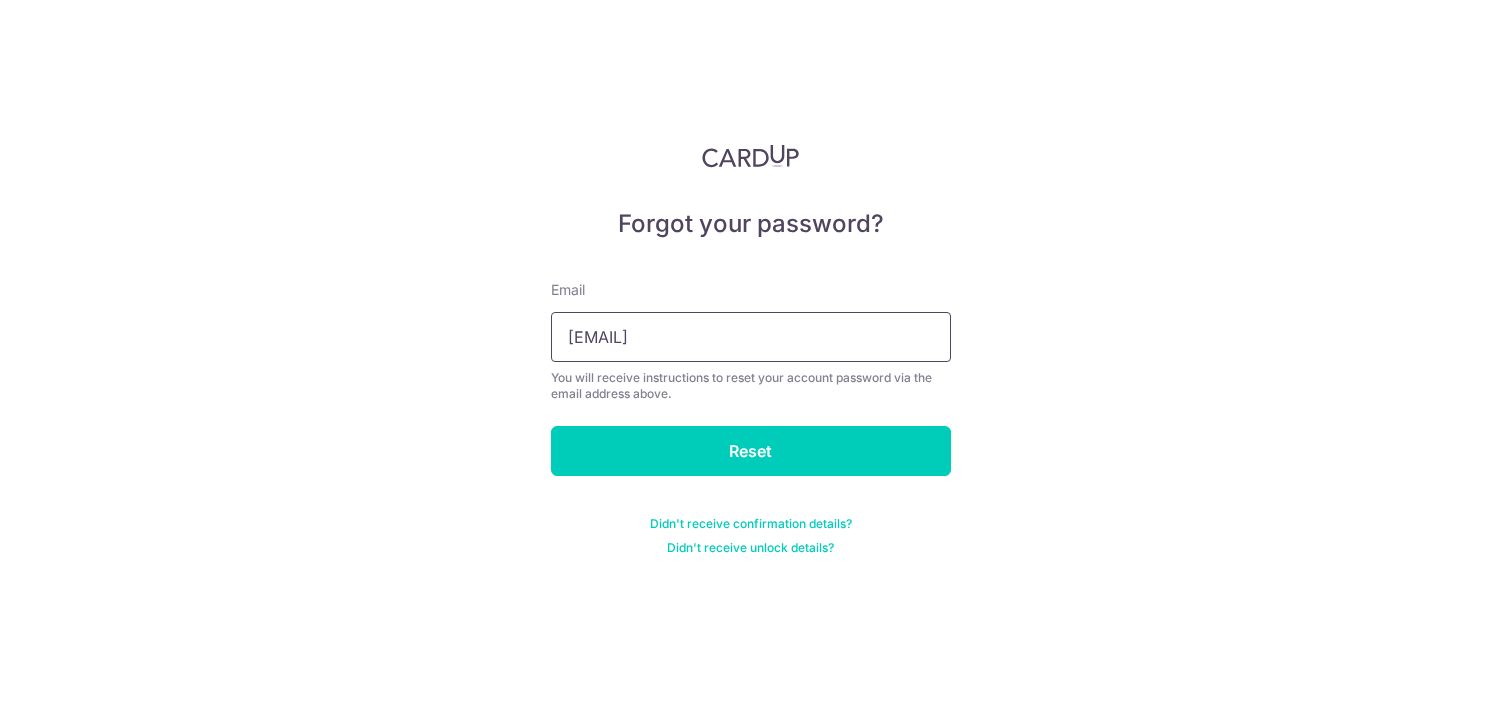 type on "lai.jiachuan@gmail.com" 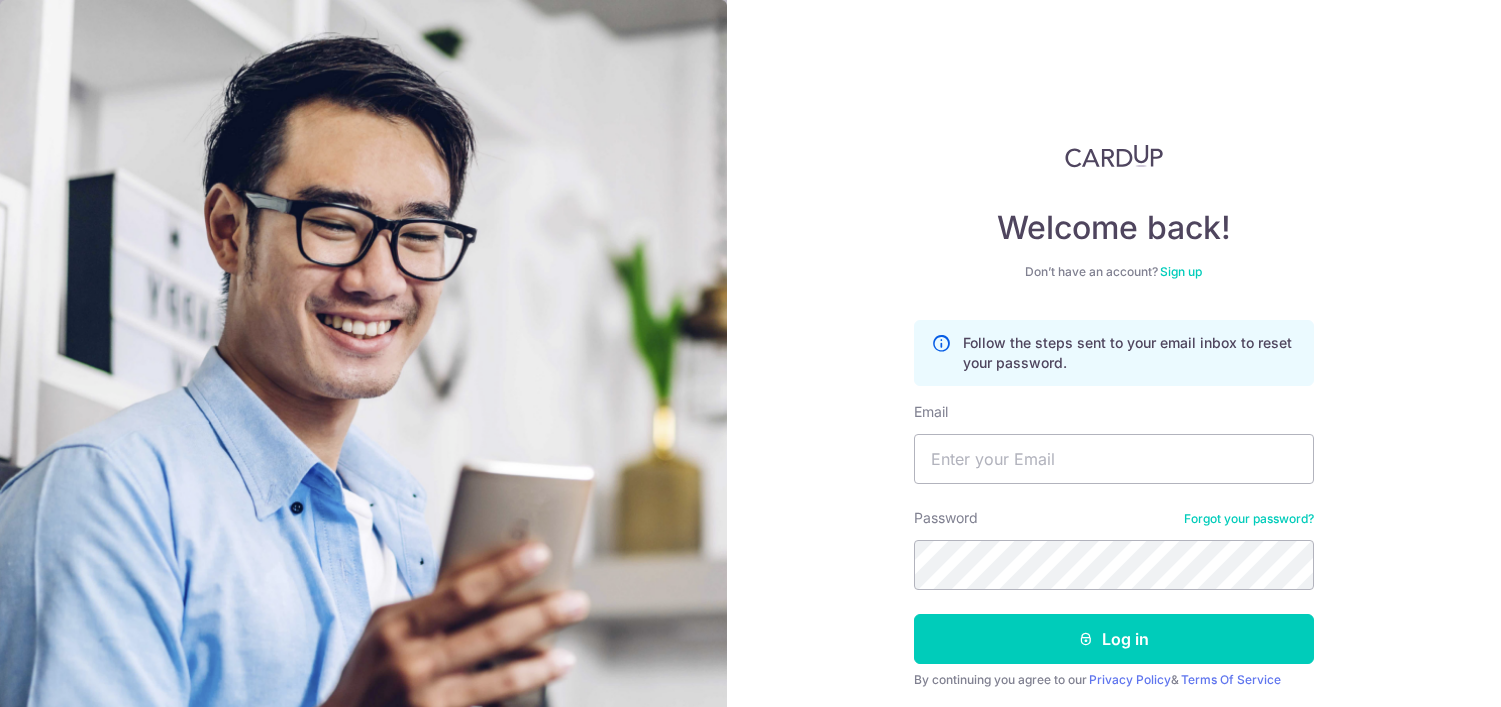 scroll, scrollTop: 0, scrollLeft: 0, axis: both 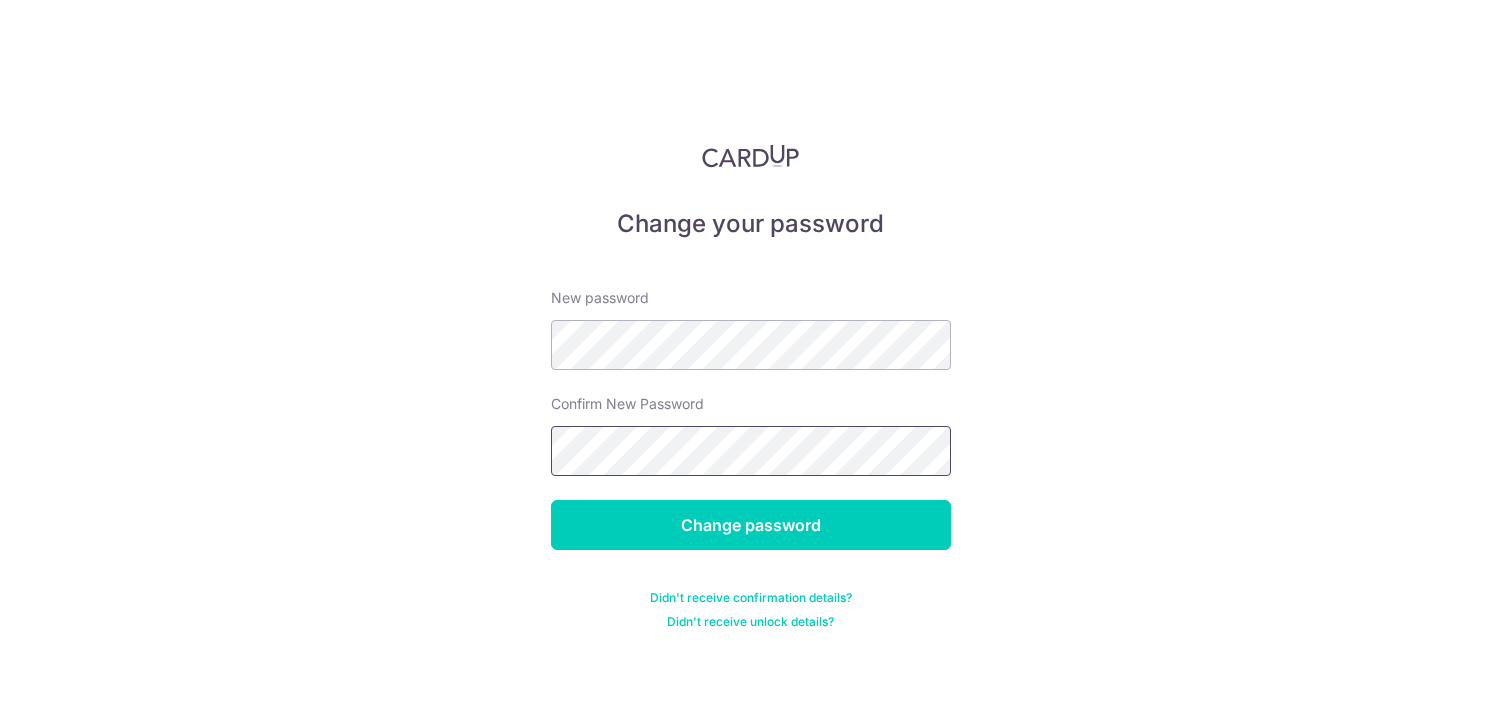 click on "Change password" at bounding box center [751, 525] 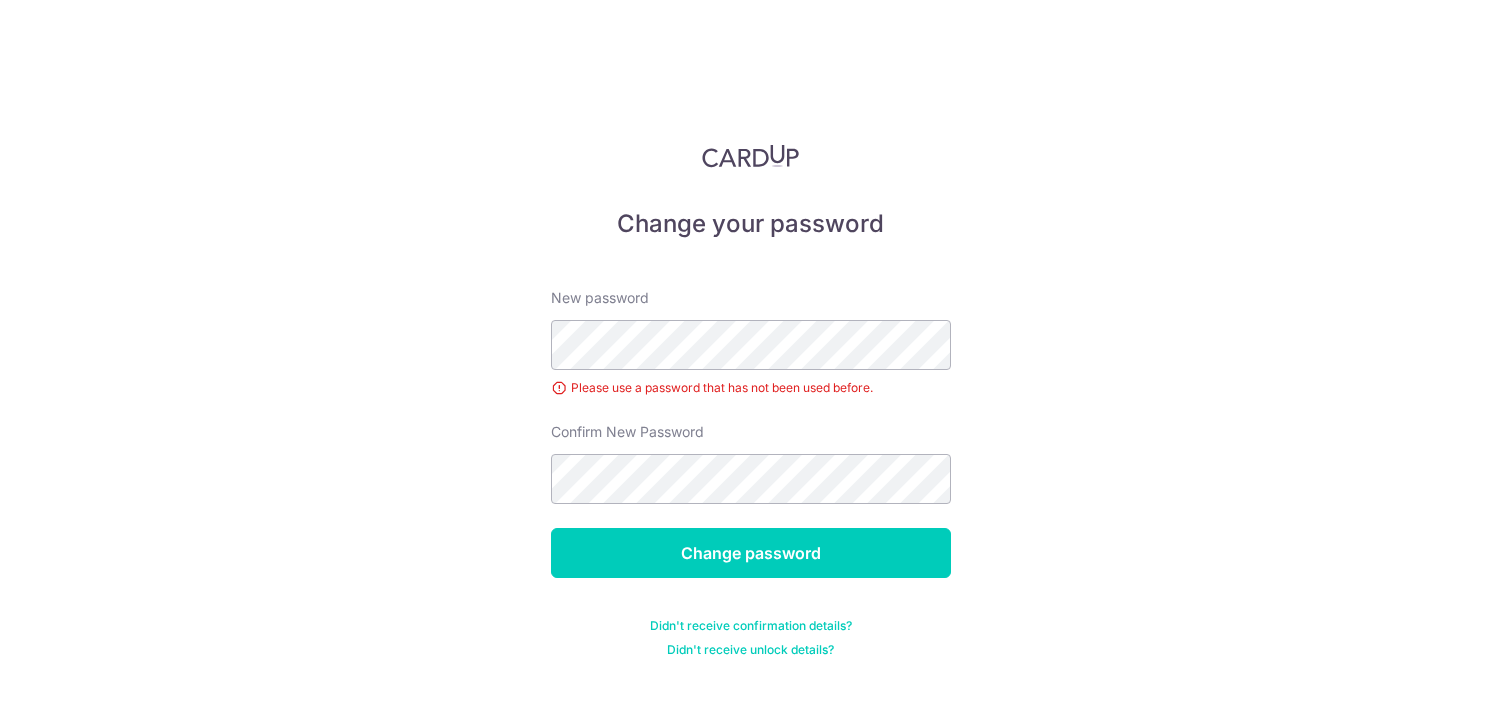 scroll, scrollTop: 0, scrollLeft: 0, axis: both 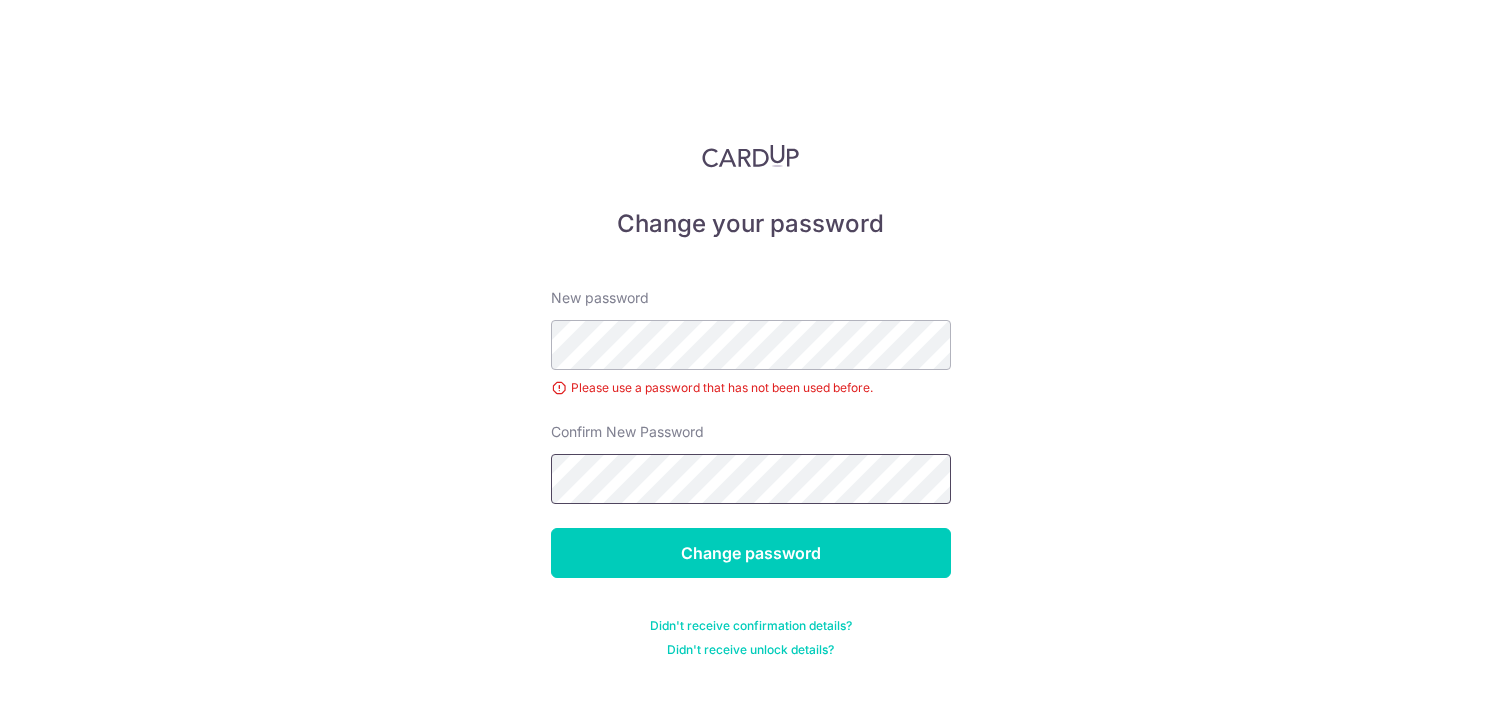 click on "Change password" at bounding box center (751, 553) 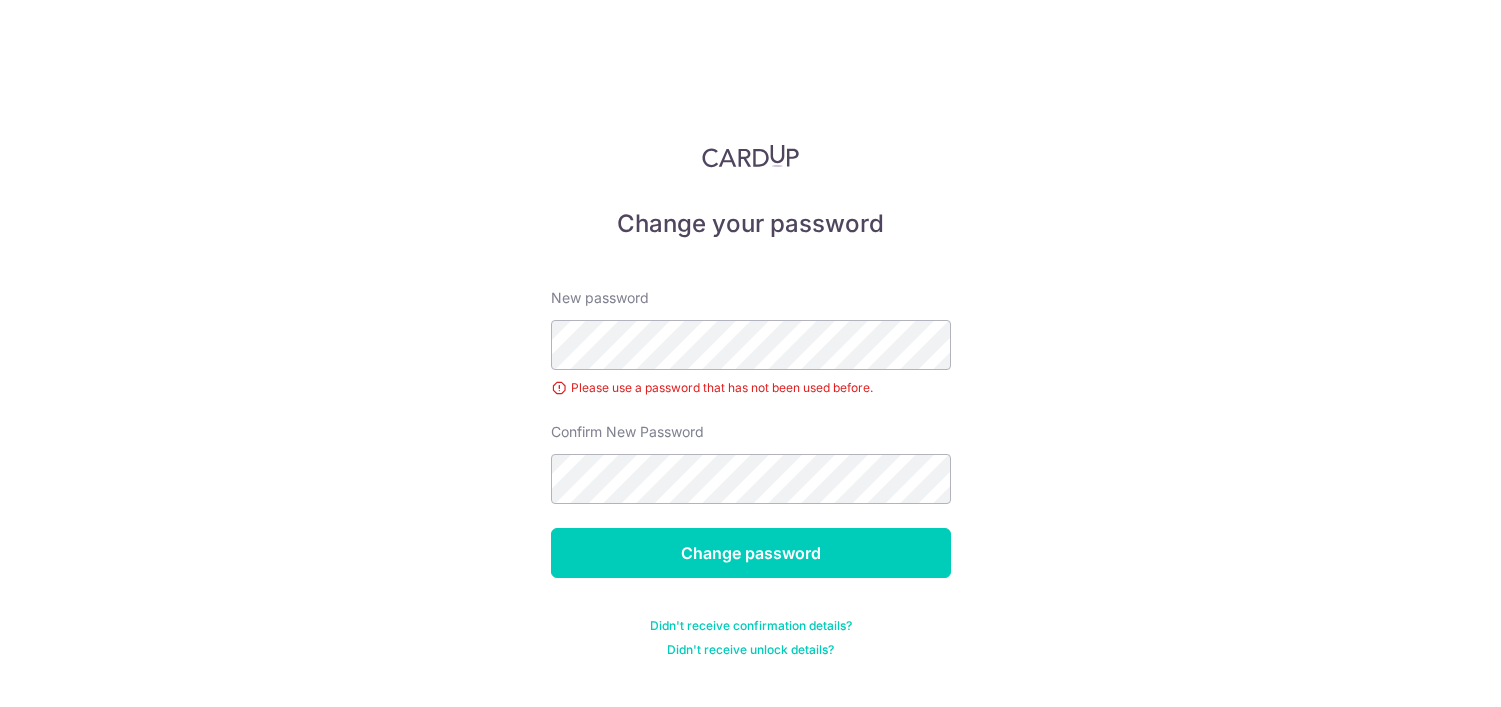 scroll, scrollTop: 0, scrollLeft: 0, axis: both 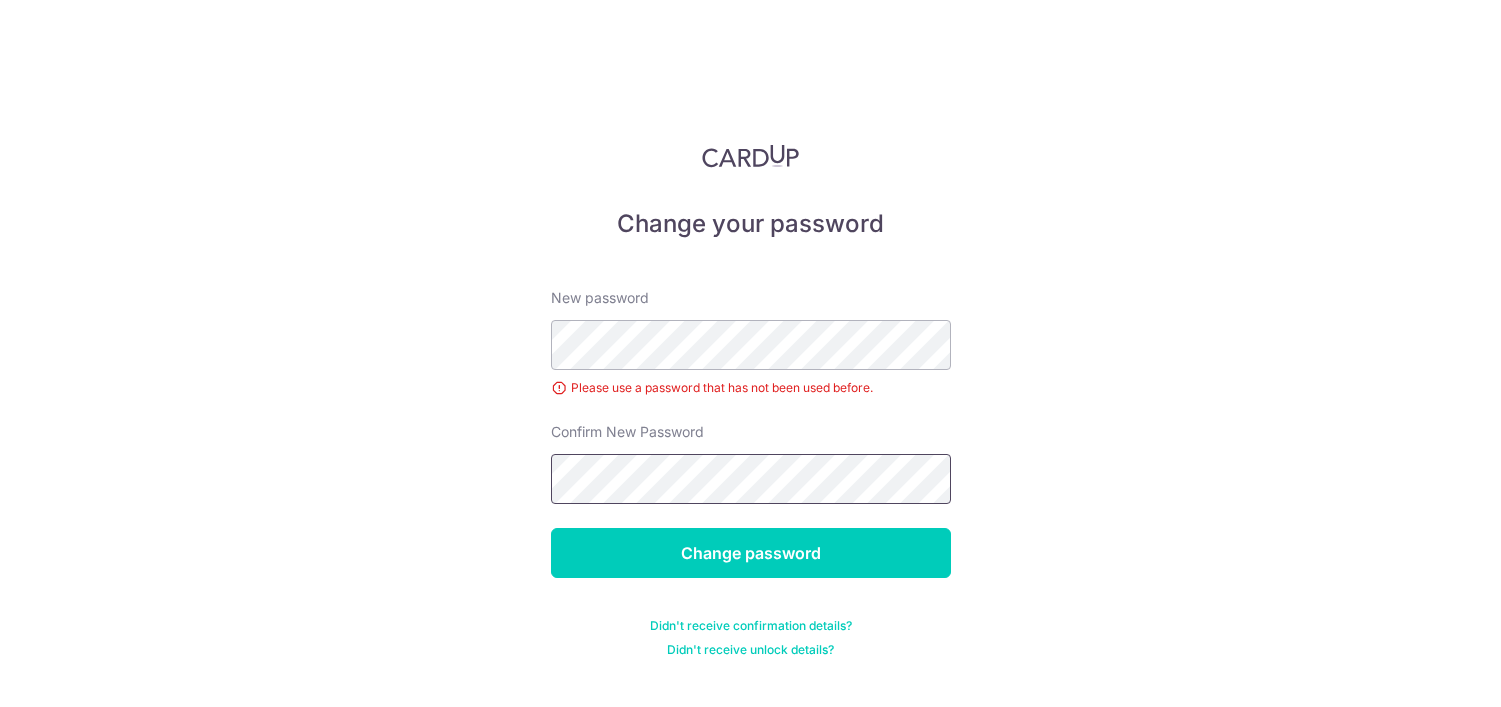 click on "Change password" at bounding box center [751, 553] 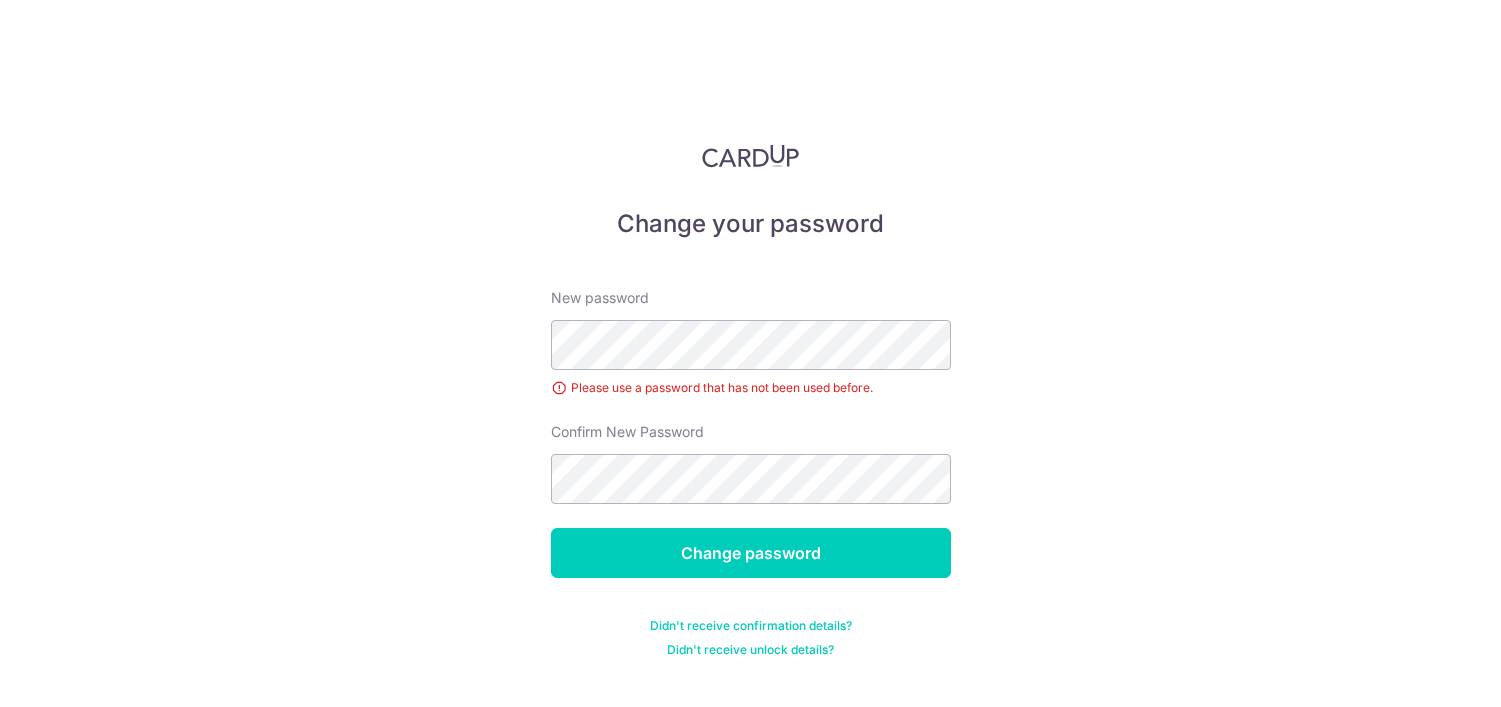scroll, scrollTop: 0, scrollLeft: 0, axis: both 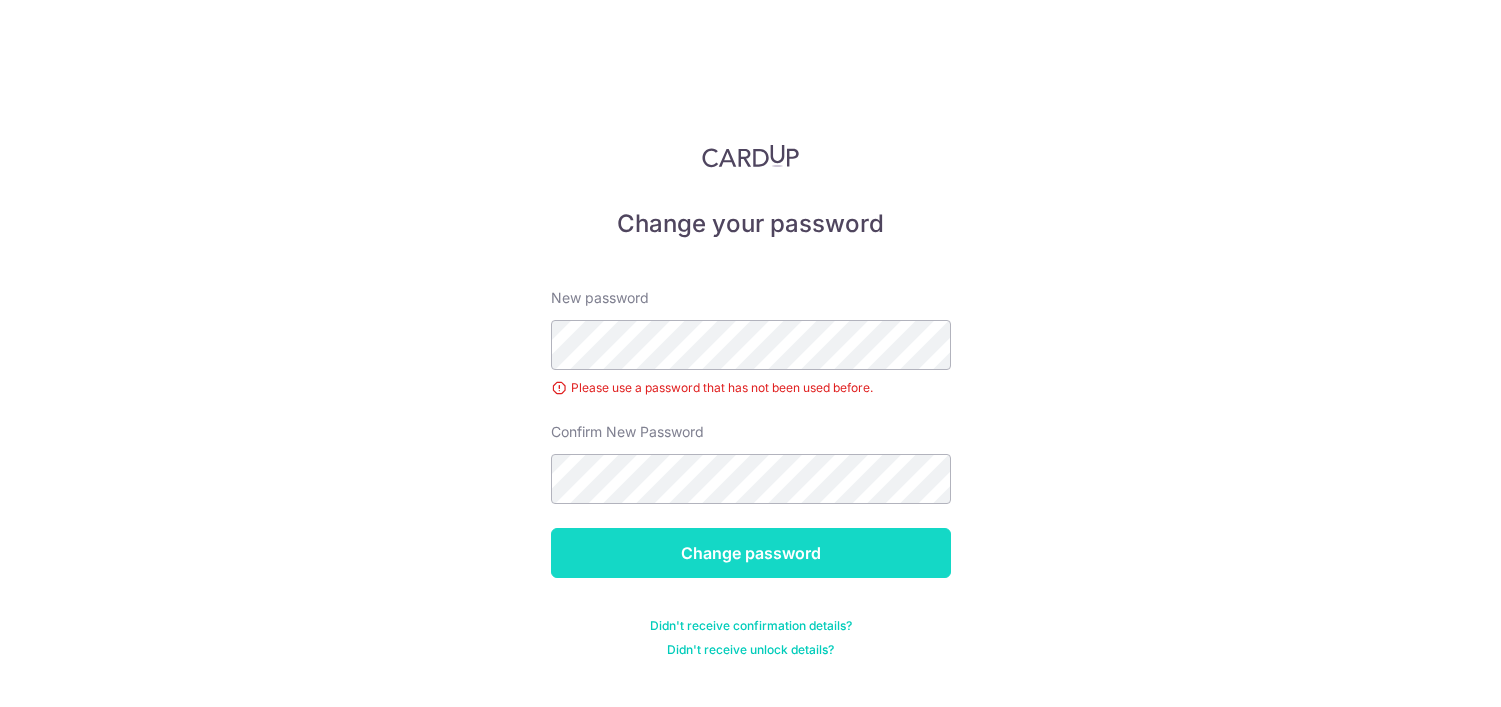 click on "Change password" at bounding box center [751, 553] 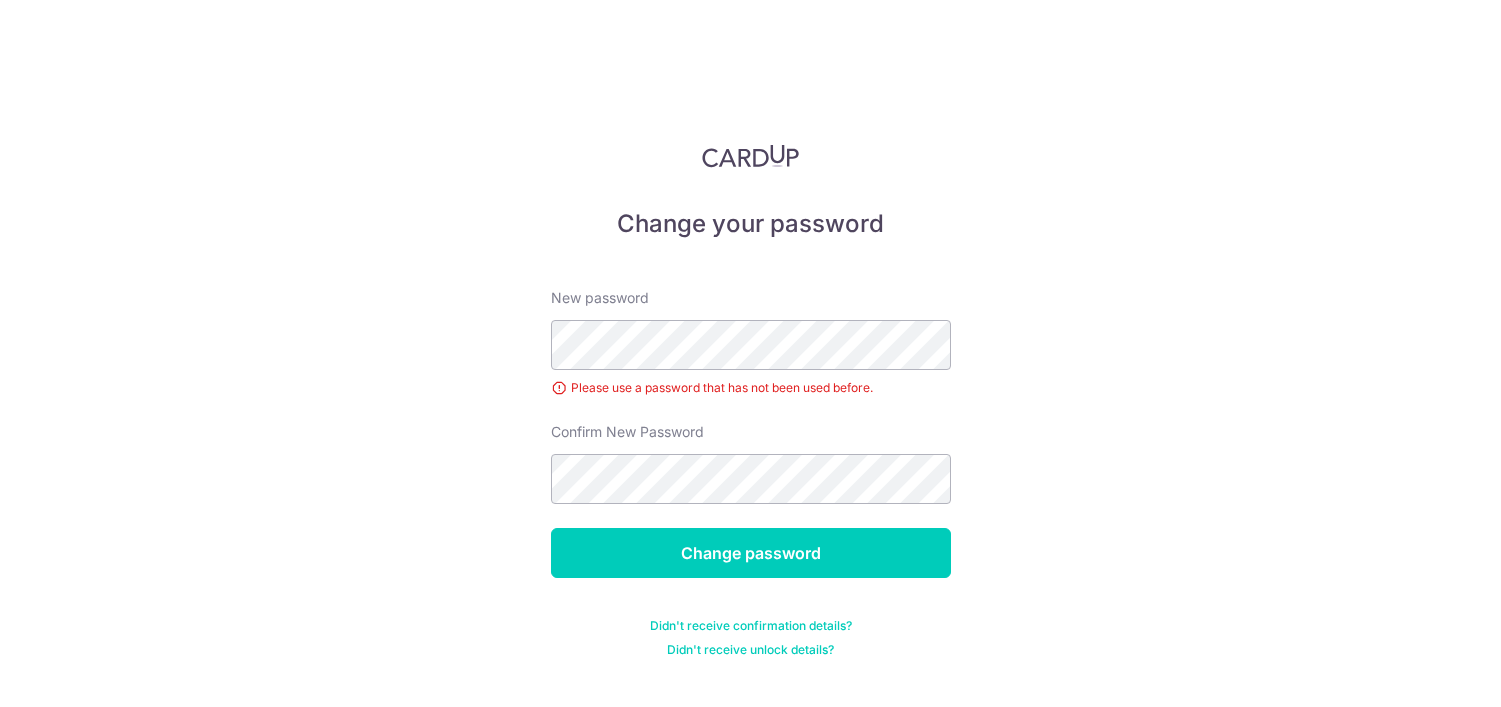 scroll, scrollTop: 0, scrollLeft: 0, axis: both 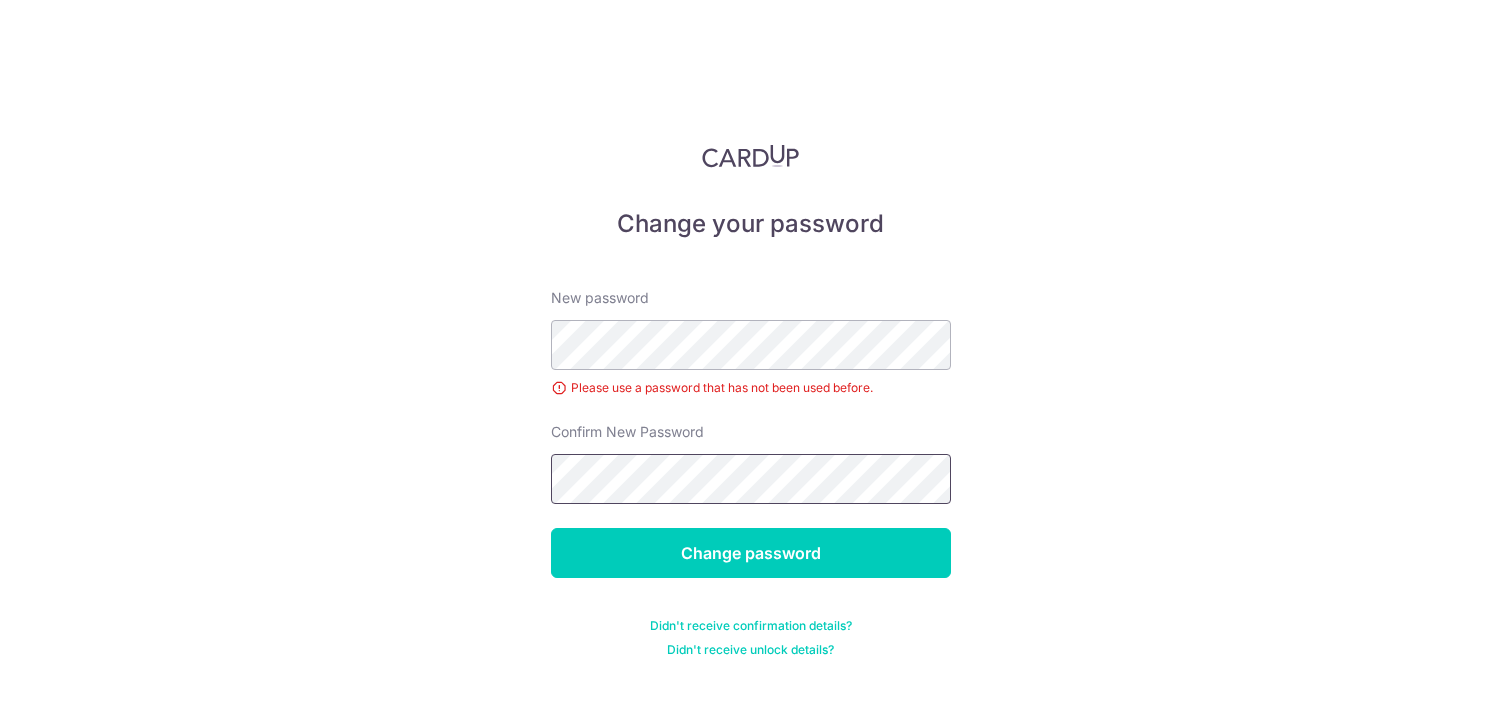 click on "Change password" at bounding box center [751, 553] 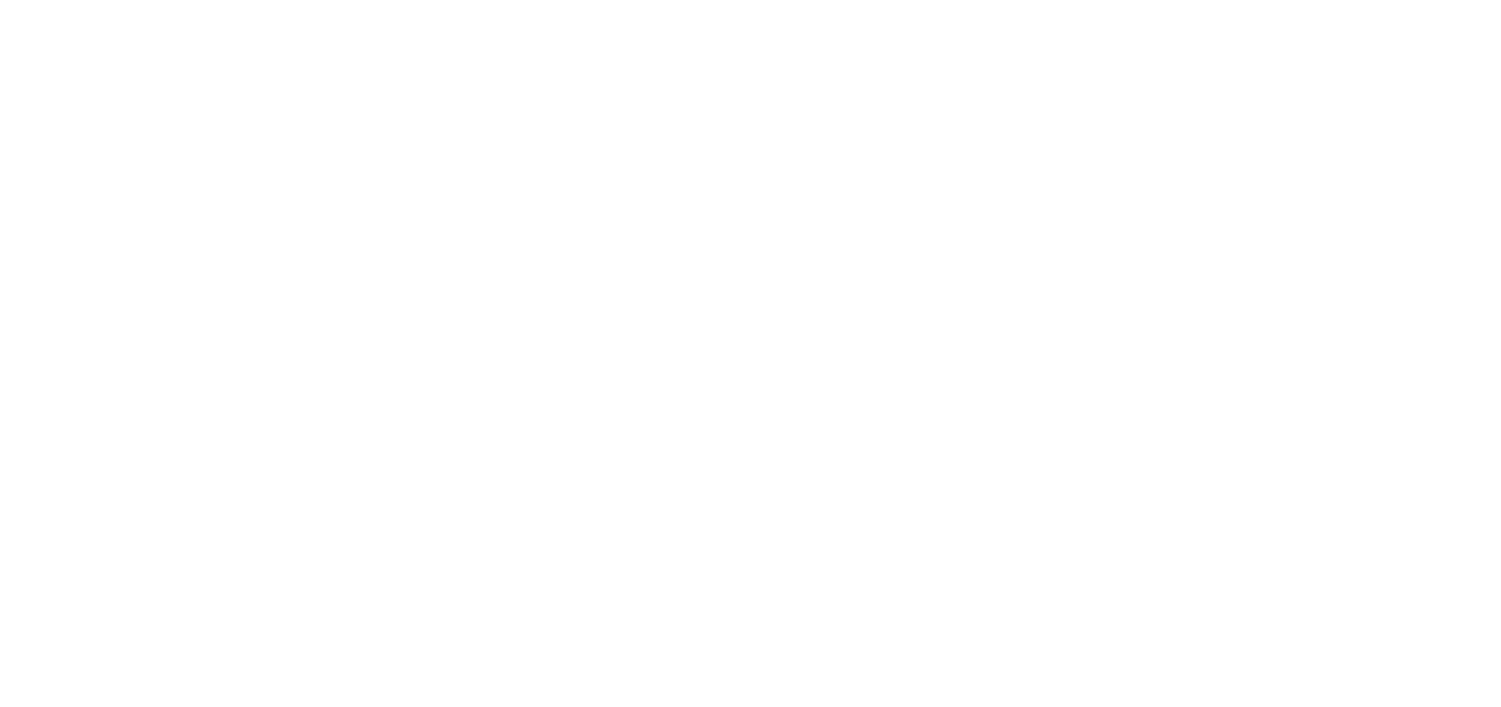 scroll, scrollTop: 0, scrollLeft: 0, axis: both 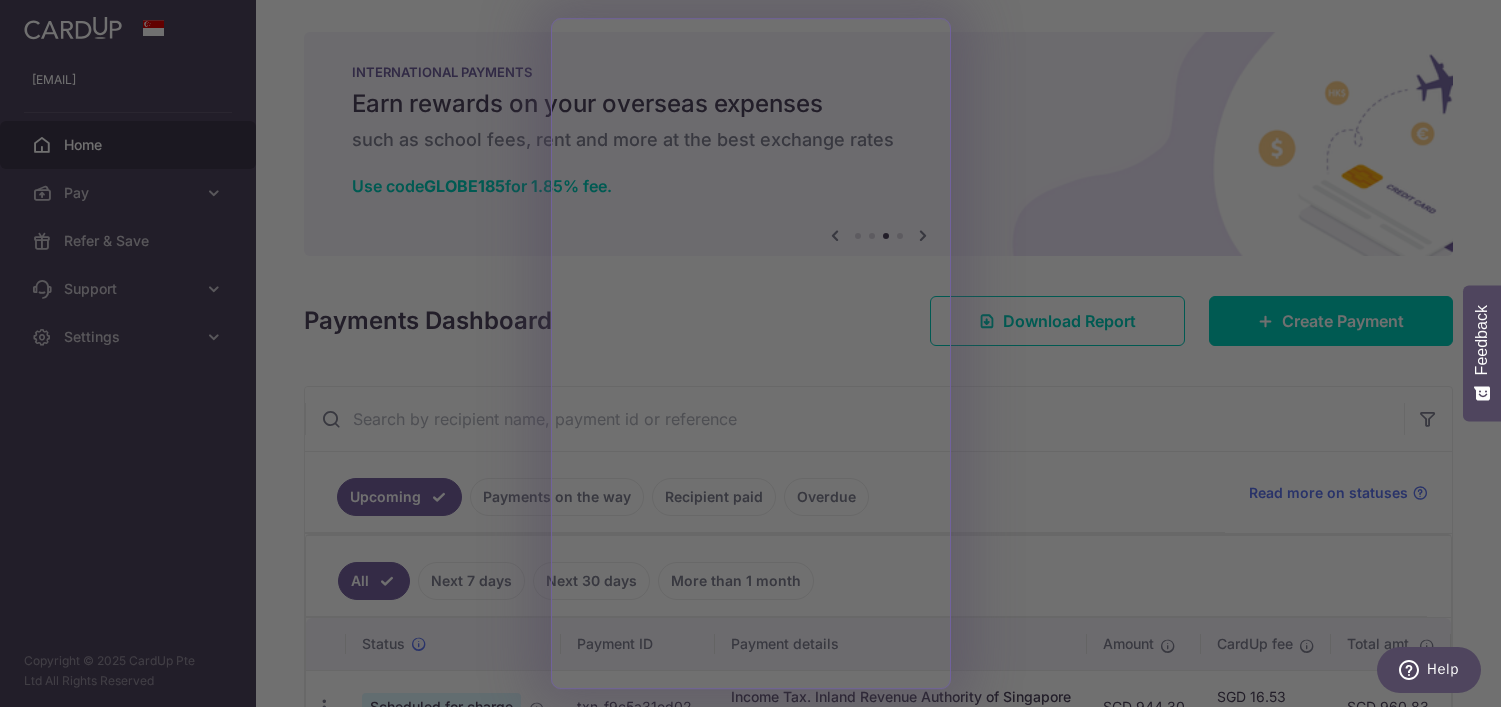 click at bounding box center [758, 357] 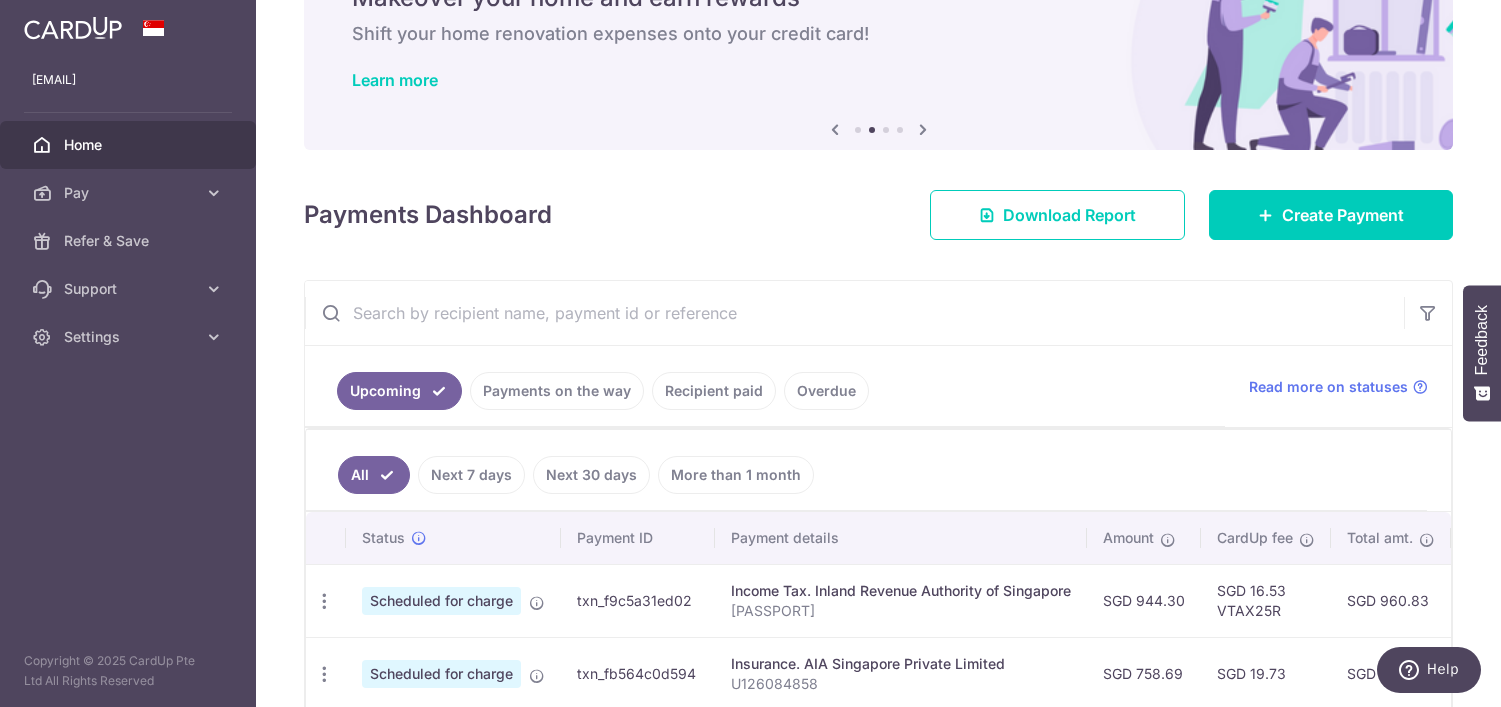 scroll, scrollTop: 108, scrollLeft: 0, axis: vertical 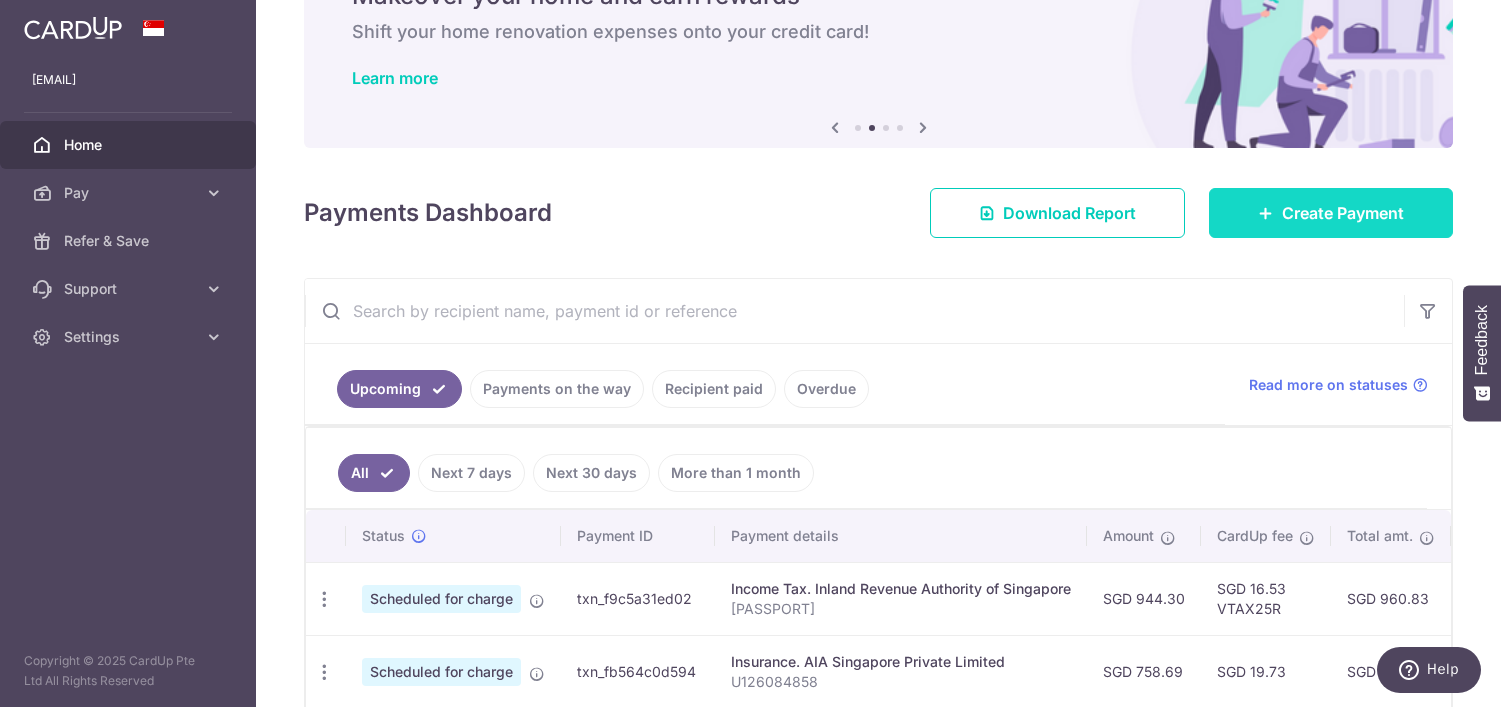 click on "Create Payment" at bounding box center [1343, 213] 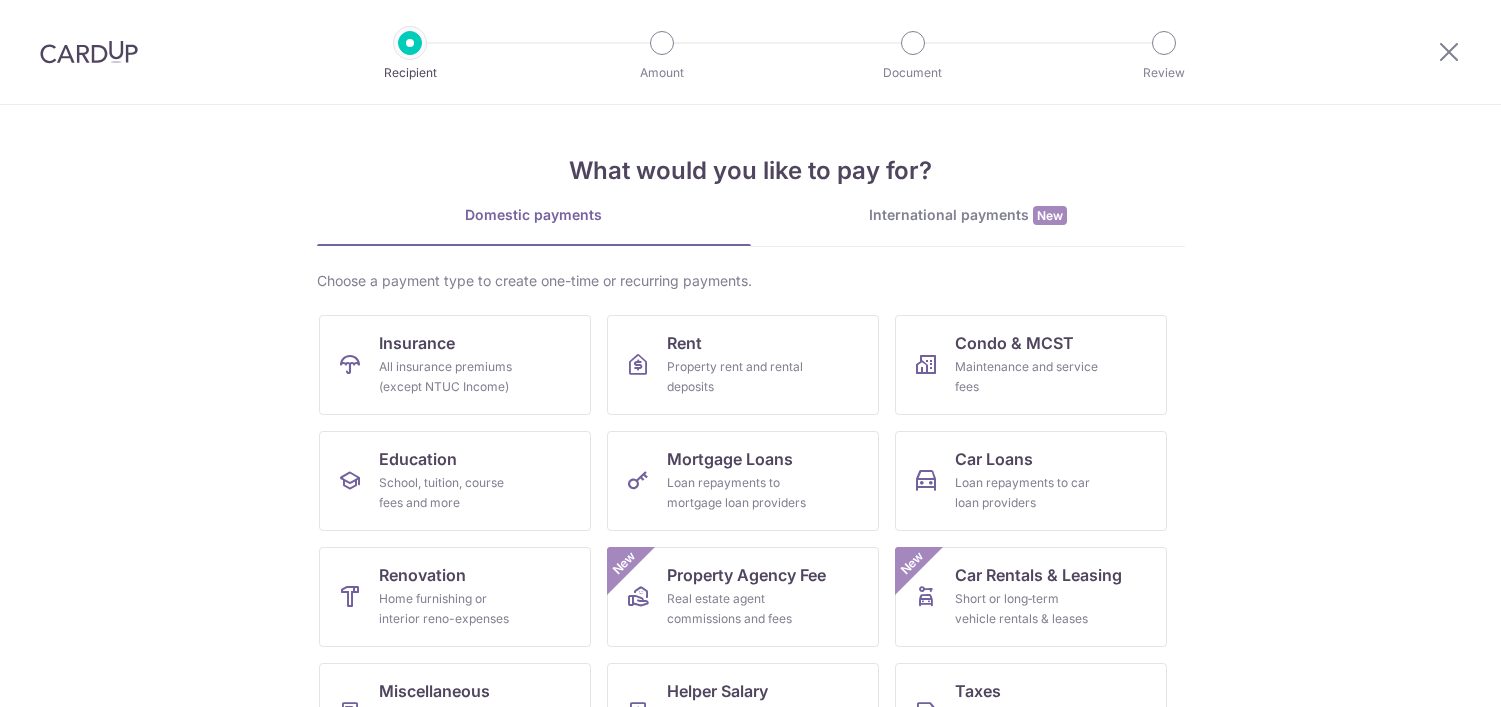 scroll, scrollTop: 0, scrollLeft: 0, axis: both 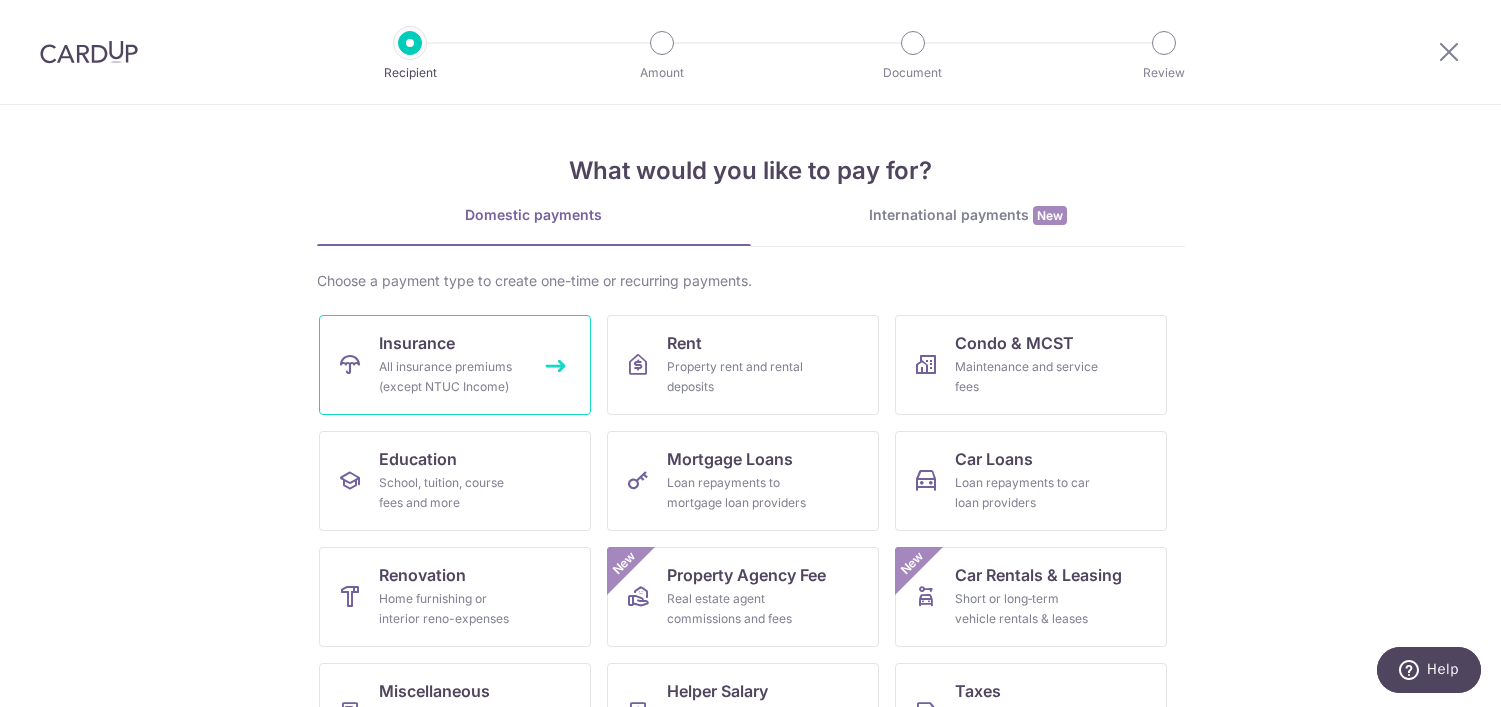 click on "All insurance premiums (except NTUC Income)" at bounding box center (451, 377) 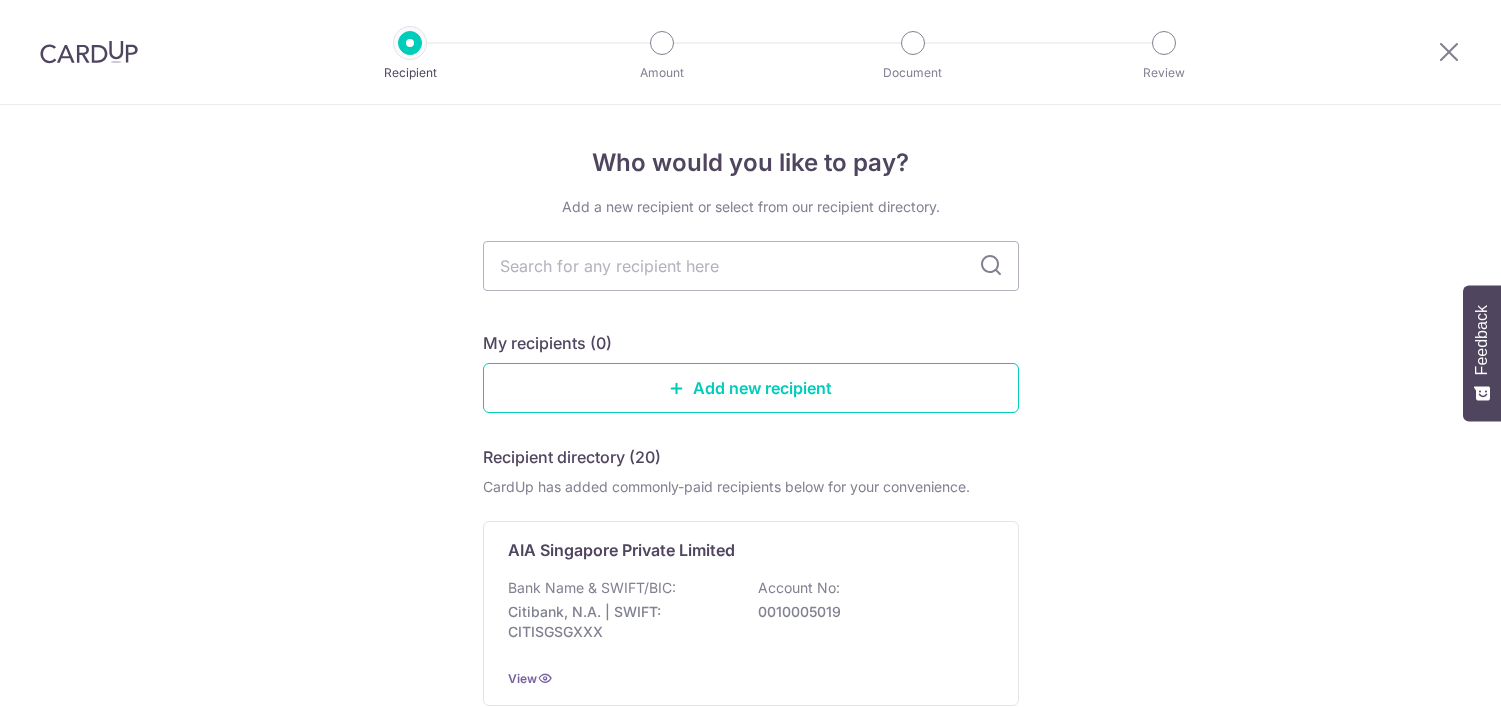 scroll, scrollTop: 0, scrollLeft: 0, axis: both 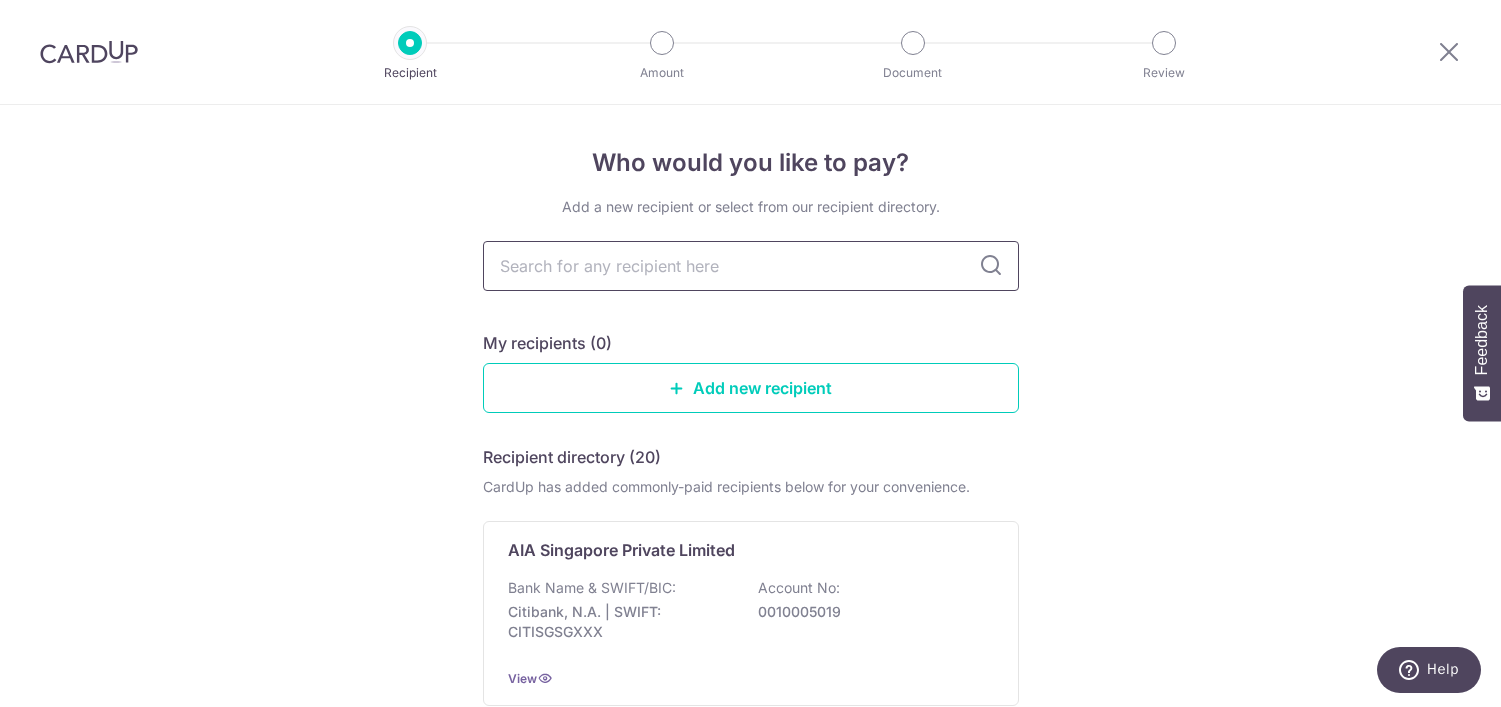 click at bounding box center [751, 266] 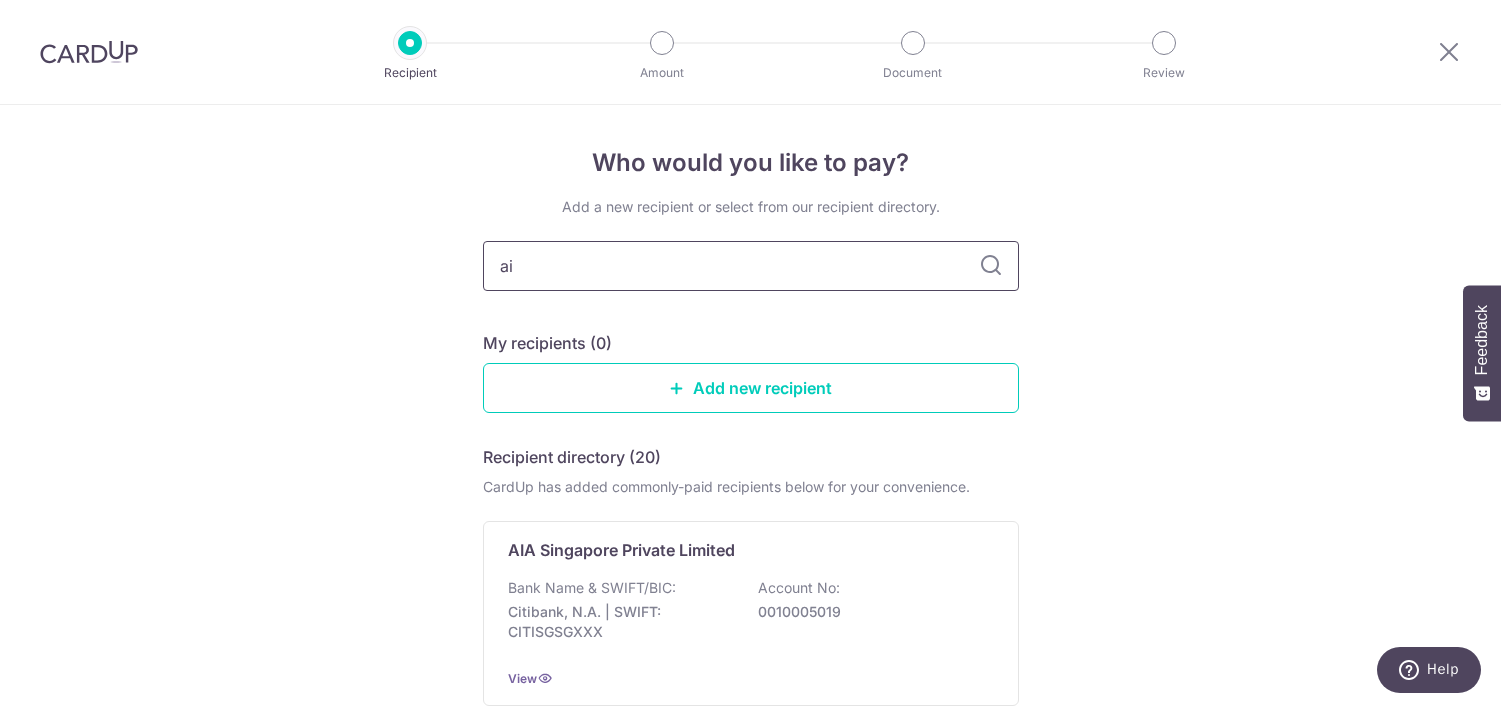 type on "aia" 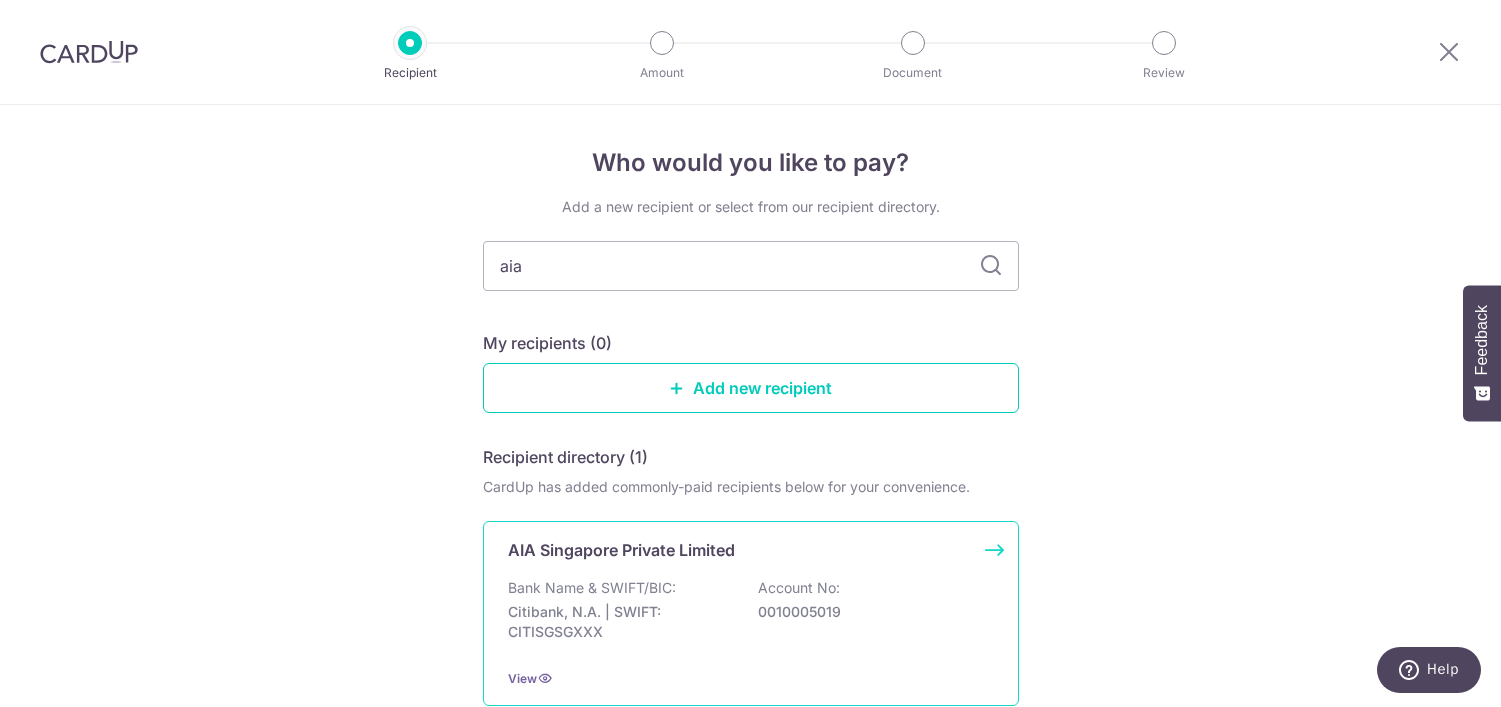 click on "0010005019" at bounding box center (870, 612) 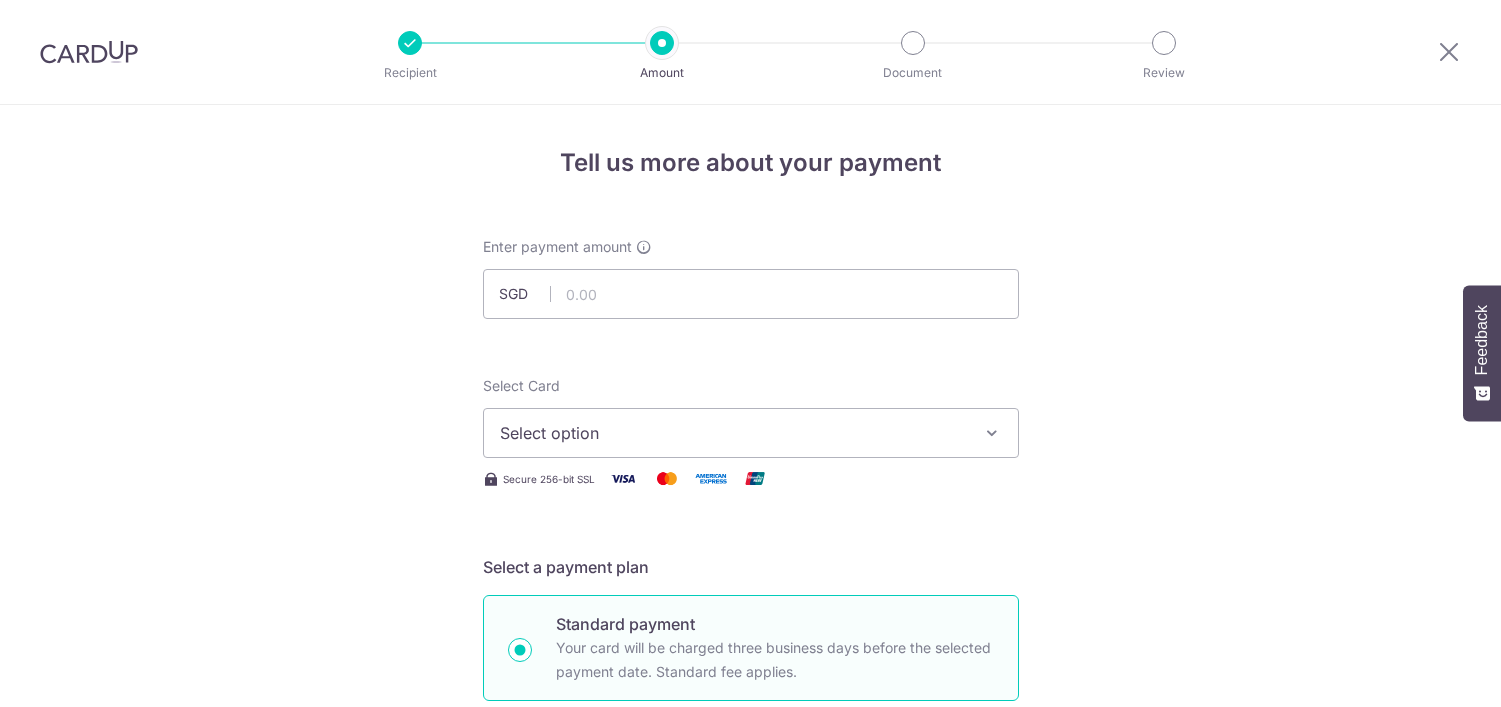 scroll, scrollTop: 0, scrollLeft: 0, axis: both 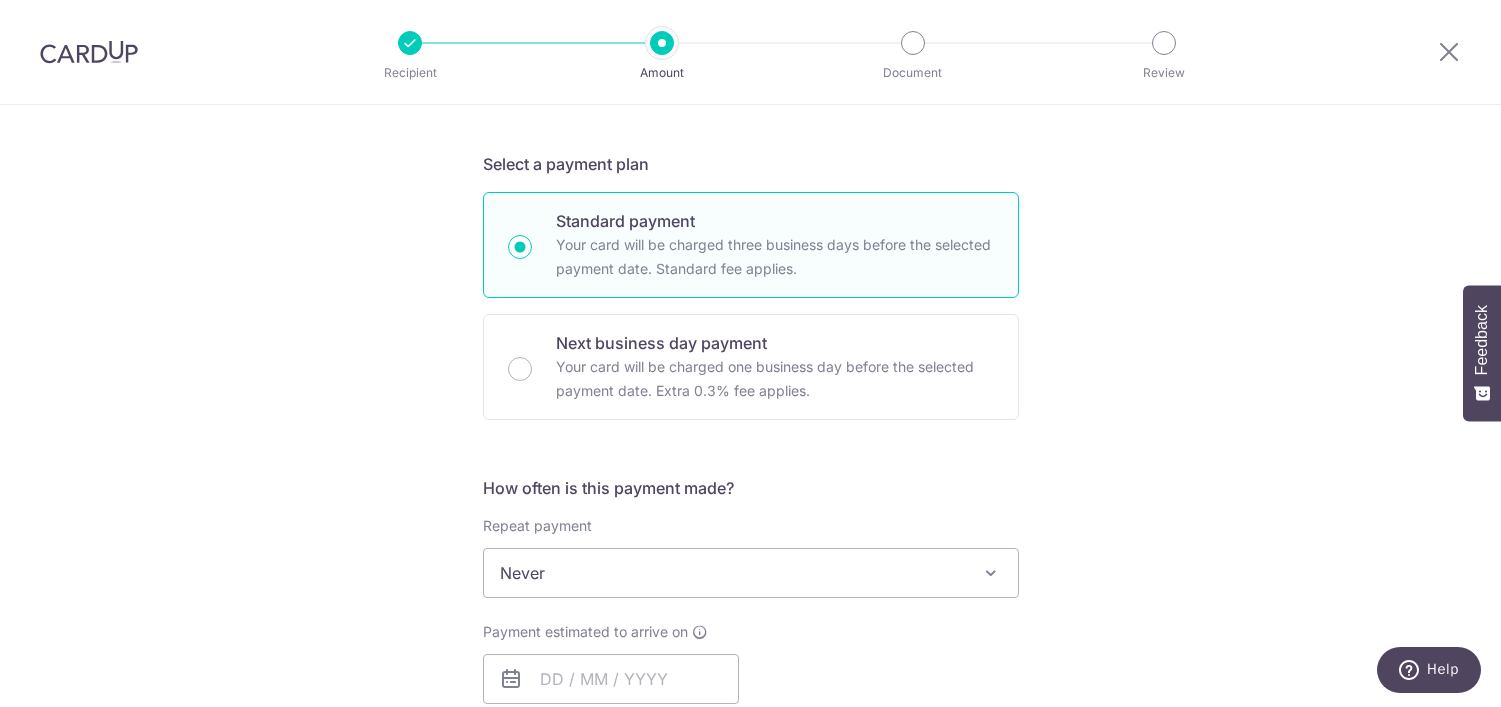 click on "Never" at bounding box center [751, 573] 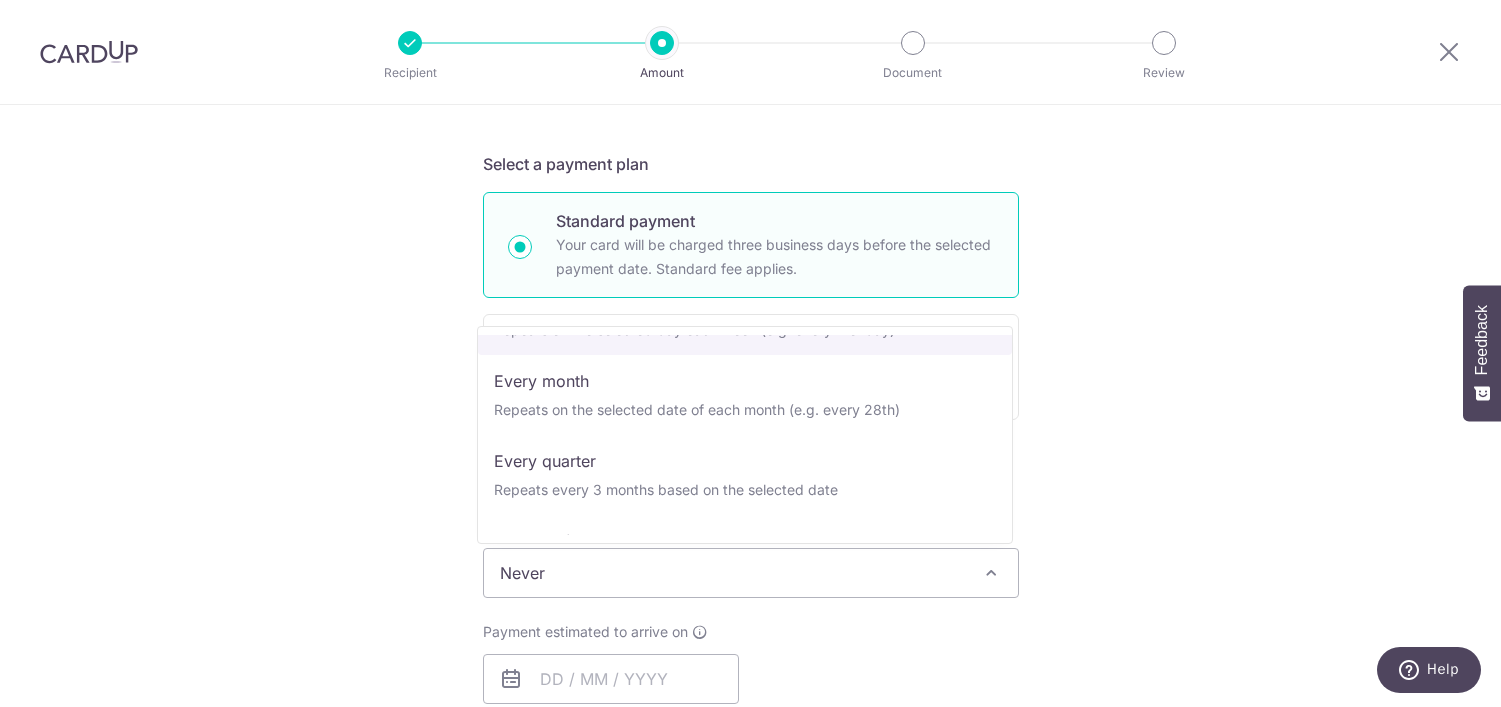 scroll, scrollTop: 162, scrollLeft: 0, axis: vertical 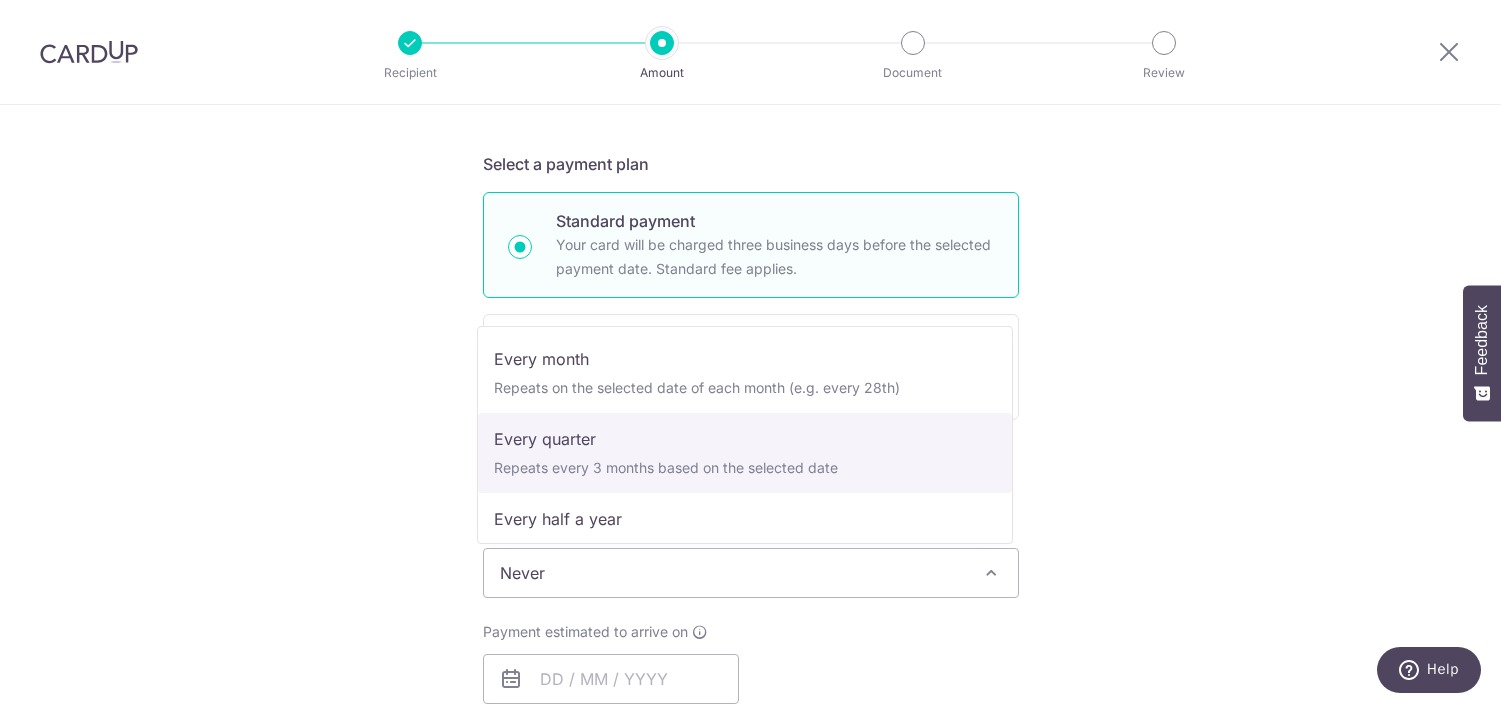 select on "4" 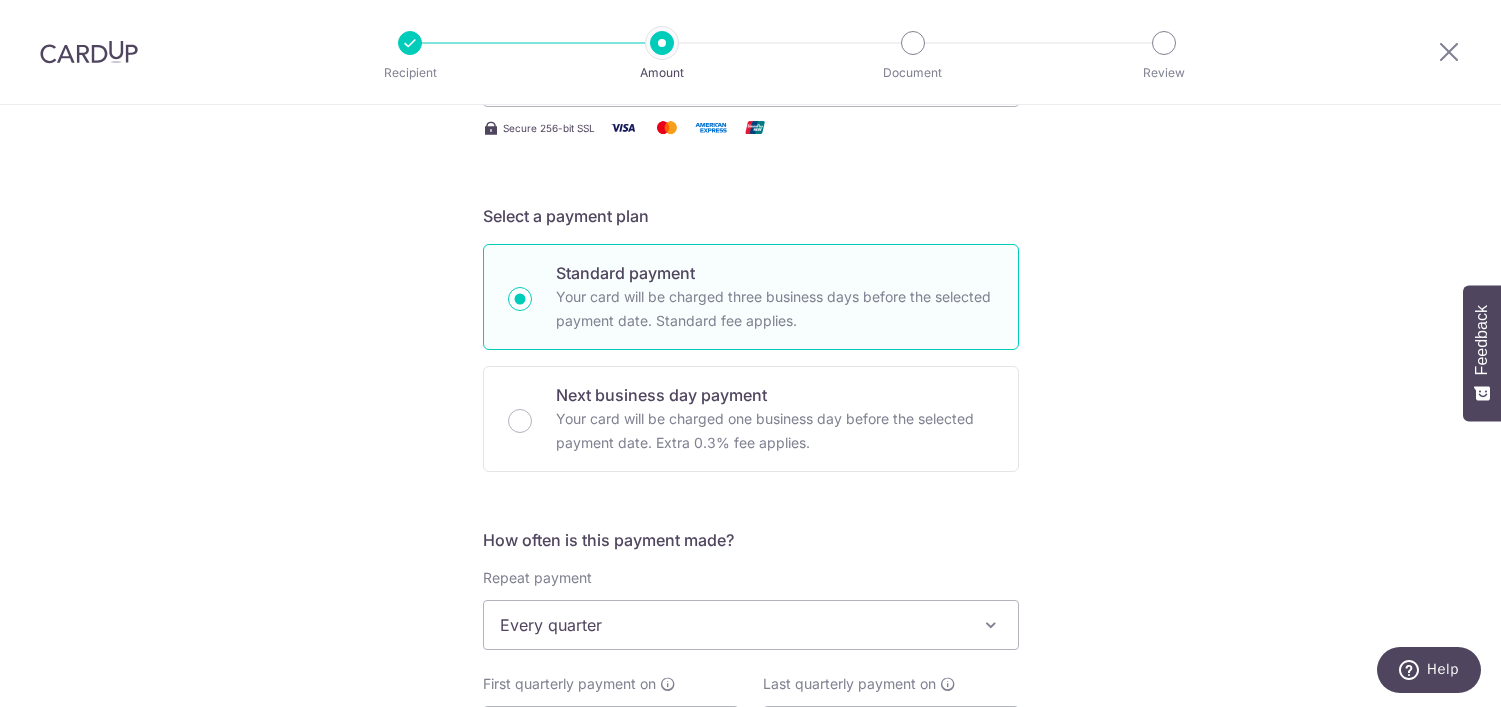 scroll, scrollTop: 0, scrollLeft: 0, axis: both 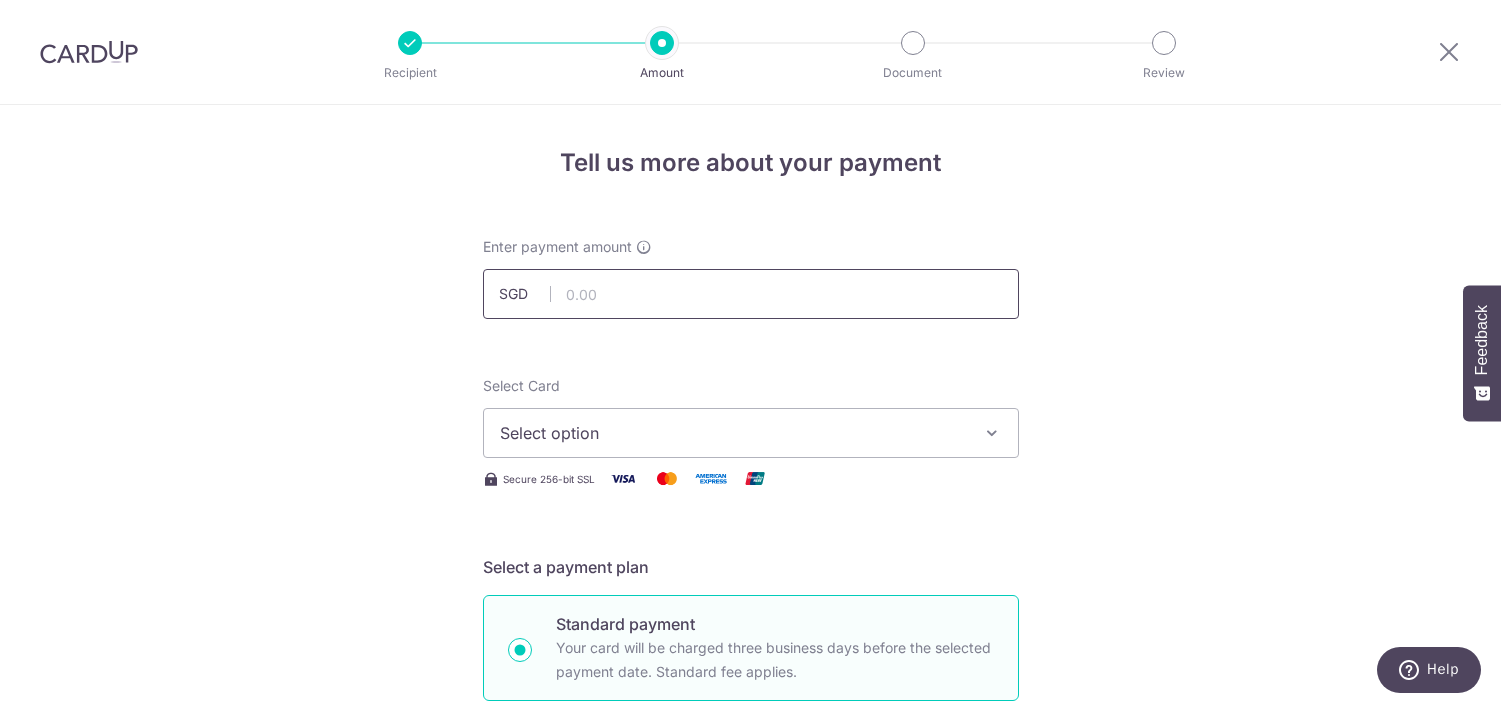 click at bounding box center (751, 294) 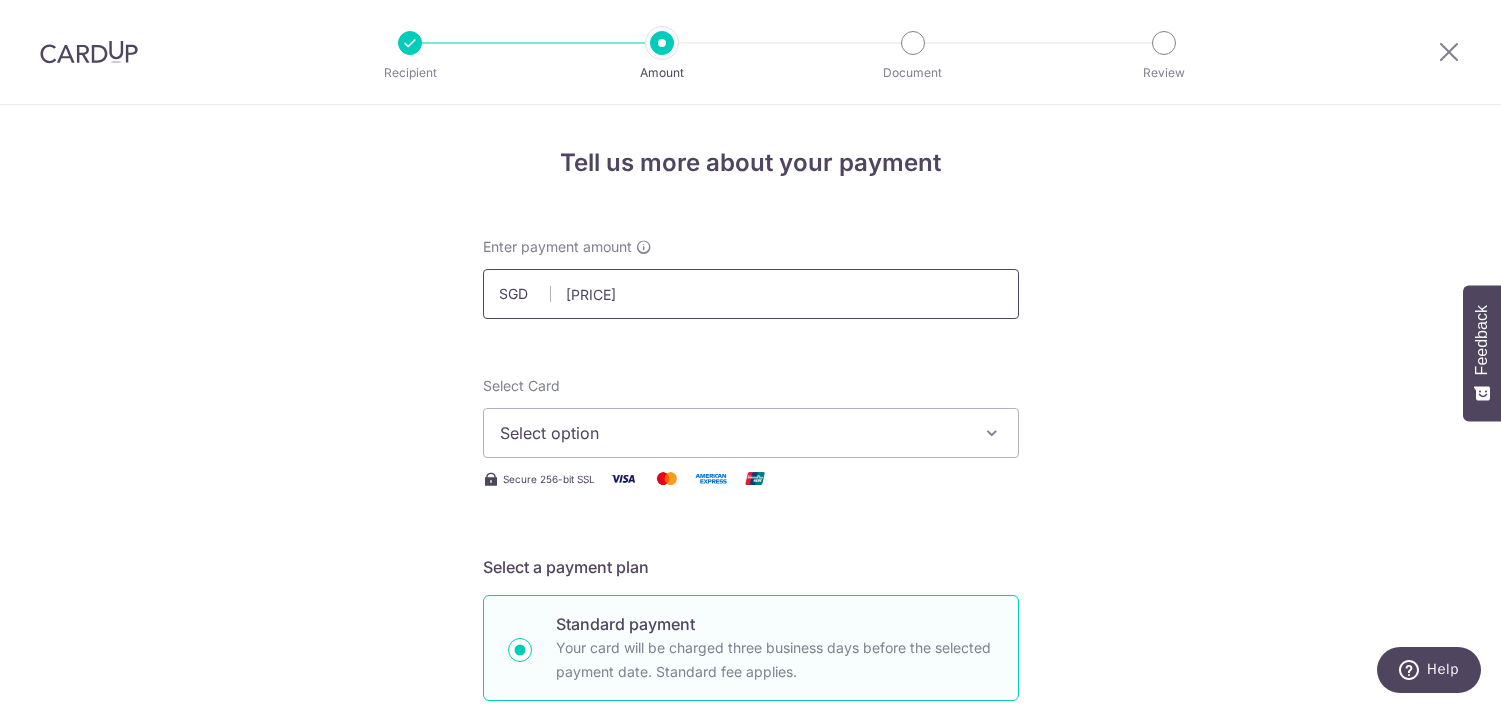 type on "758.69" 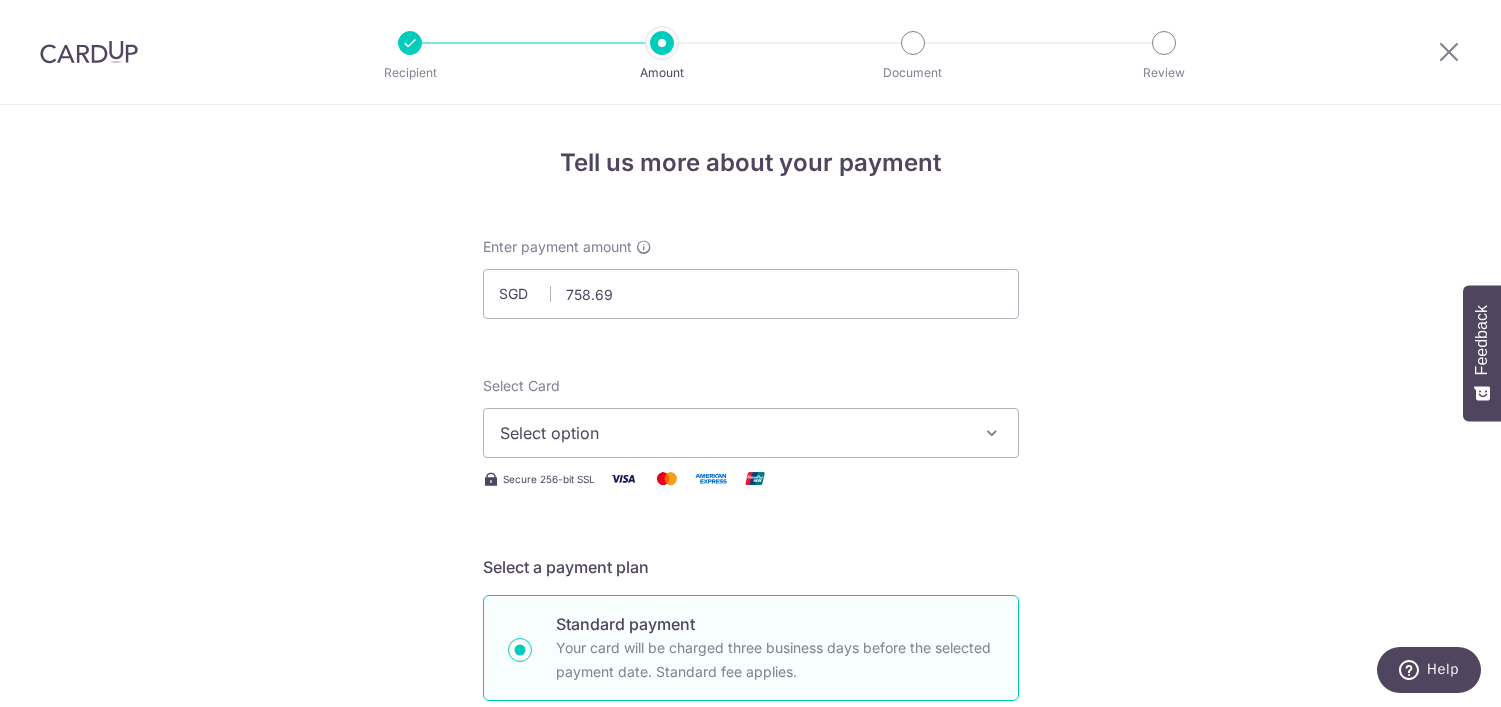 click on "Select option" at bounding box center [733, 433] 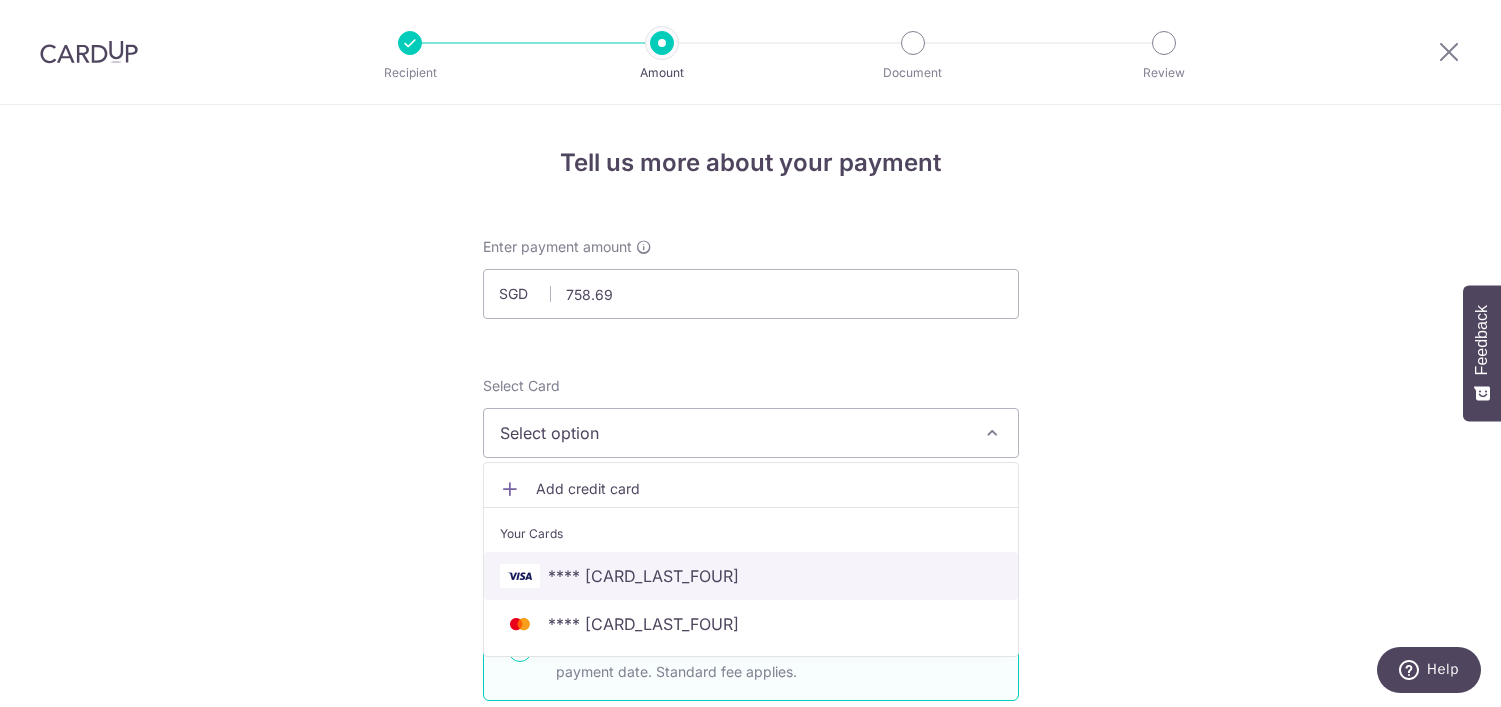 click on "**** [CC]" at bounding box center (751, 576) 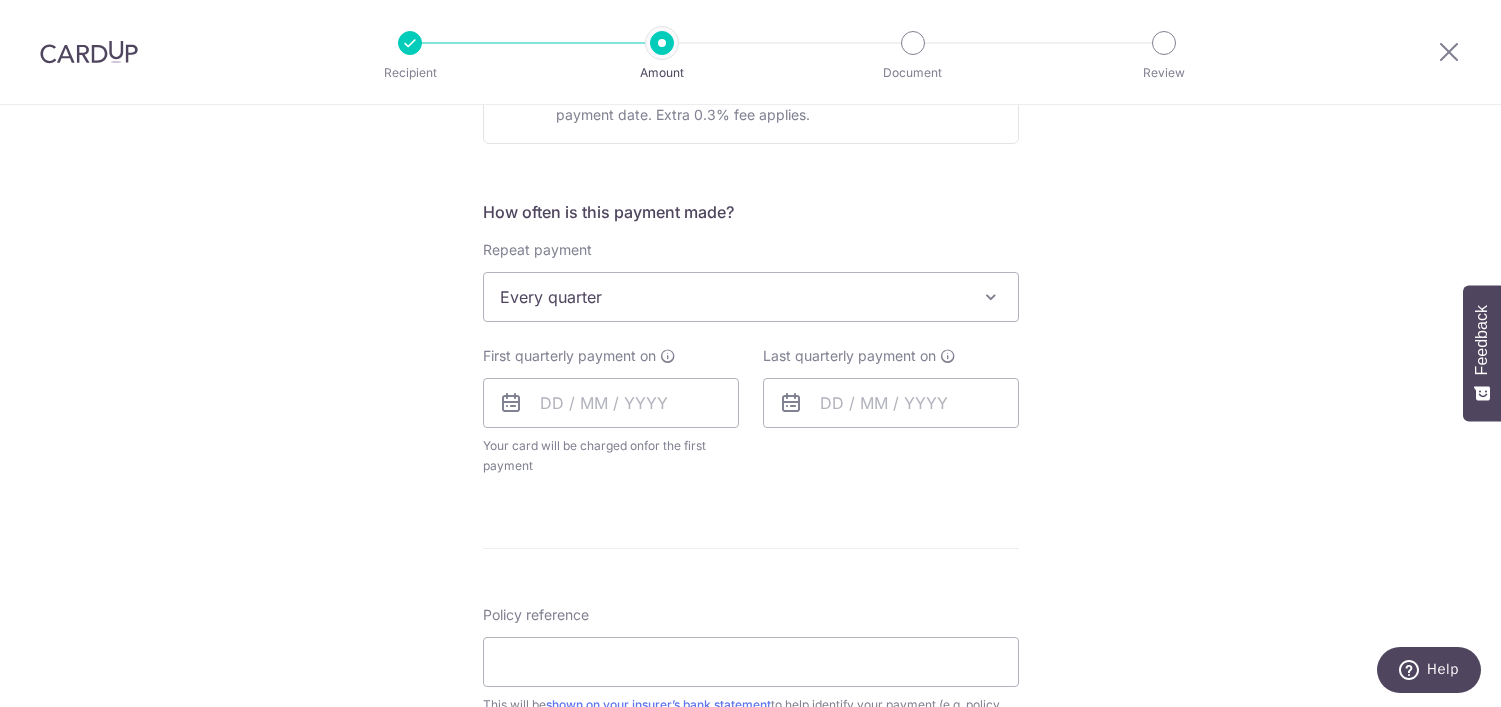 scroll, scrollTop: 686, scrollLeft: 0, axis: vertical 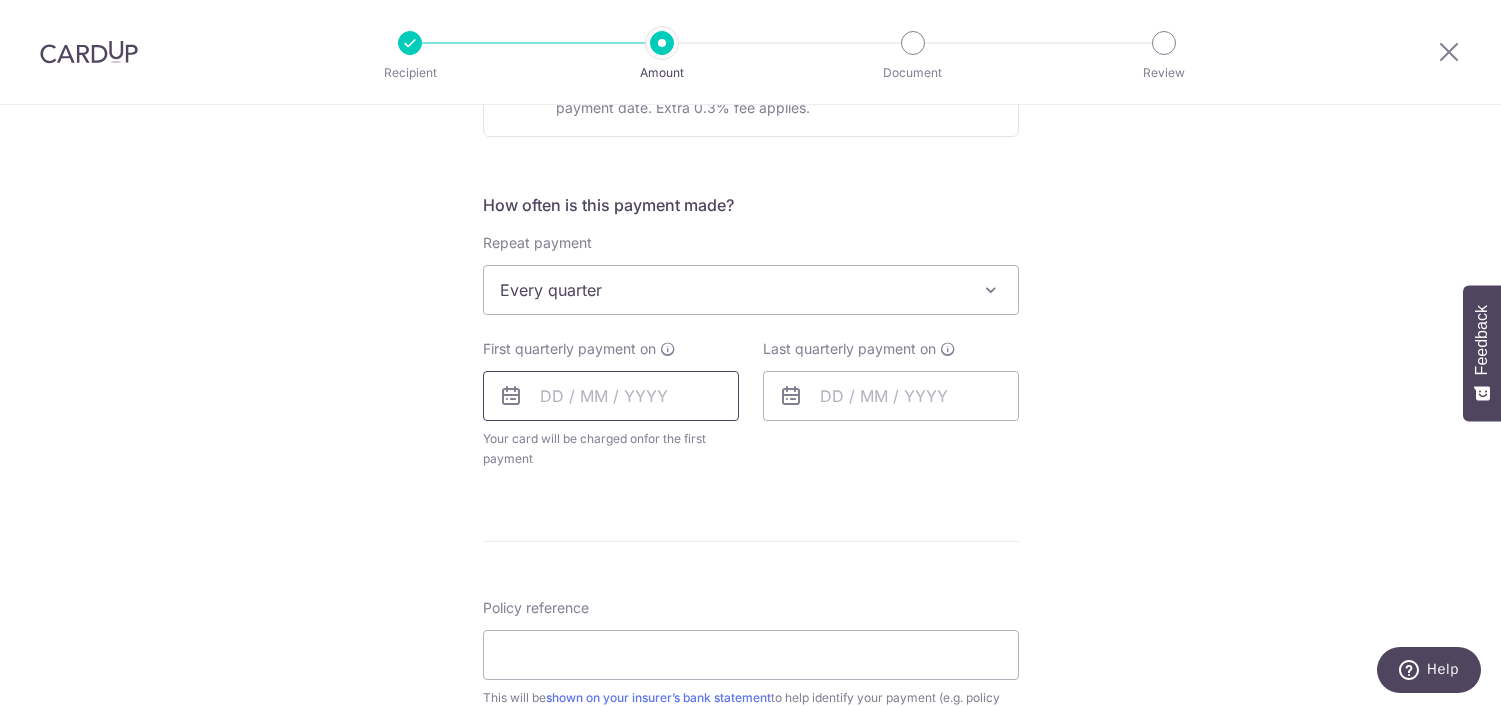 click at bounding box center [611, 396] 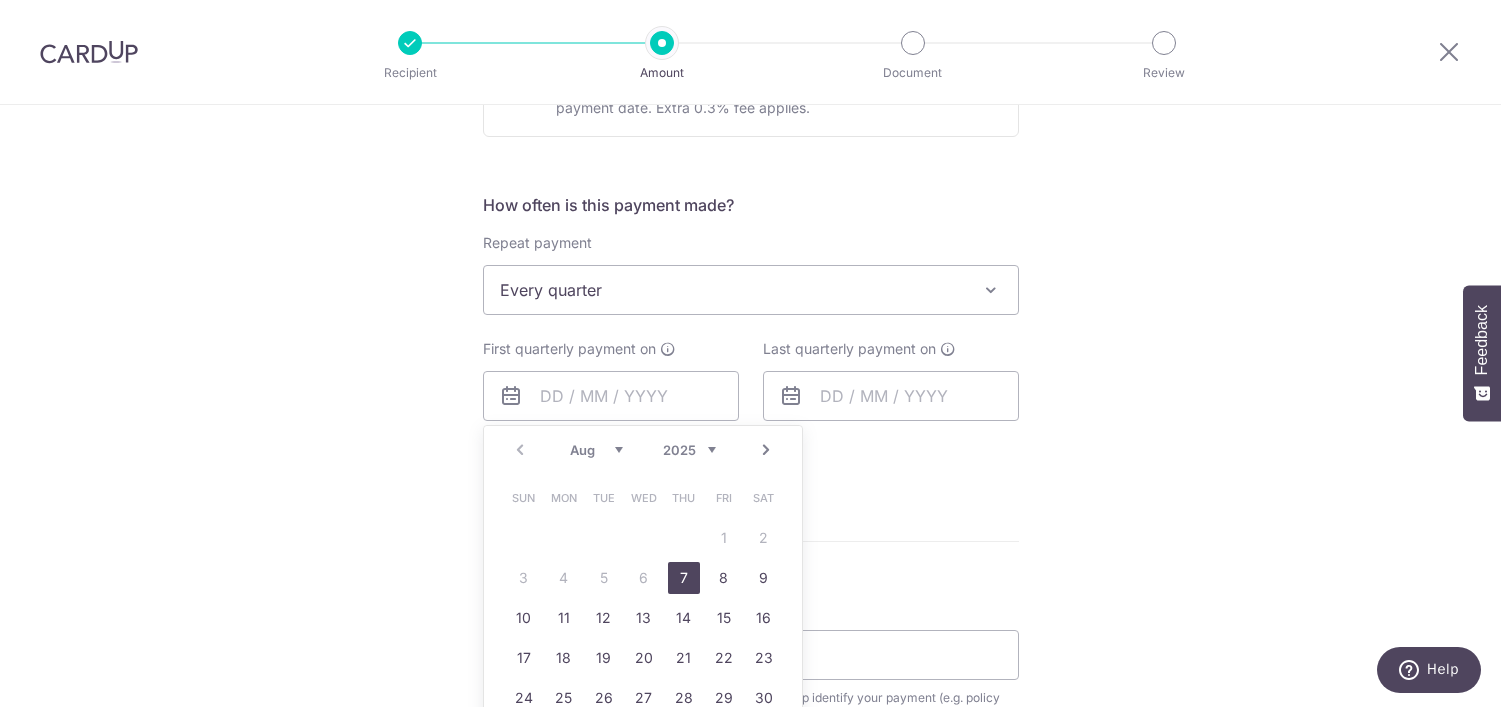 click on "7" at bounding box center (684, 578) 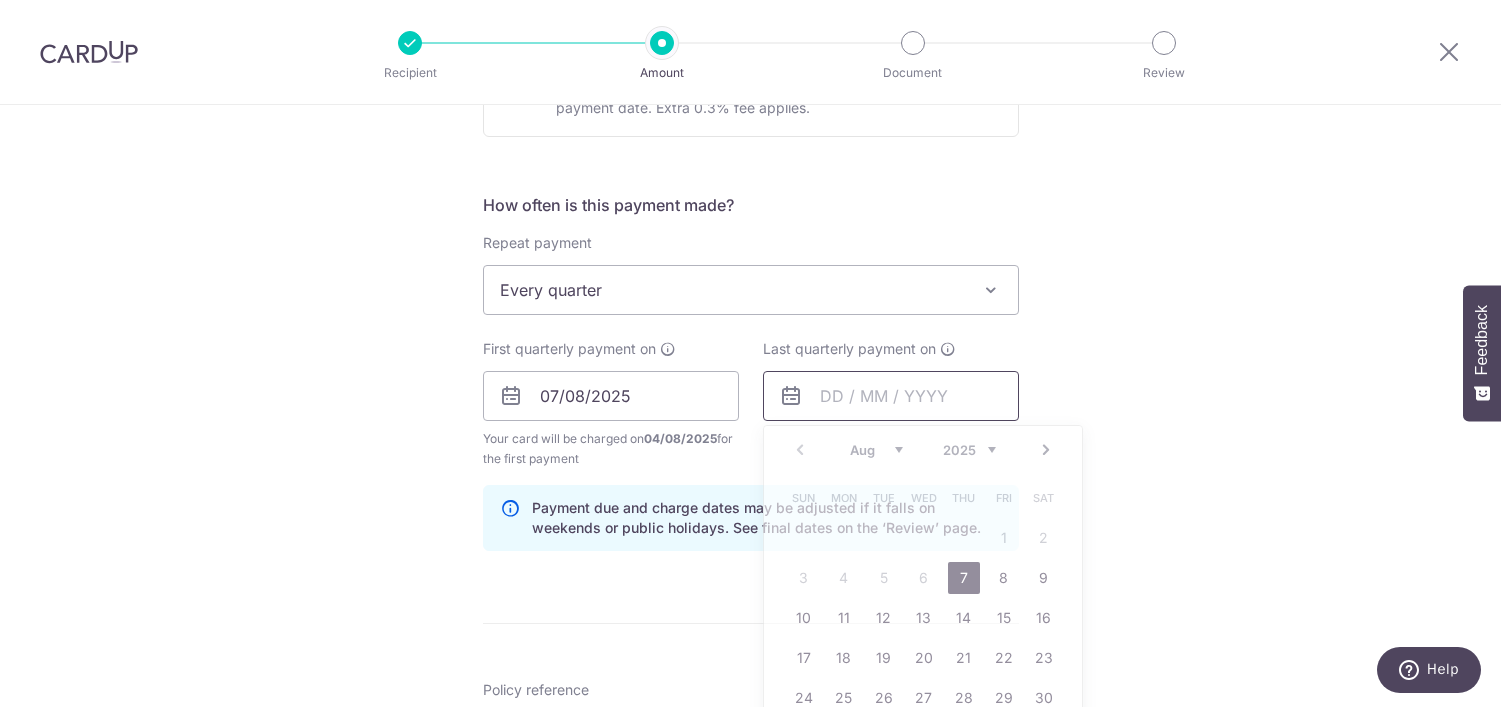 click at bounding box center [891, 396] 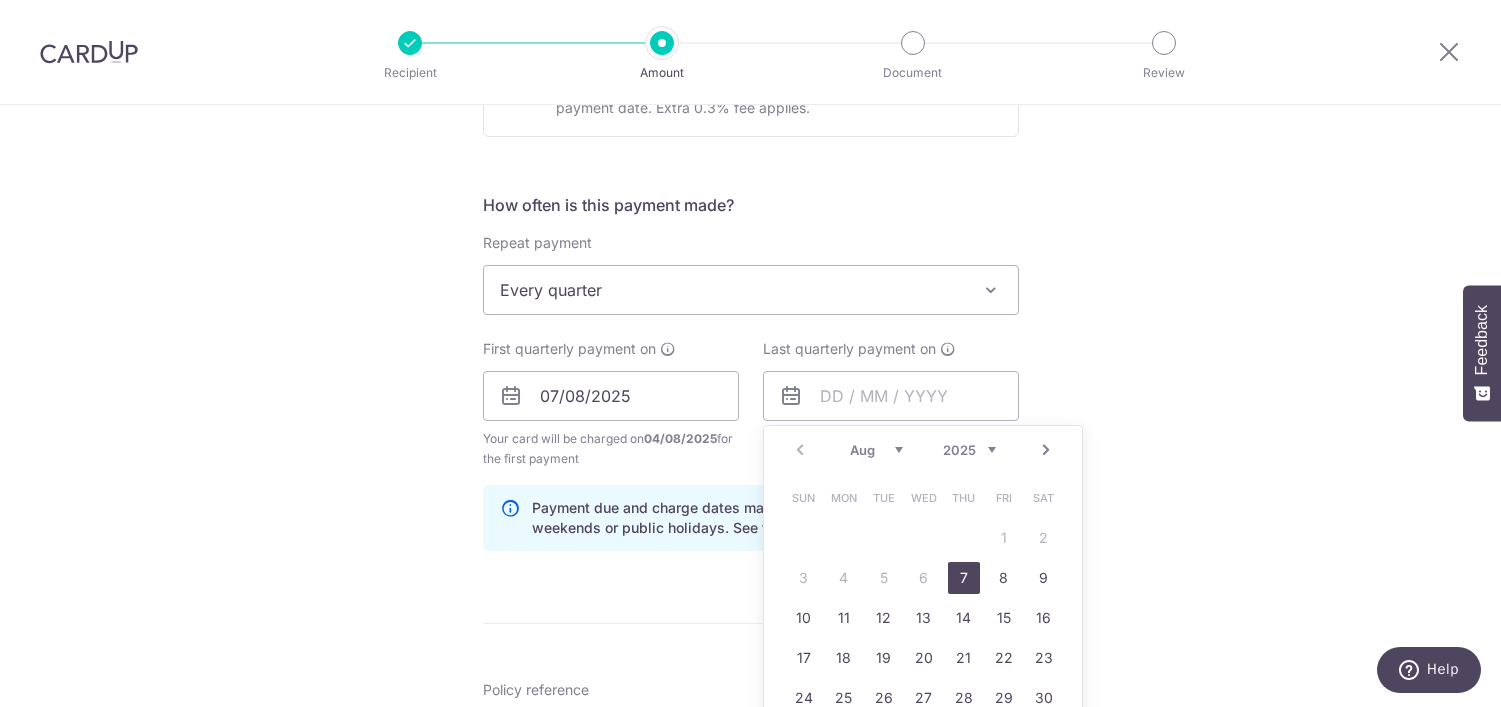 click on "Next" at bounding box center [1046, 450] 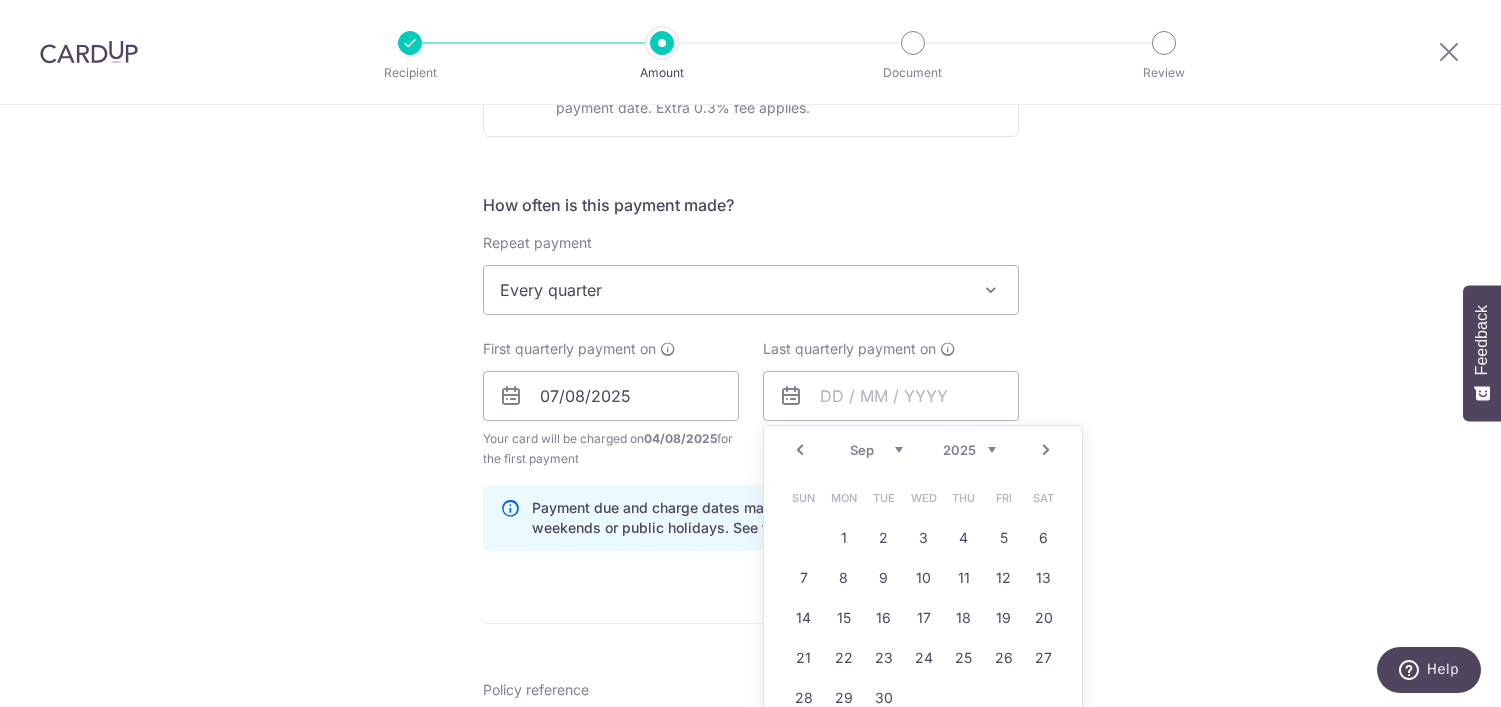 click on "Next" at bounding box center (1046, 450) 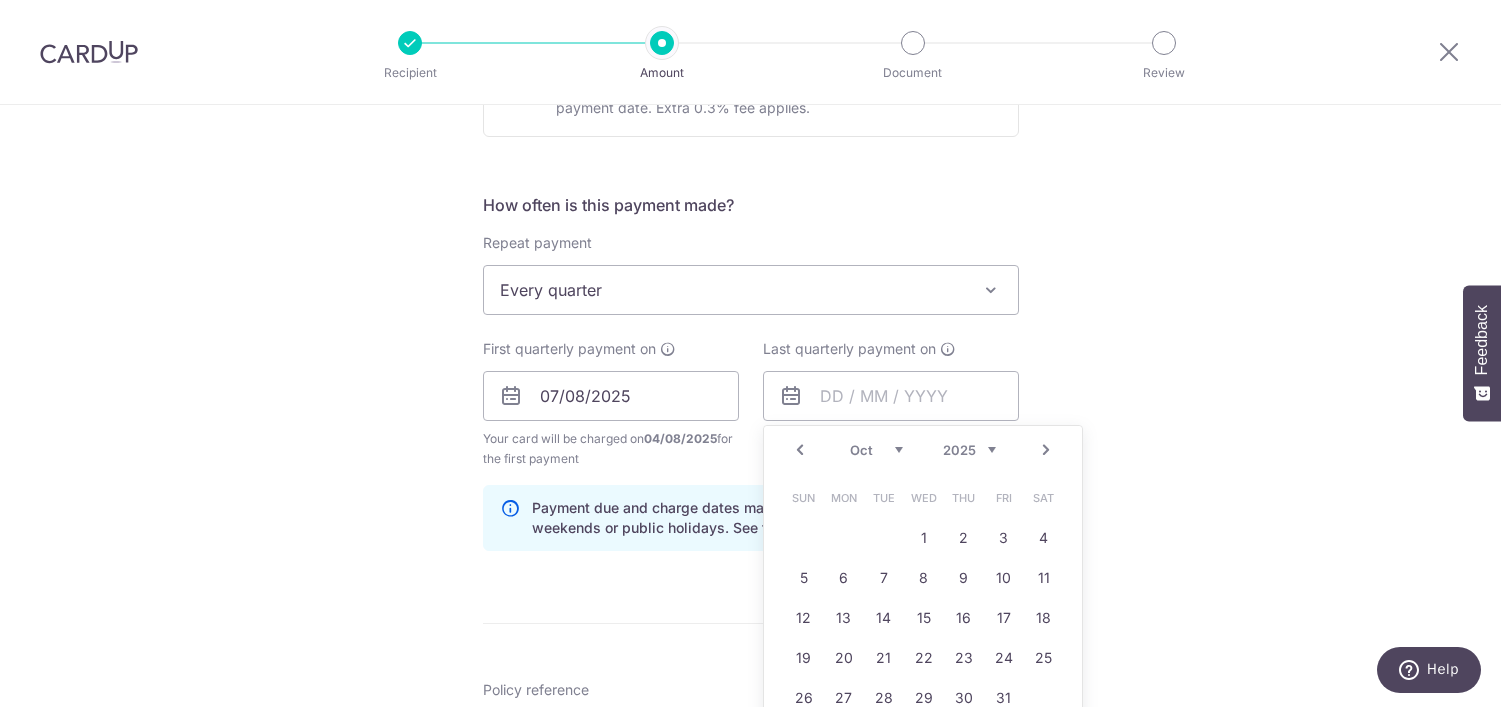 click on "Next" at bounding box center [1046, 450] 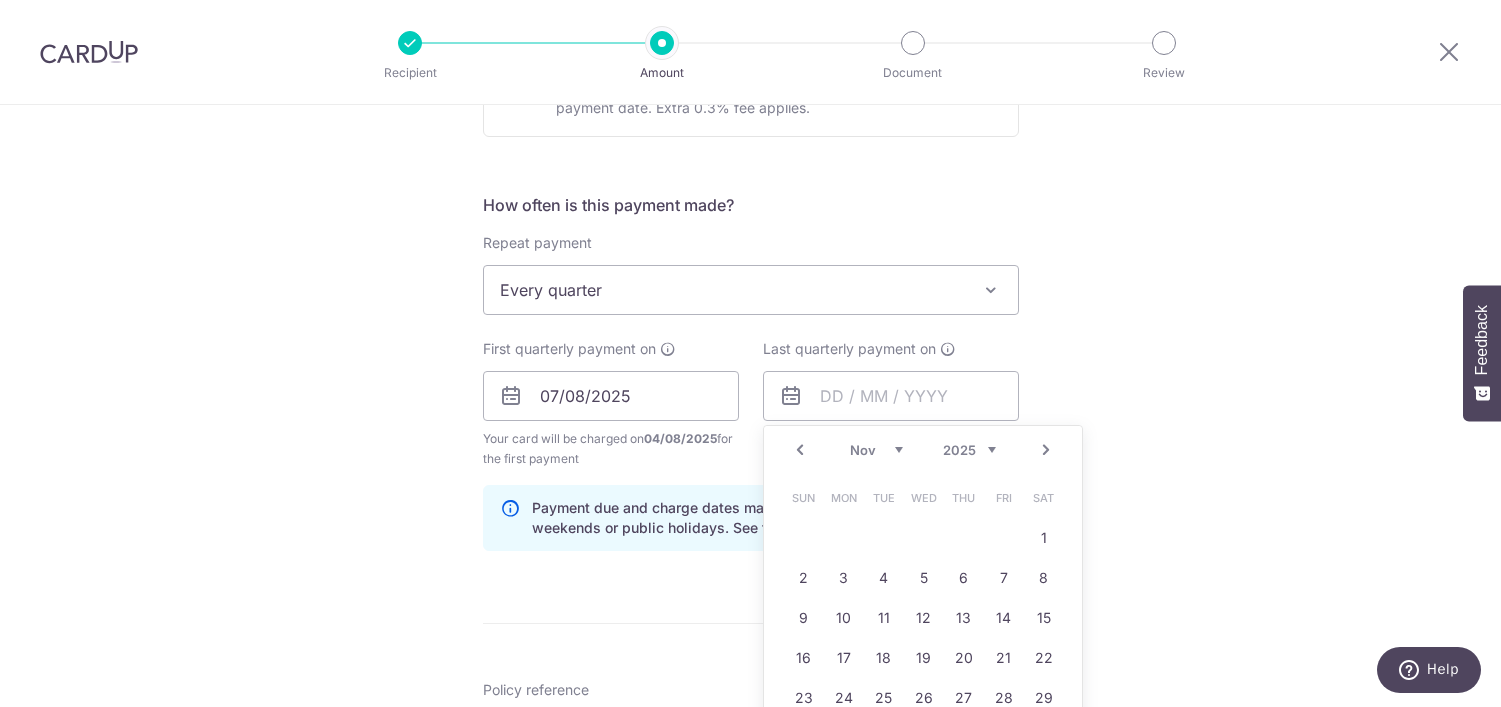 click on "Next" at bounding box center (1046, 450) 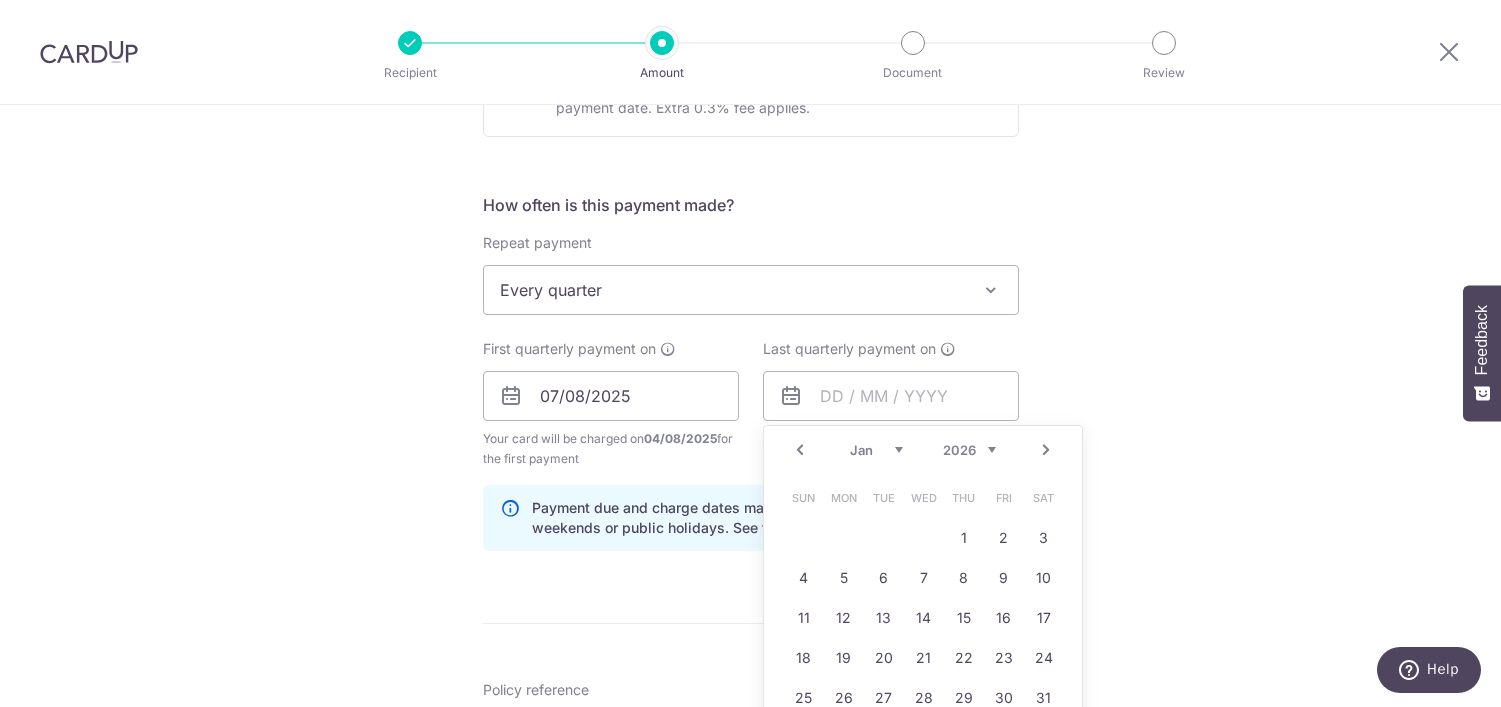 click on "Next" at bounding box center [1046, 450] 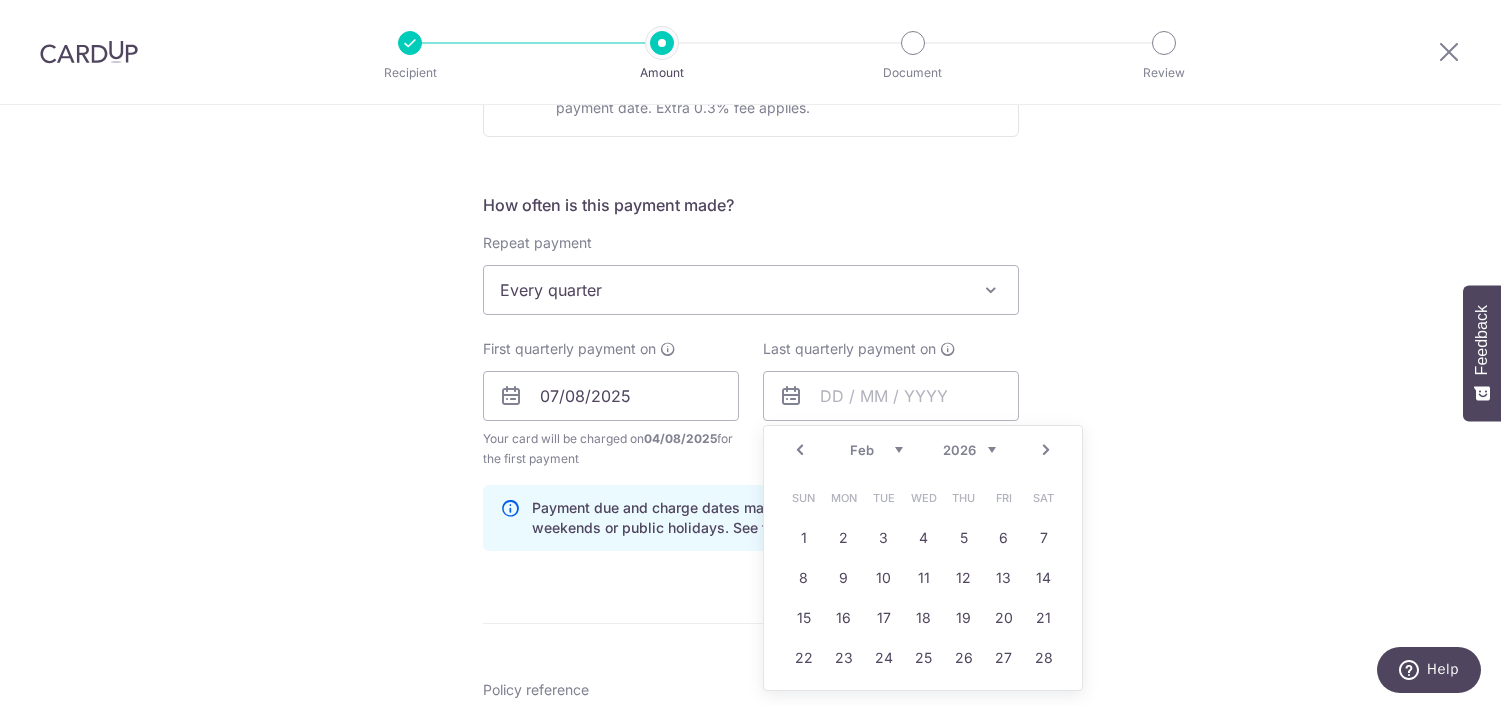 click on "Next" at bounding box center [1046, 450] 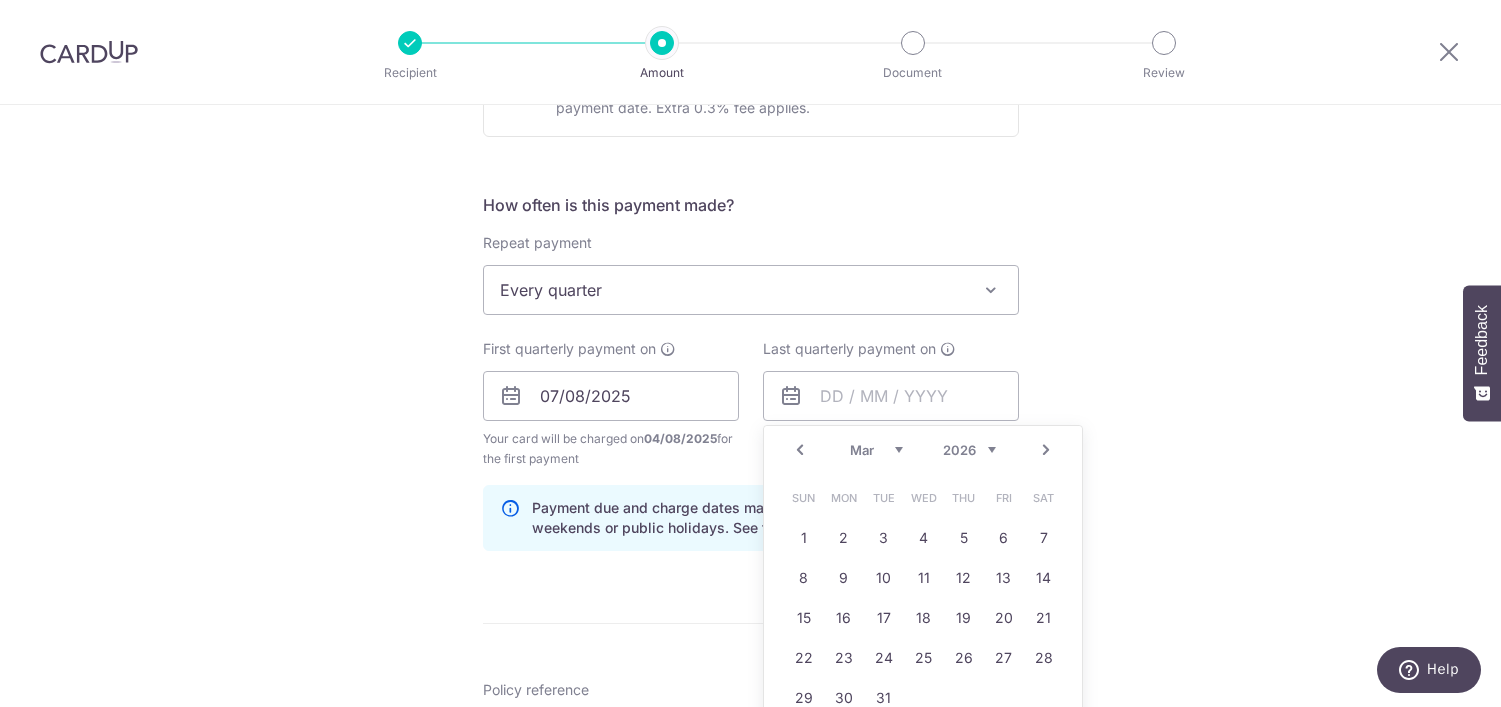 click on "Next" at bounding box center (1046, 450) 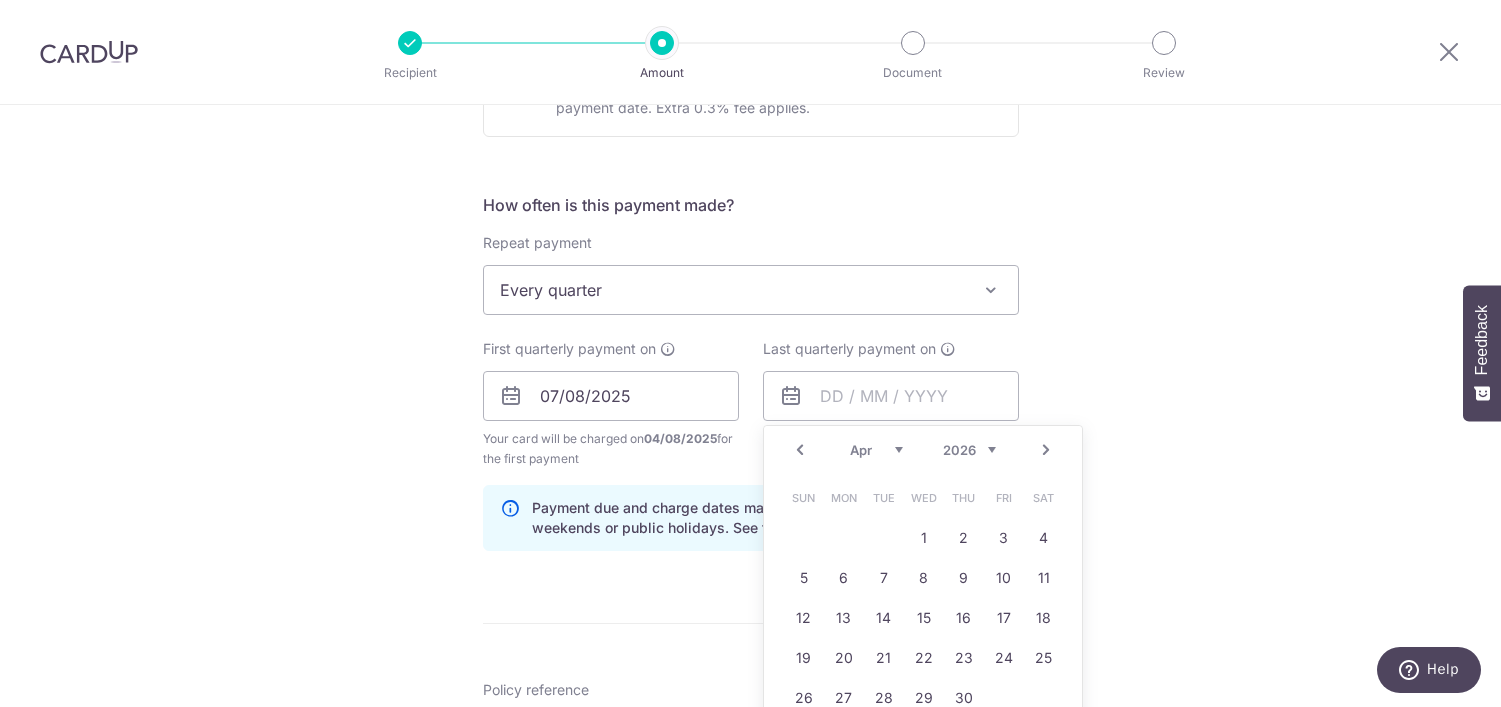 click on "Next" at bounding box center [1046, 450] 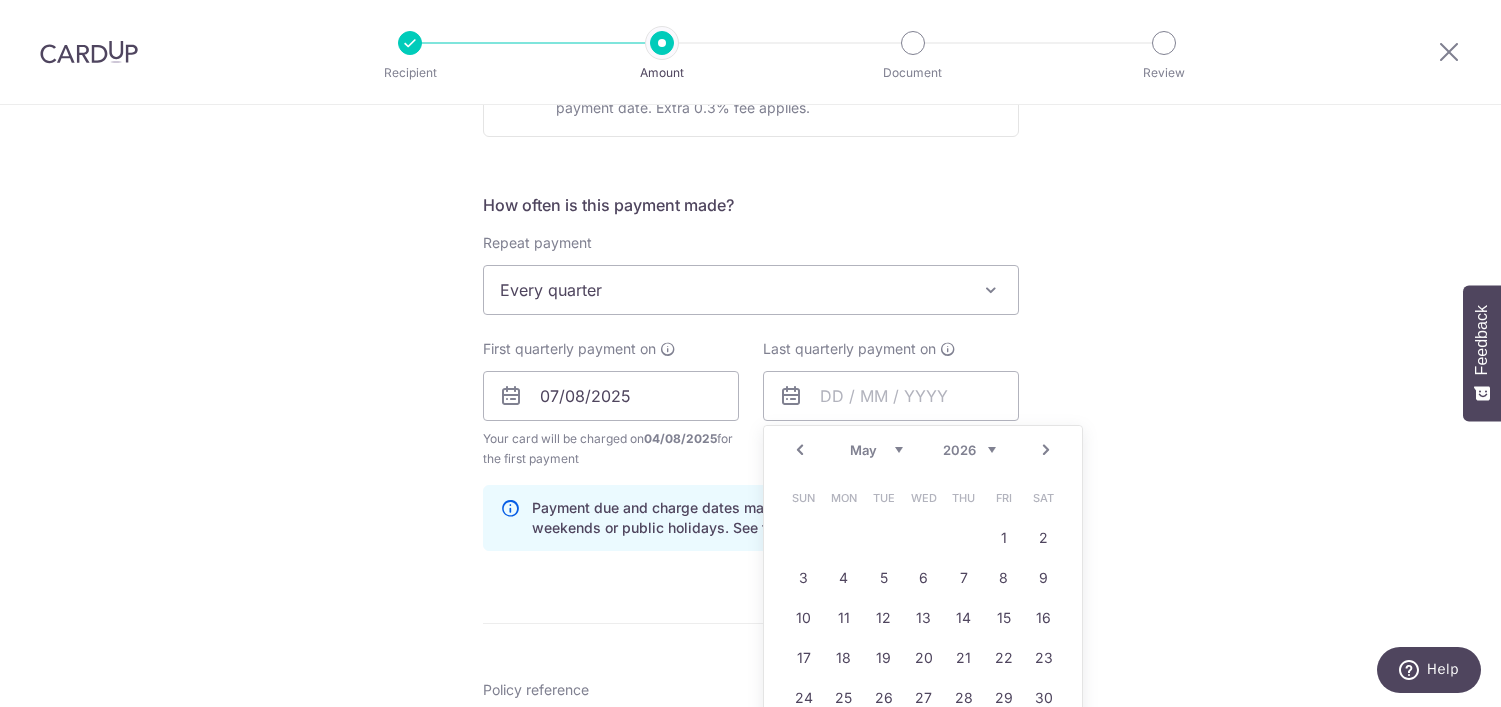 click on "Next" at bounding box center (1046, 450) 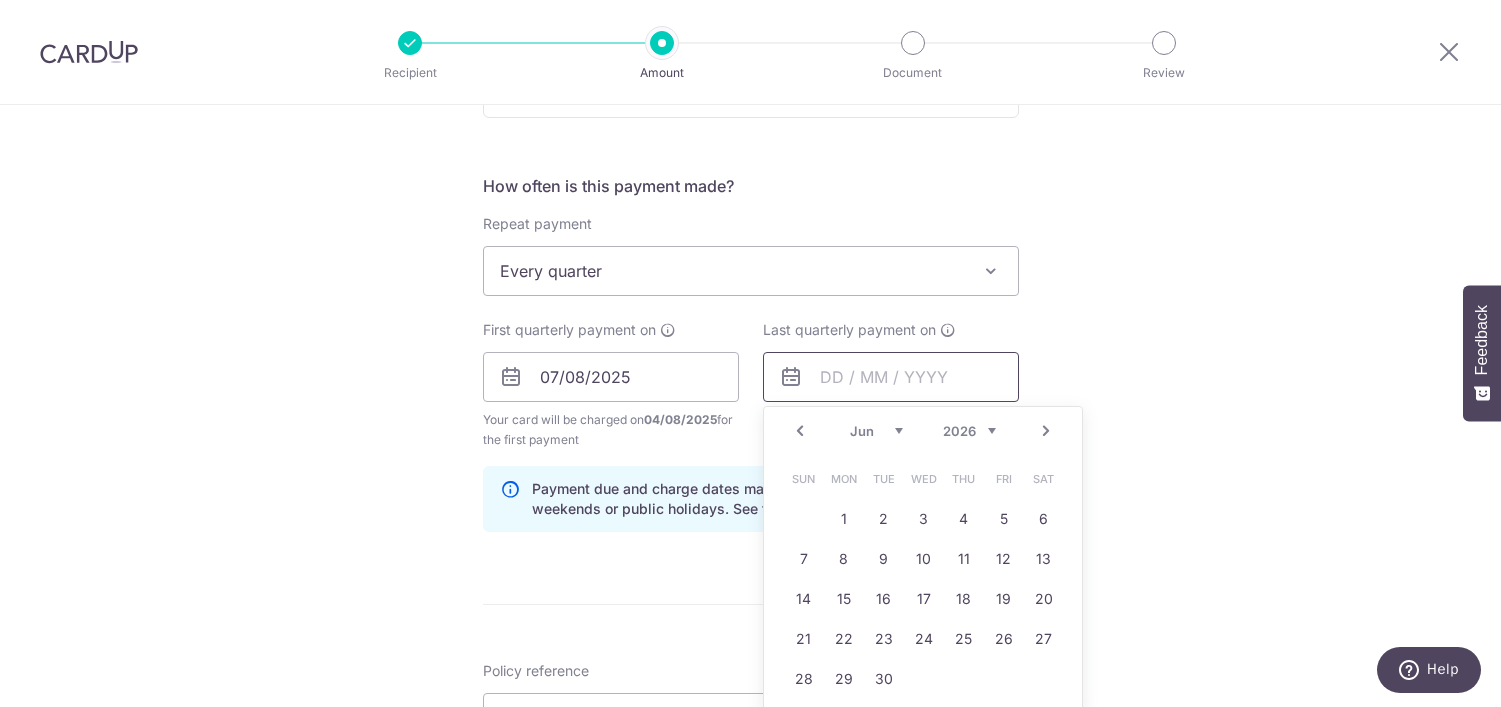 scroll, scrollTop: 755, scrollLeft: 0, axis: vertical 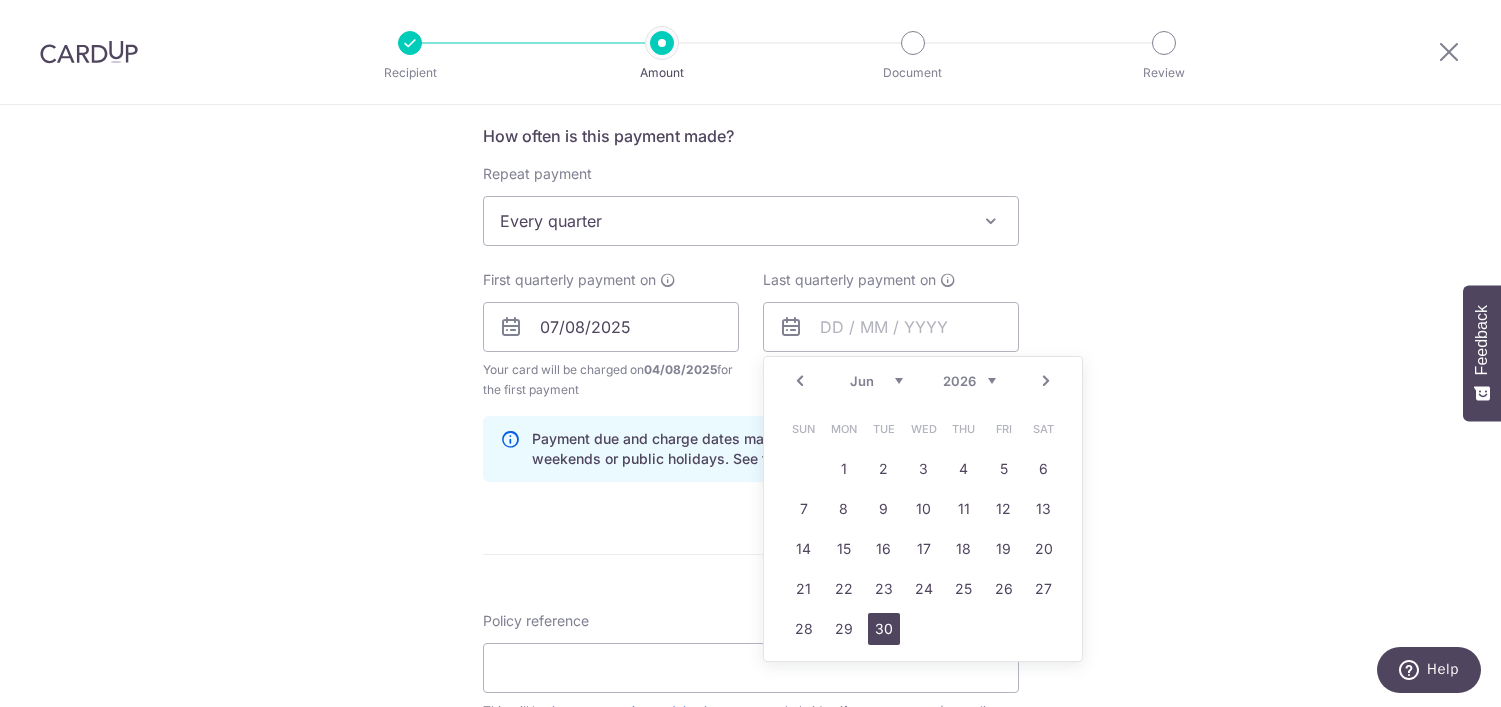 click on "30" at bounding box center [884, 629] 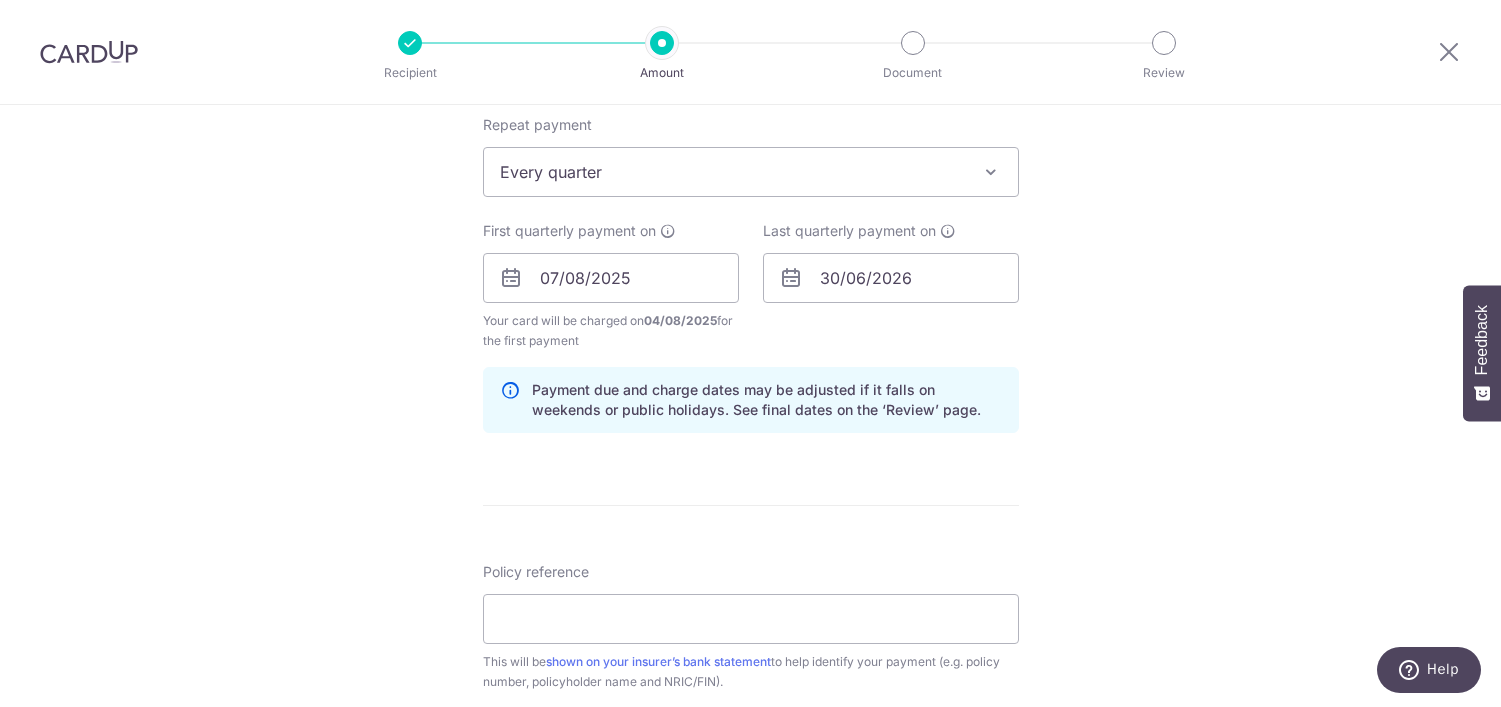 scroll, scrollTop: 807, scrollLeft: 0, axis: vertical 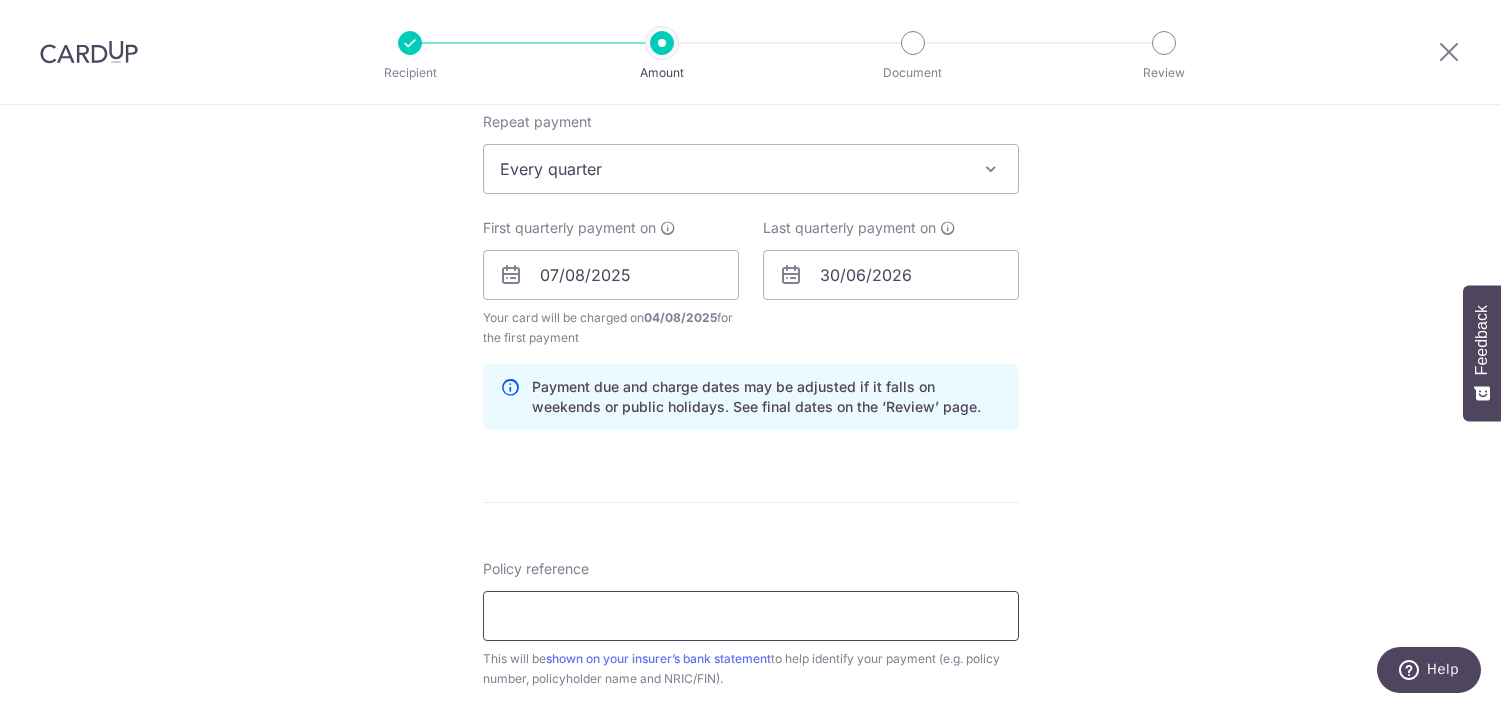 click on "Policy reference" at bounding box center [751, 616] 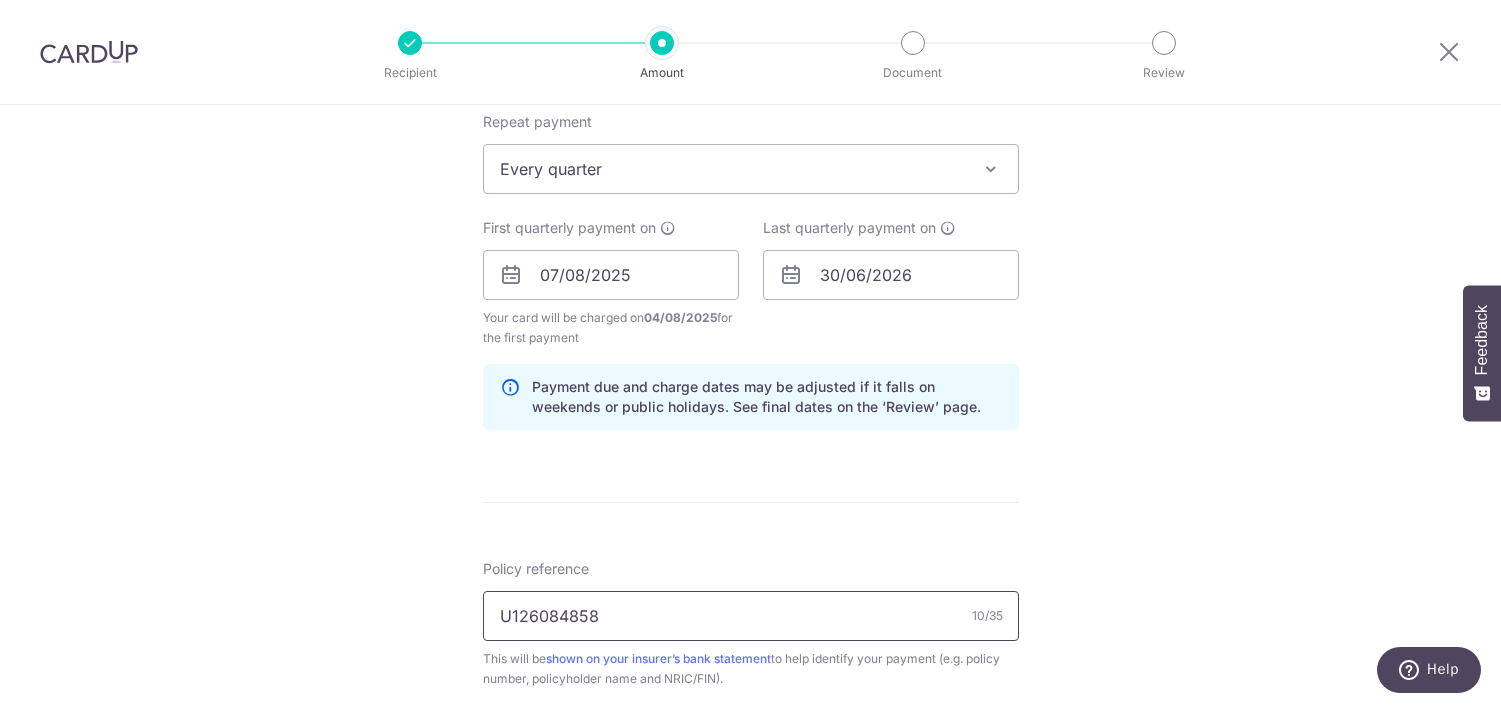 scroll, scrollTop: 1231, scrollLeft: 0, axis: vertical 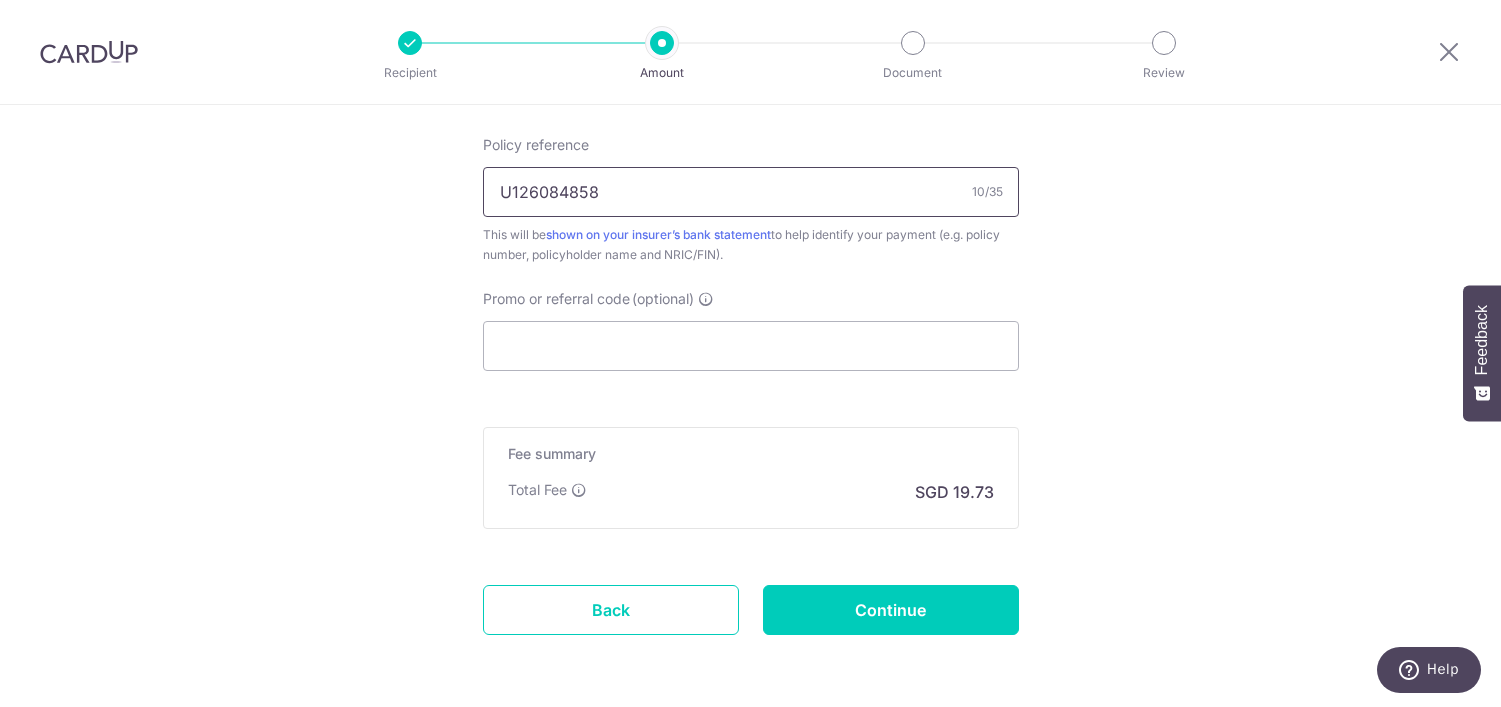 type on "U126084858" 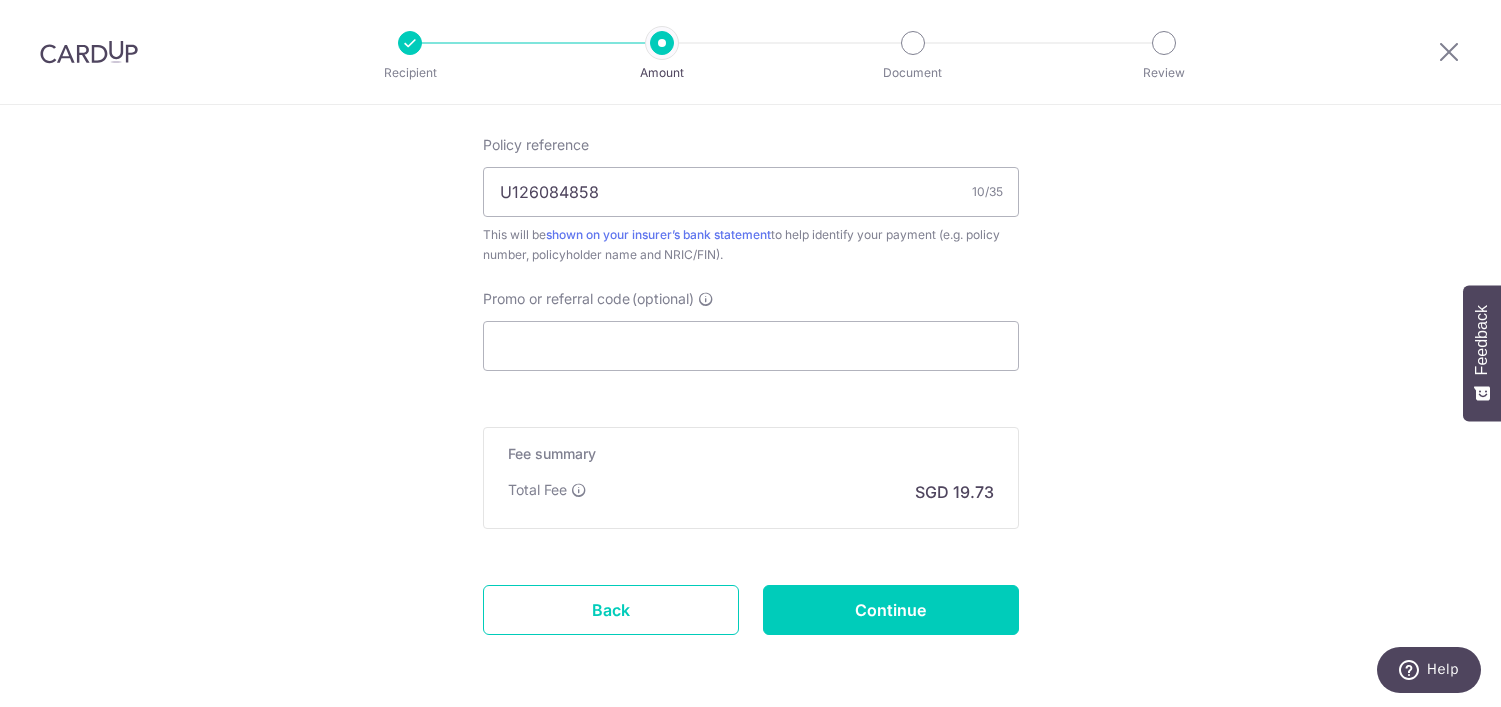 click on "Tell us more about your payment
Enter payment amount
SGD
758.69
758.69
Select Card
**** 4954
Add credit card
Your Cards
**** 4954
**** 9314
Secure 256-bit SSL
Text
New card details
Card
Secure 256-bit SSL" at bounding box center (750, -171) 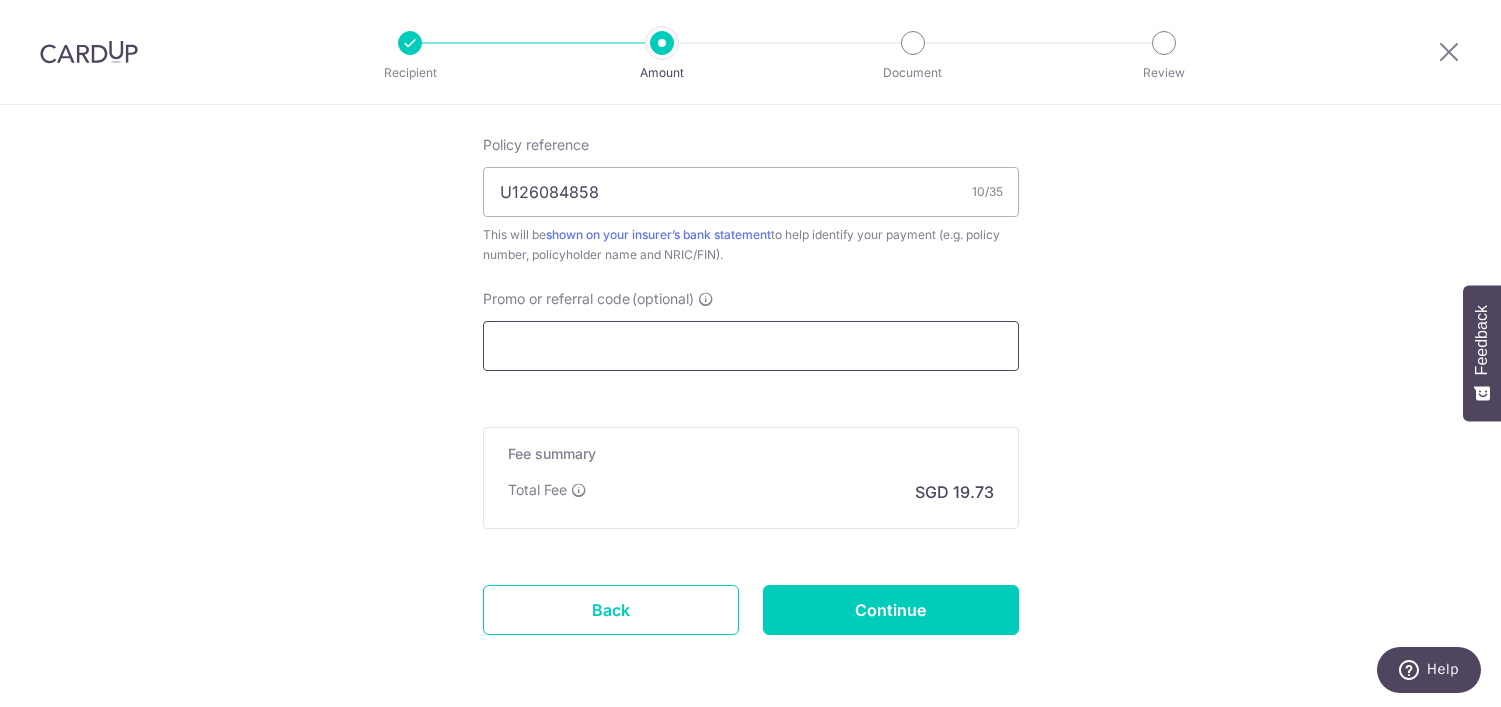 click on "Promo or referral code
(optional)" at bounding box center [751, 346] 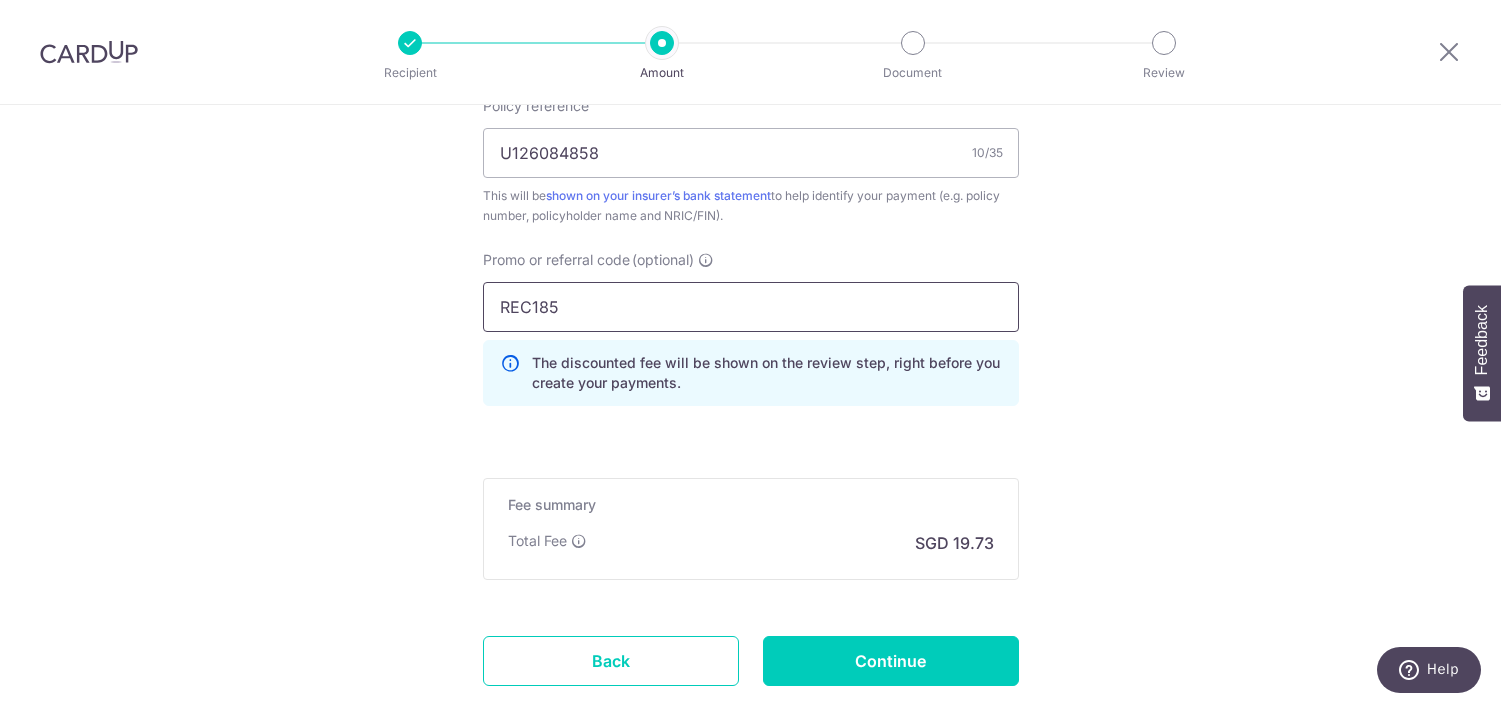 scroll, scrollTop: 1399, scrollLeft: 0, axis: vertical 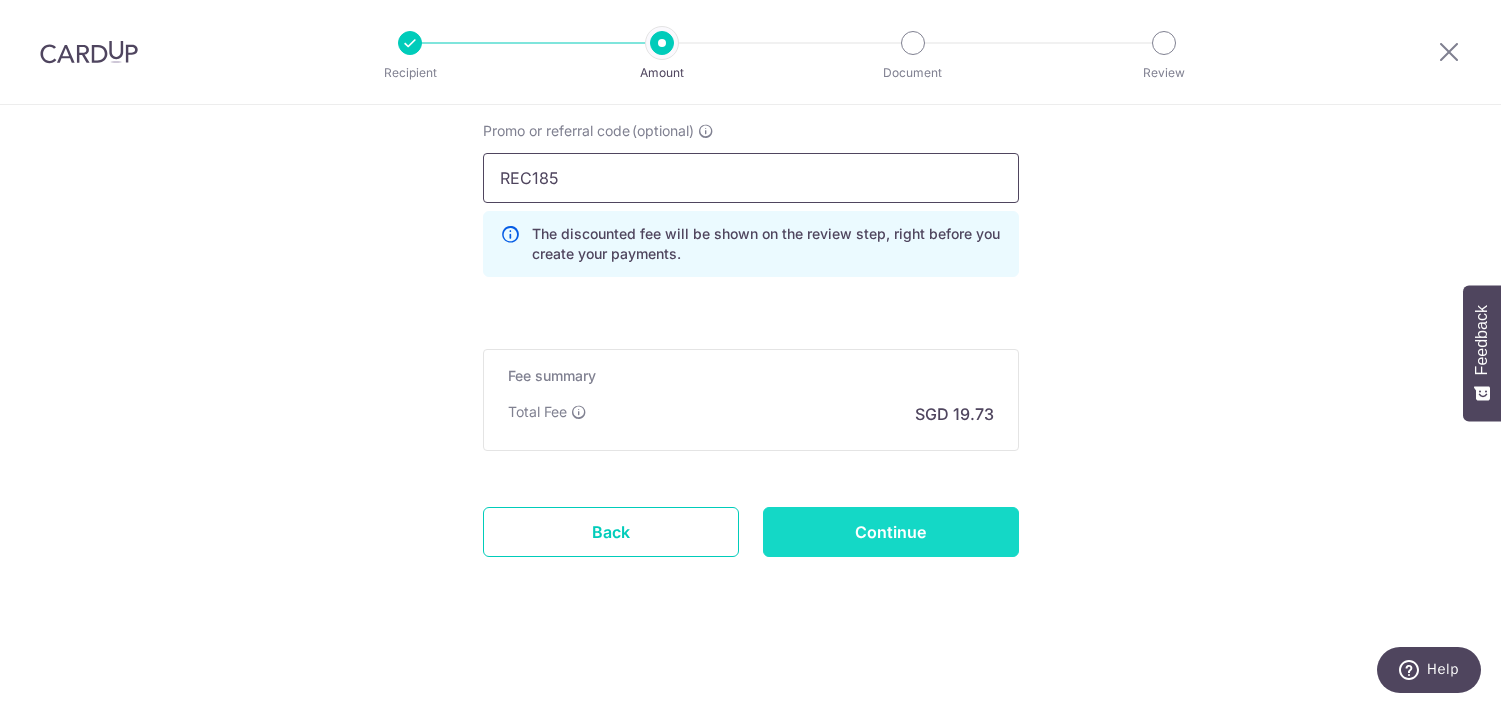 type on "REC185" 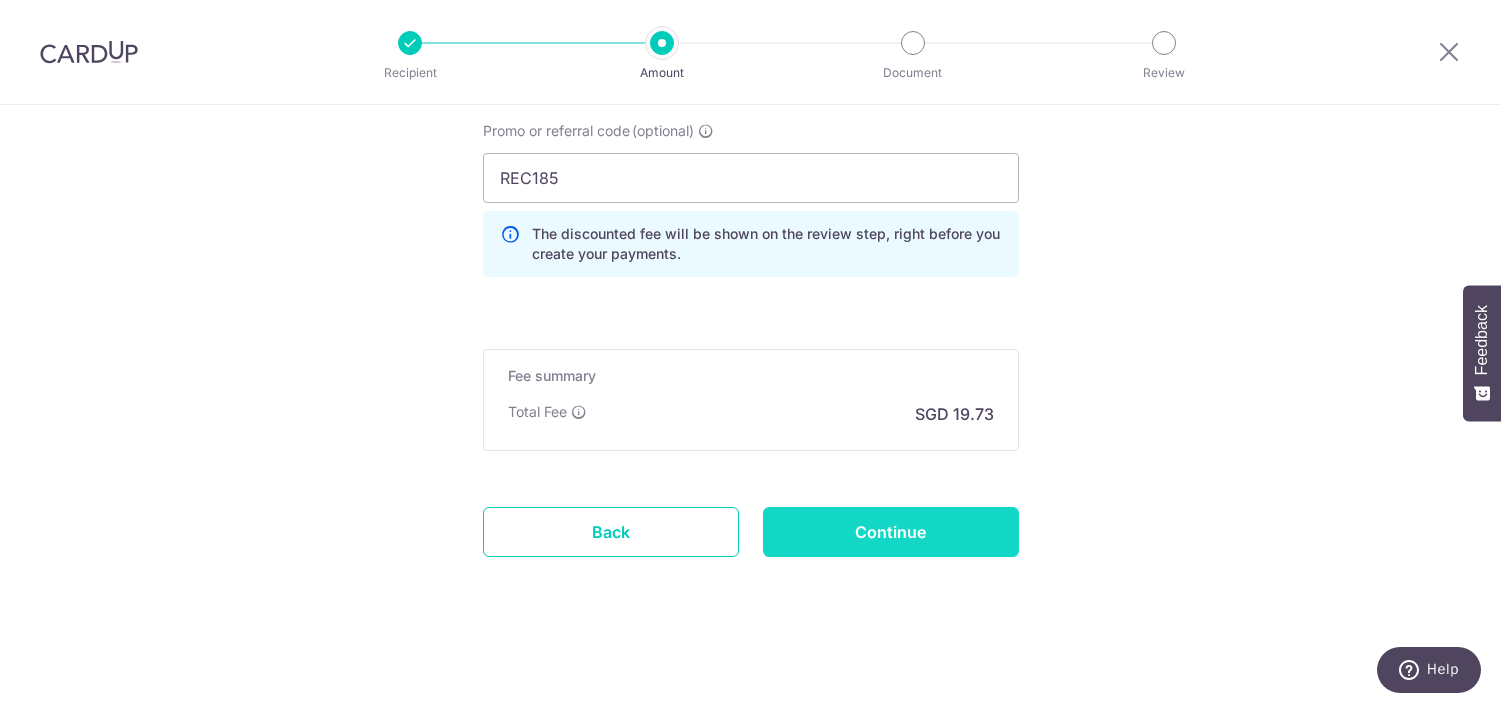 click on "Continue" at bounding box center (891, 532) 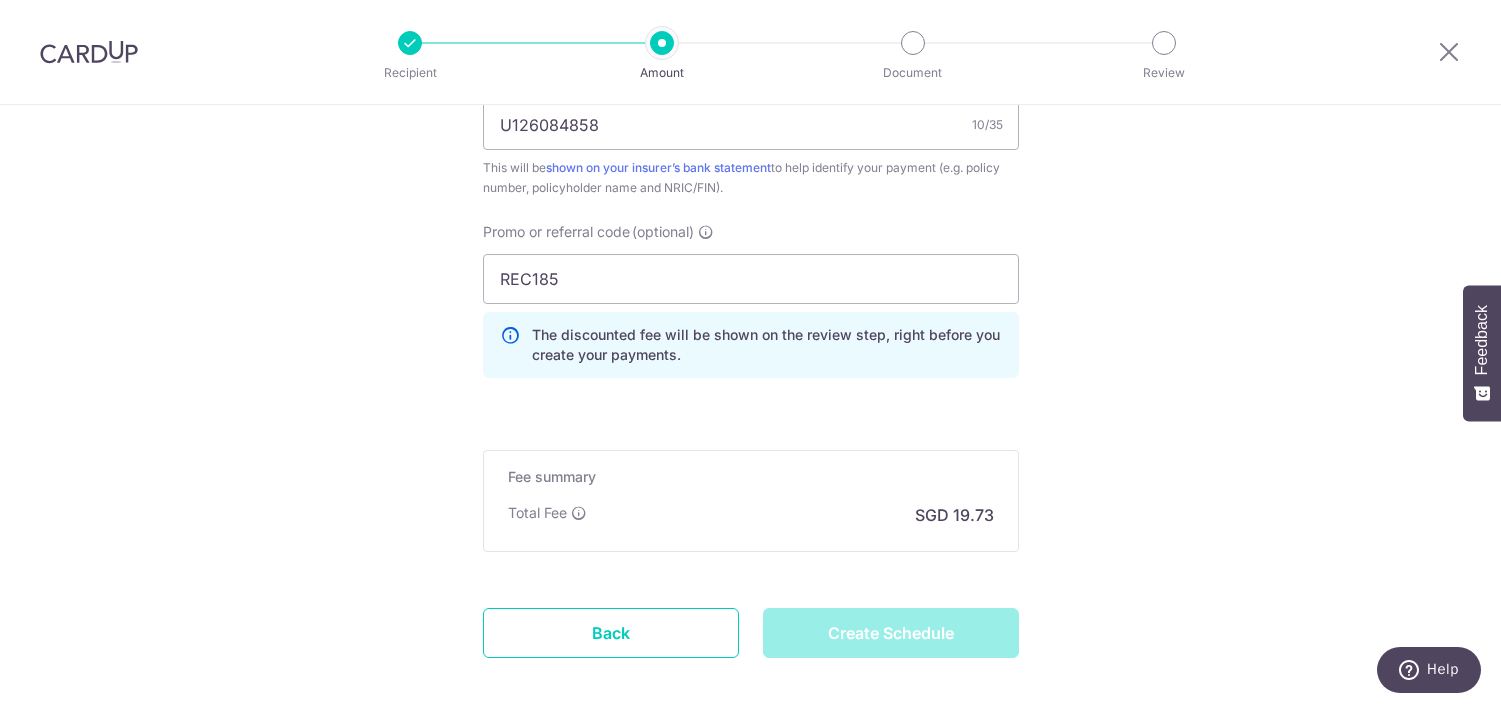 scroll, scrollTop: 1047, scrollLeft: 0, axis: vertical 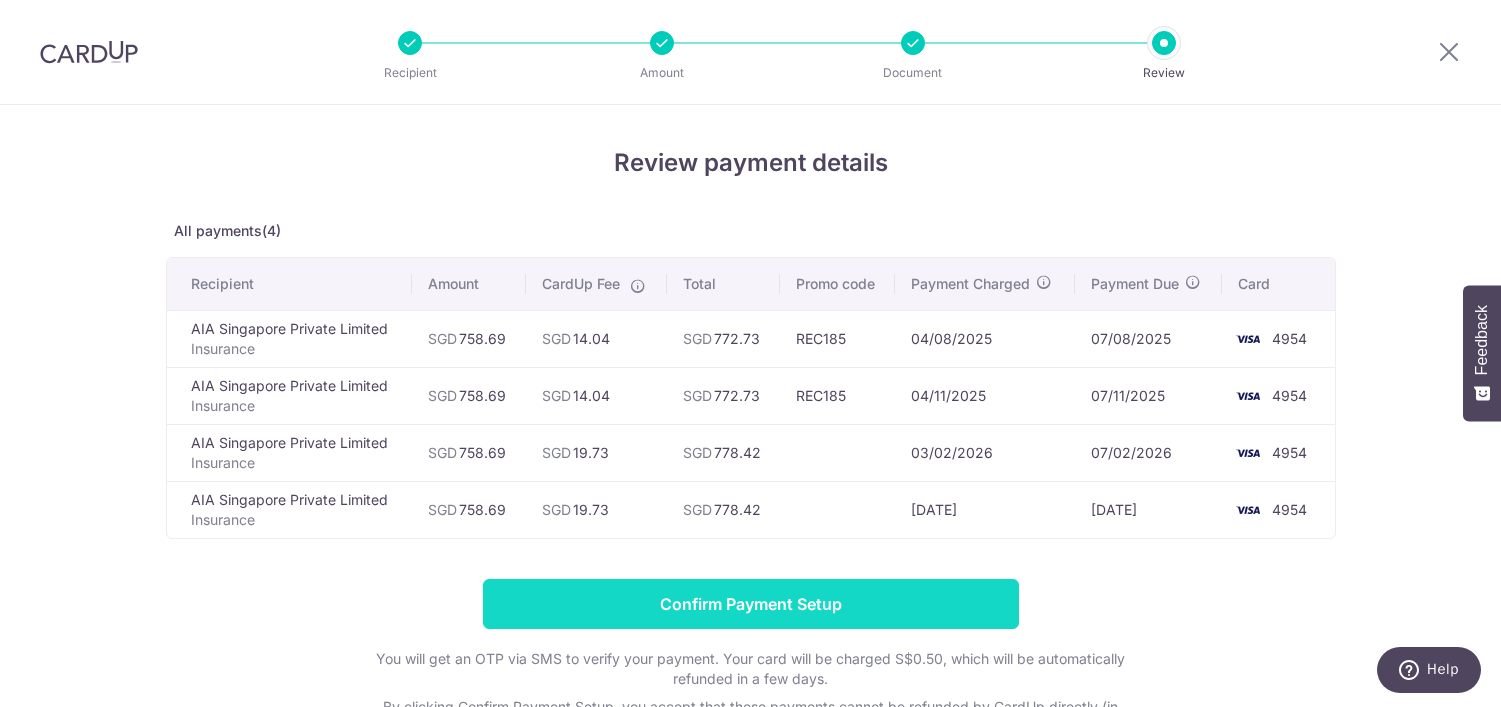 click on "Confirm Payment Setup" at bounding box center [751, 604] 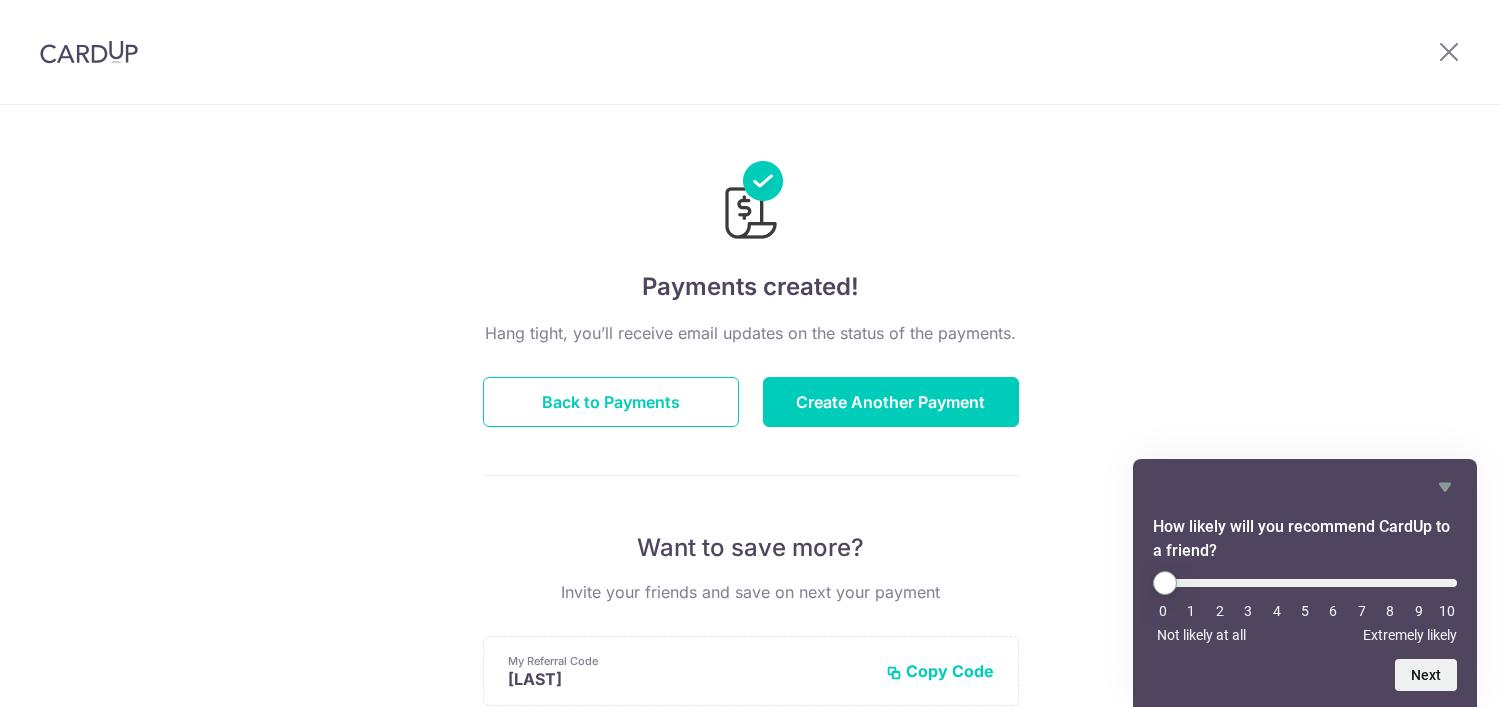 scroll, scrollTop: 0, scrollLeft: 0, axis: both 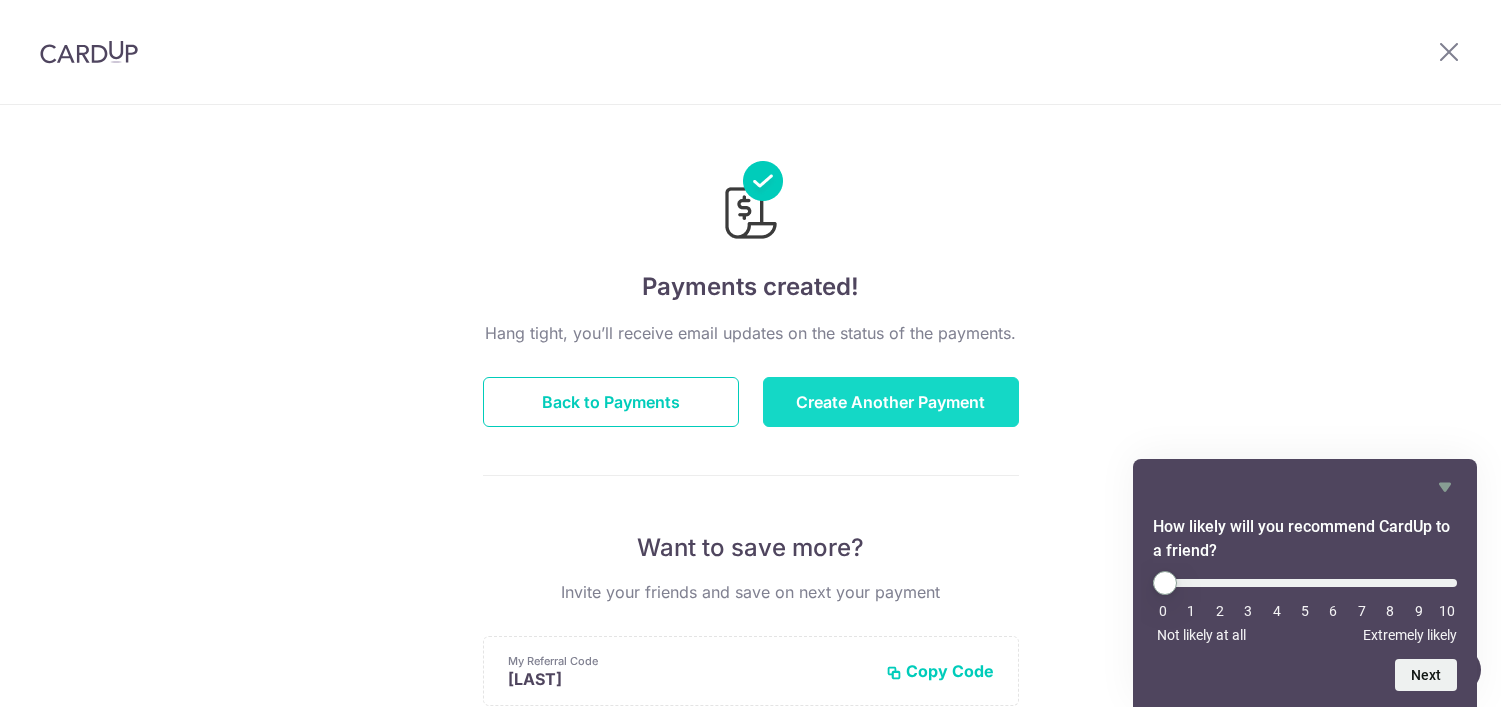 click on "Create Another Payment" at bounding box center [891, 402] 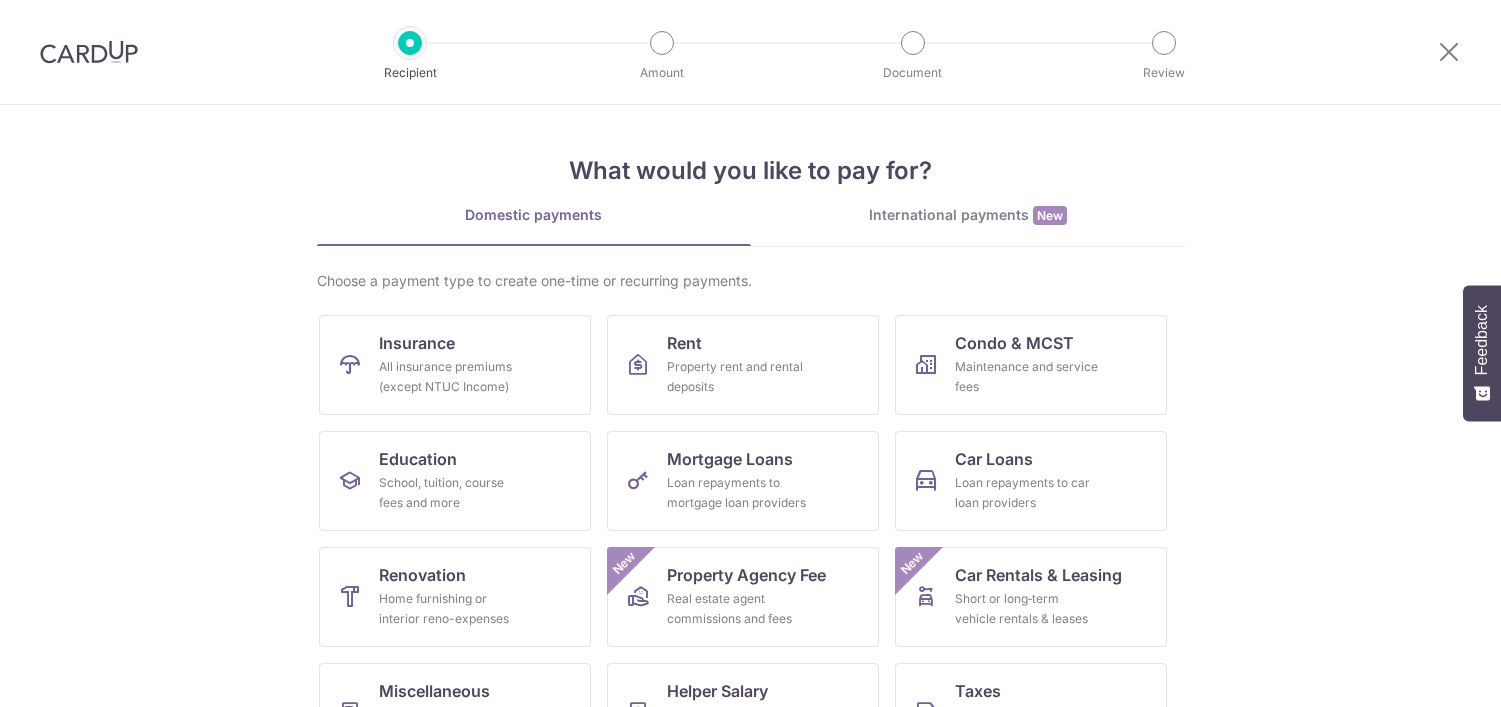 scroll, scrollTop: 0, scrollLeft: 0, axis: both 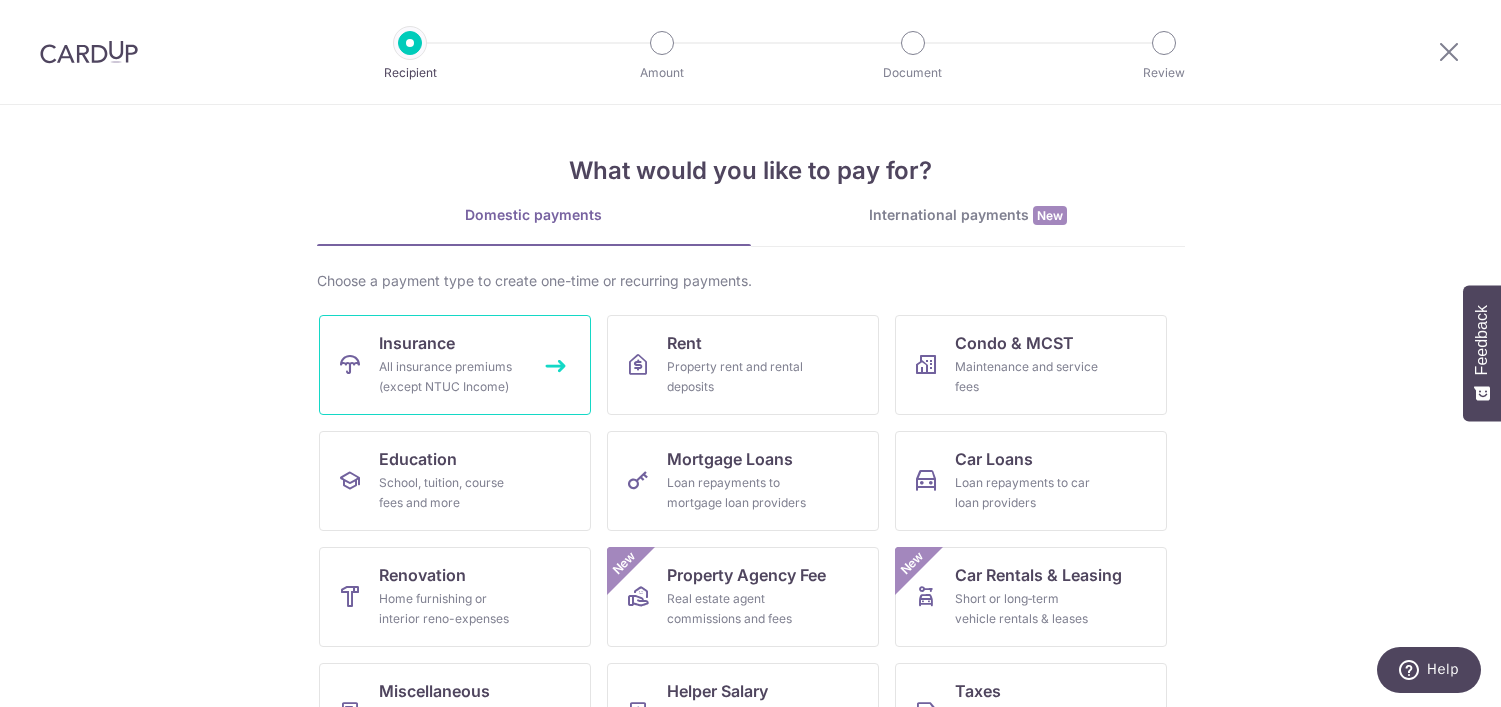 click on "Insurance" at bounding box center [417, 343] 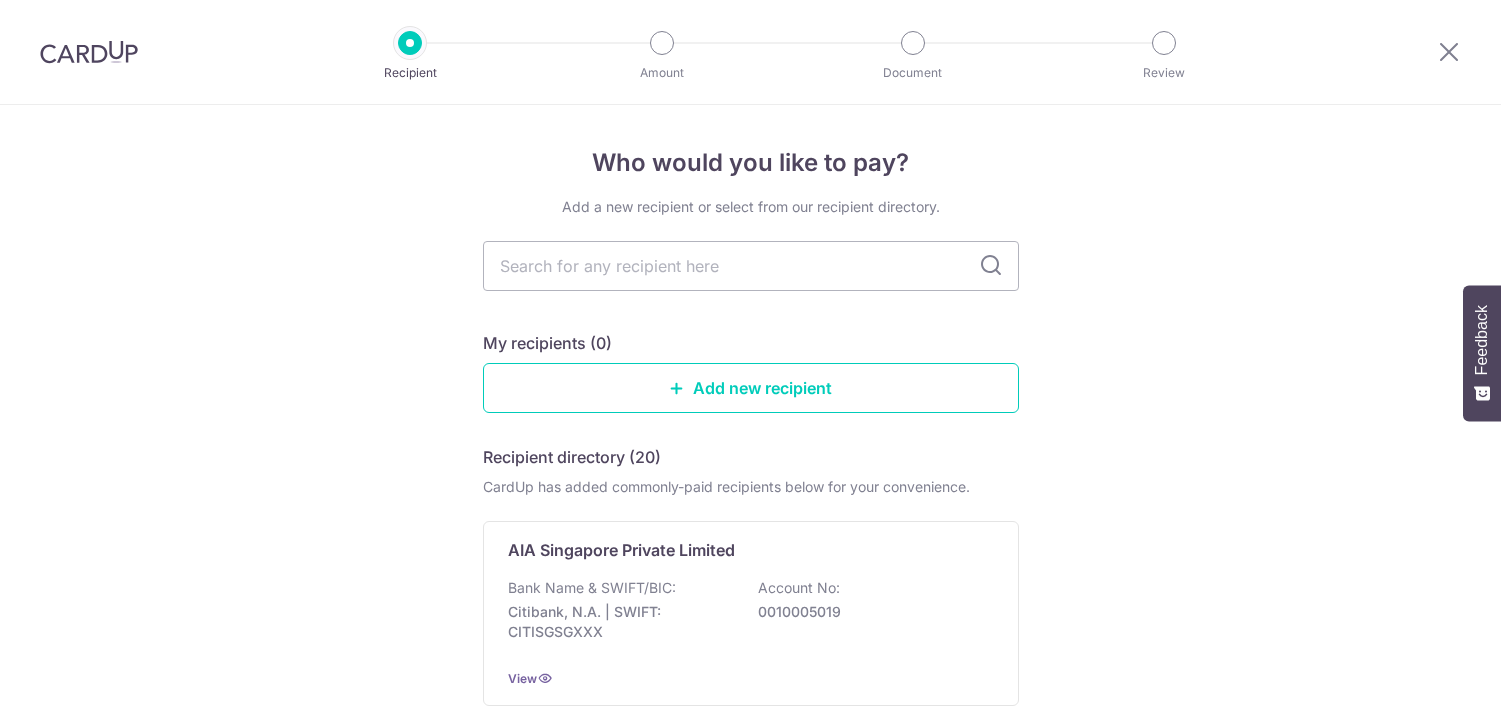 scroll, scrollTop: 0, scrollLeft: 0, axis: both 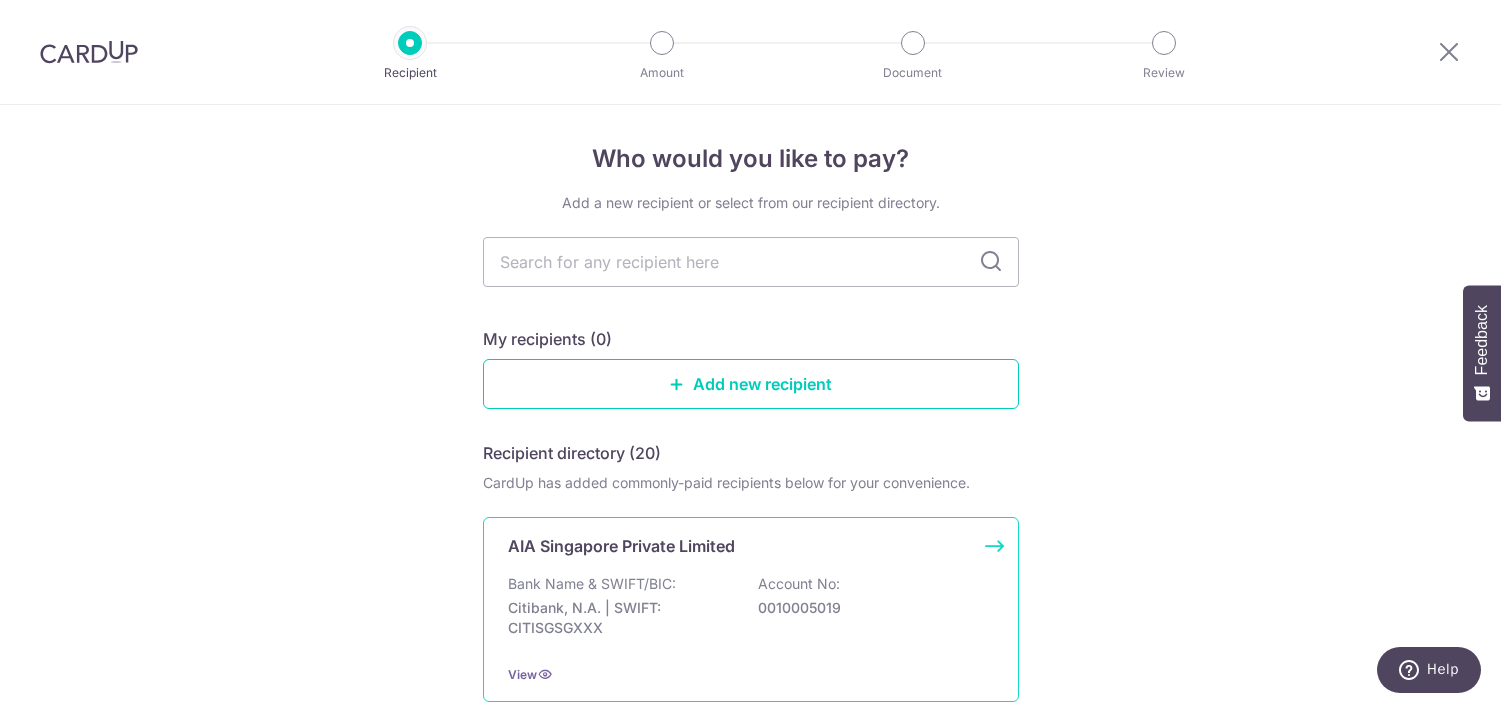 click on "AIA Singapore Private Limited
Bank Name & SWIFT/BIC:
Citibank, N.A. | SWIFT: CITISGSGXXX
Account No:
[ACCOUNT_NUMBER]
View" at bounding box center [751, 609] 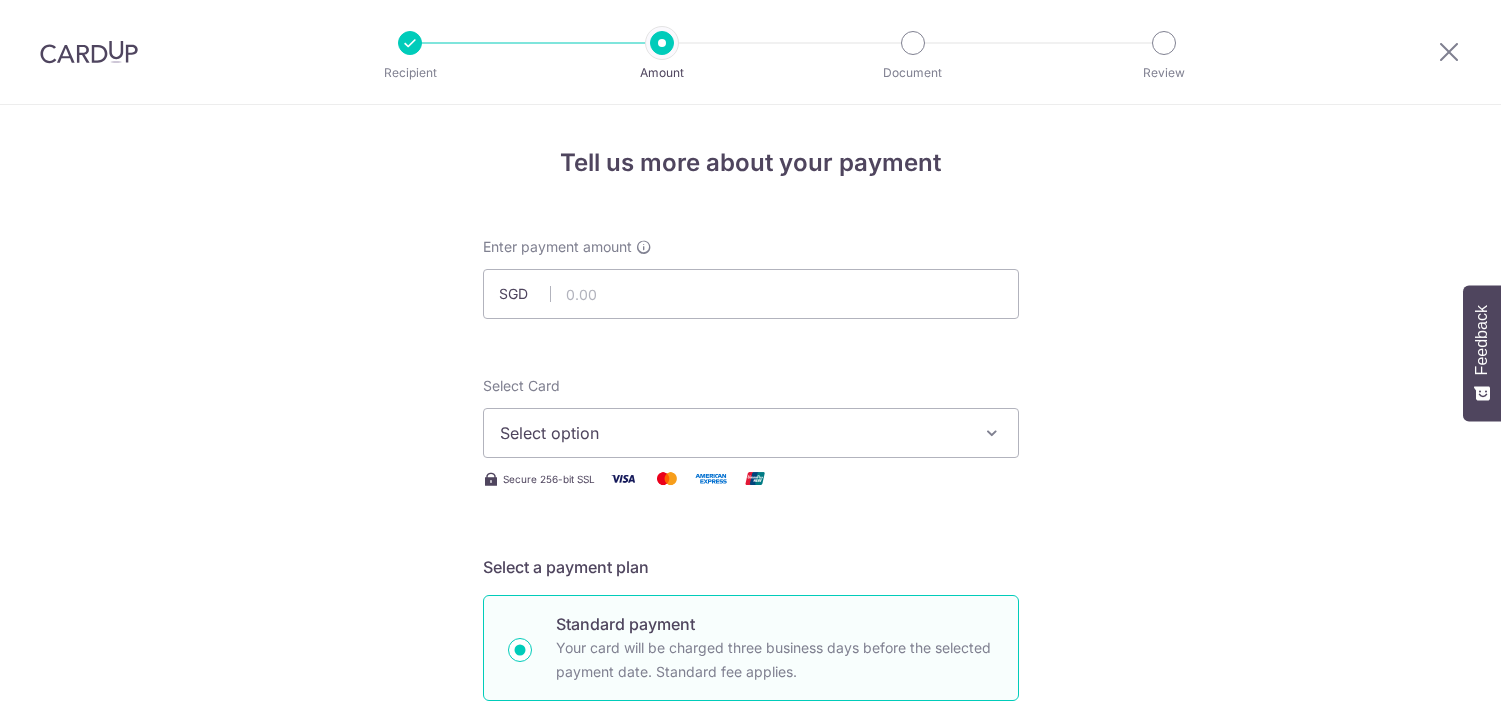 scroll, scrollTop: 0, scrollLeft: 0, axis: both 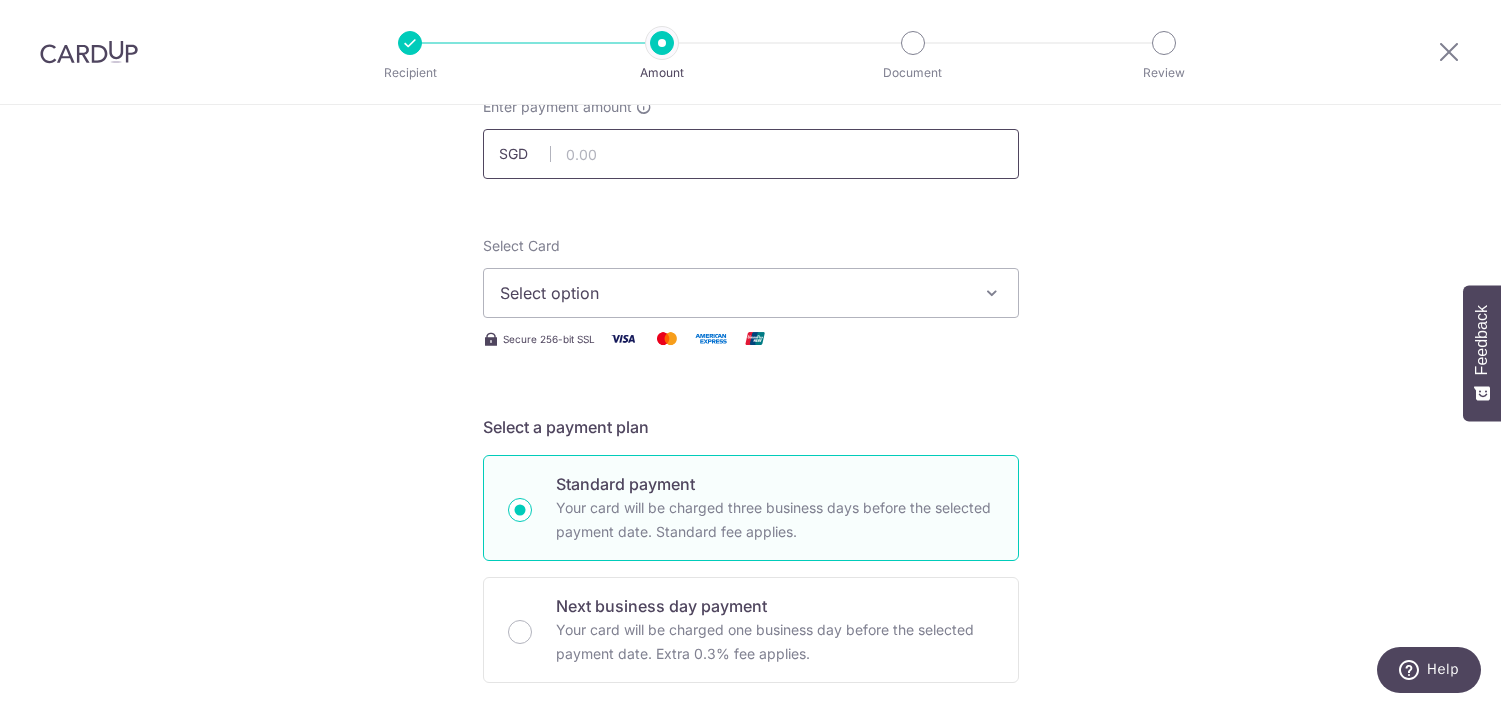 click at bounding box center (751, 154) 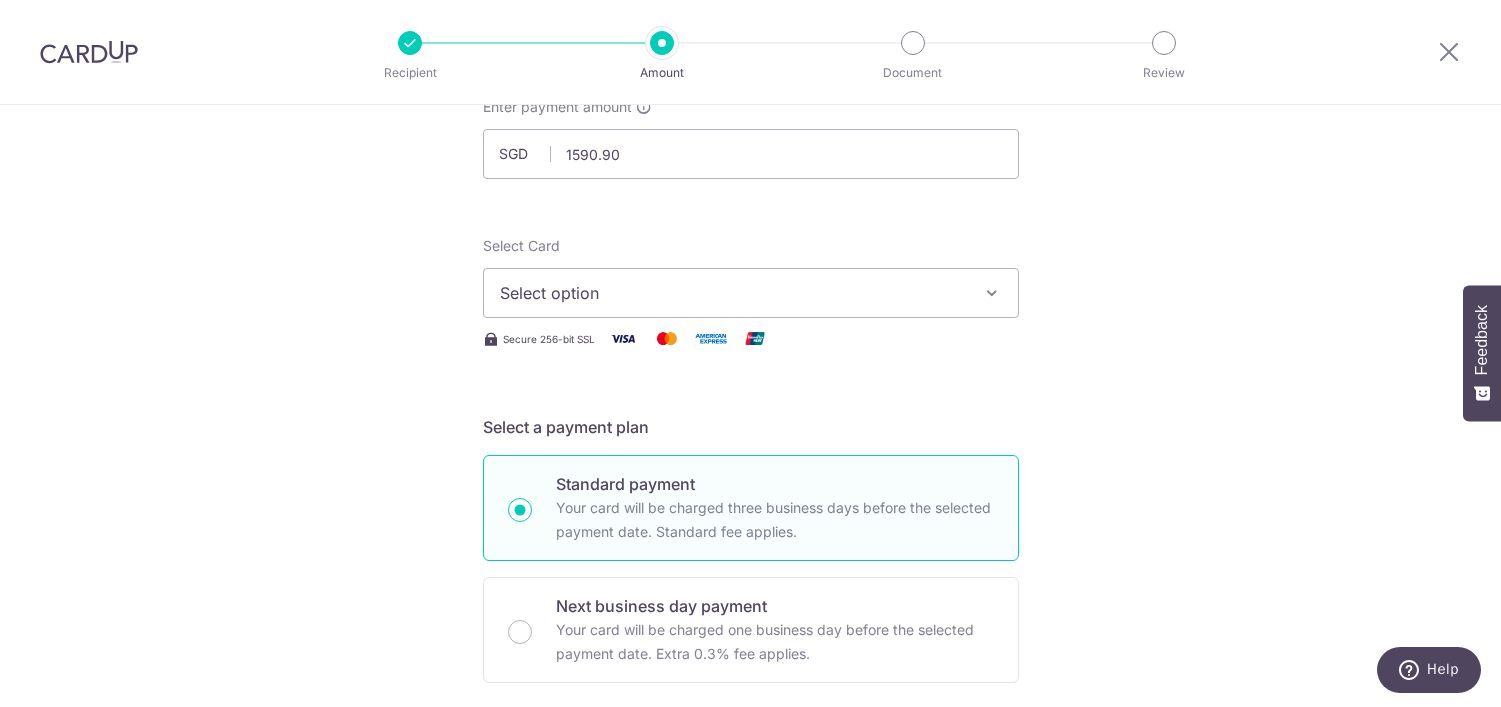 type on "1,590.90" 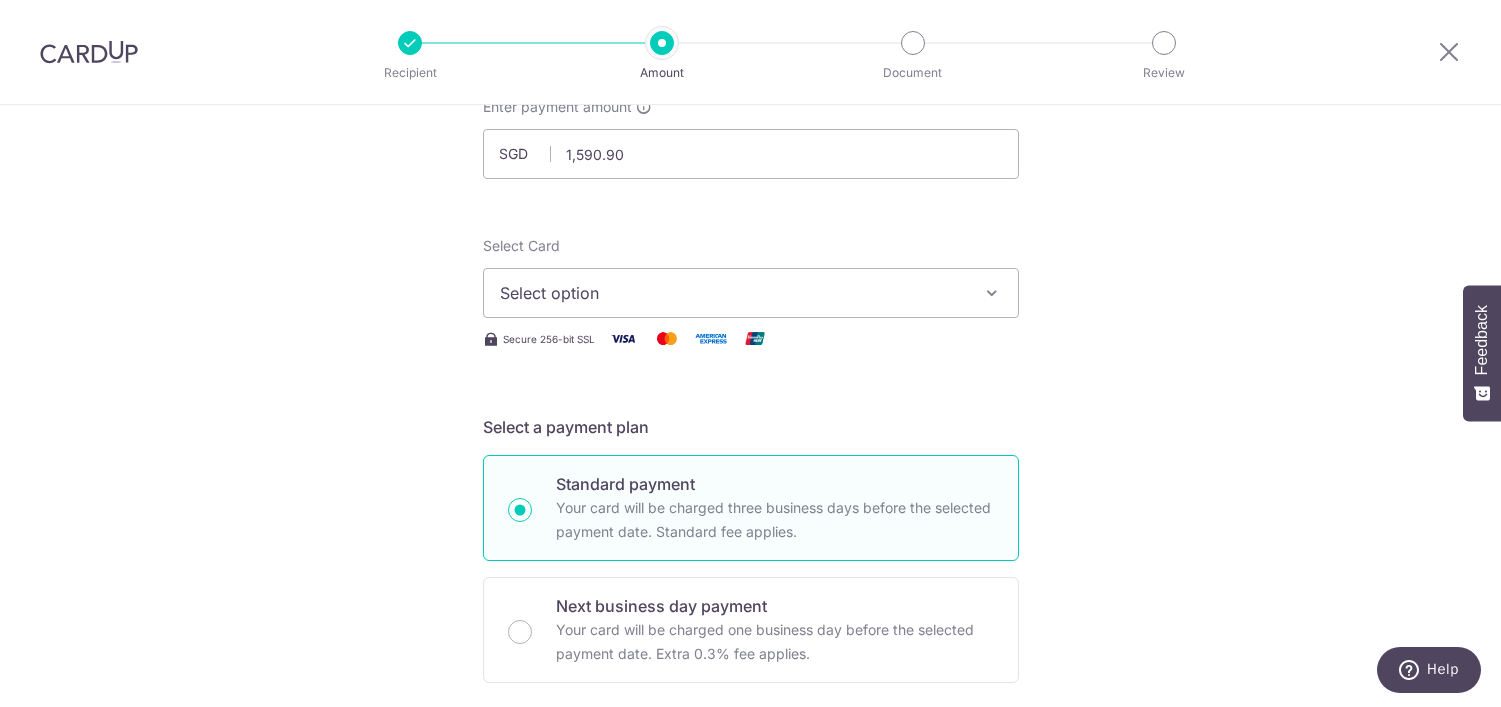 click on "Select option" at bounding box center [733, 293] 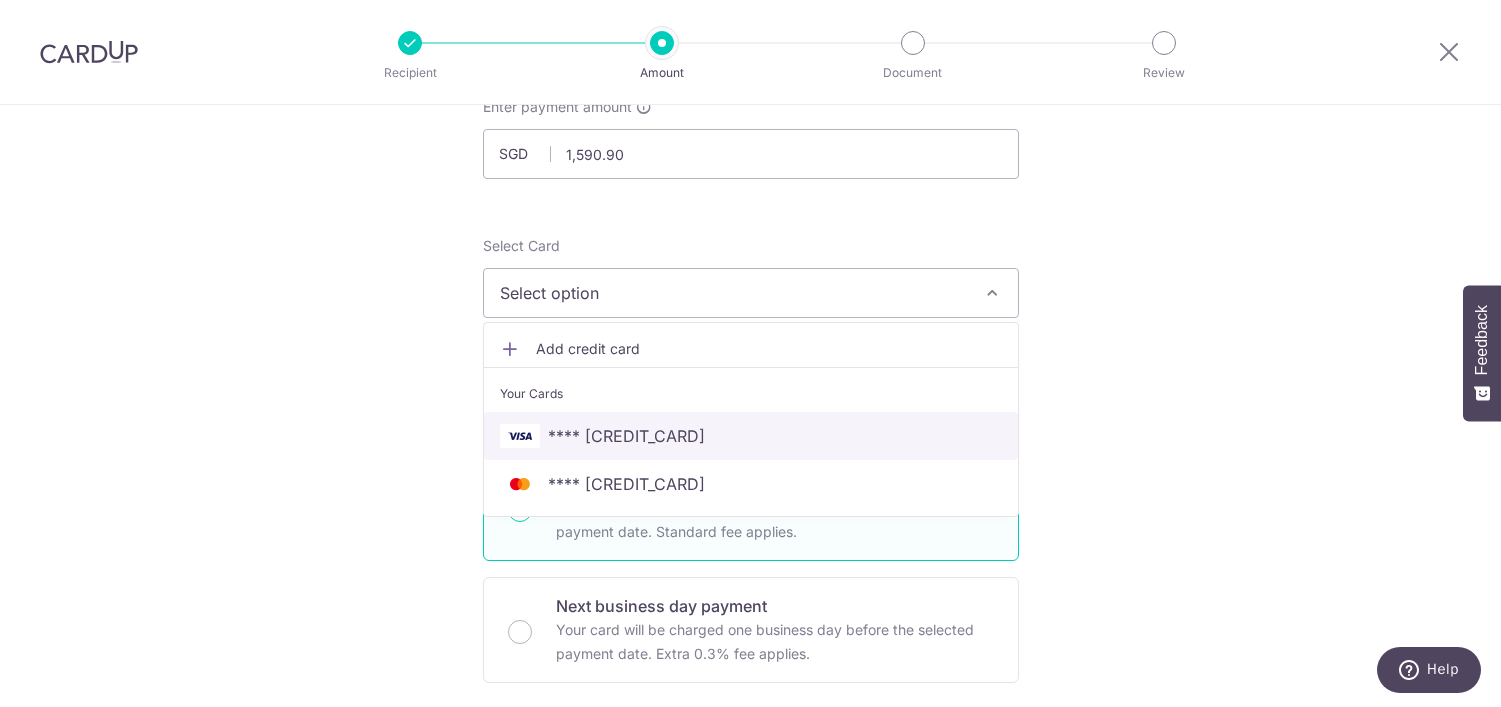 click on "**** 4954" at bounding box center [626, 436] 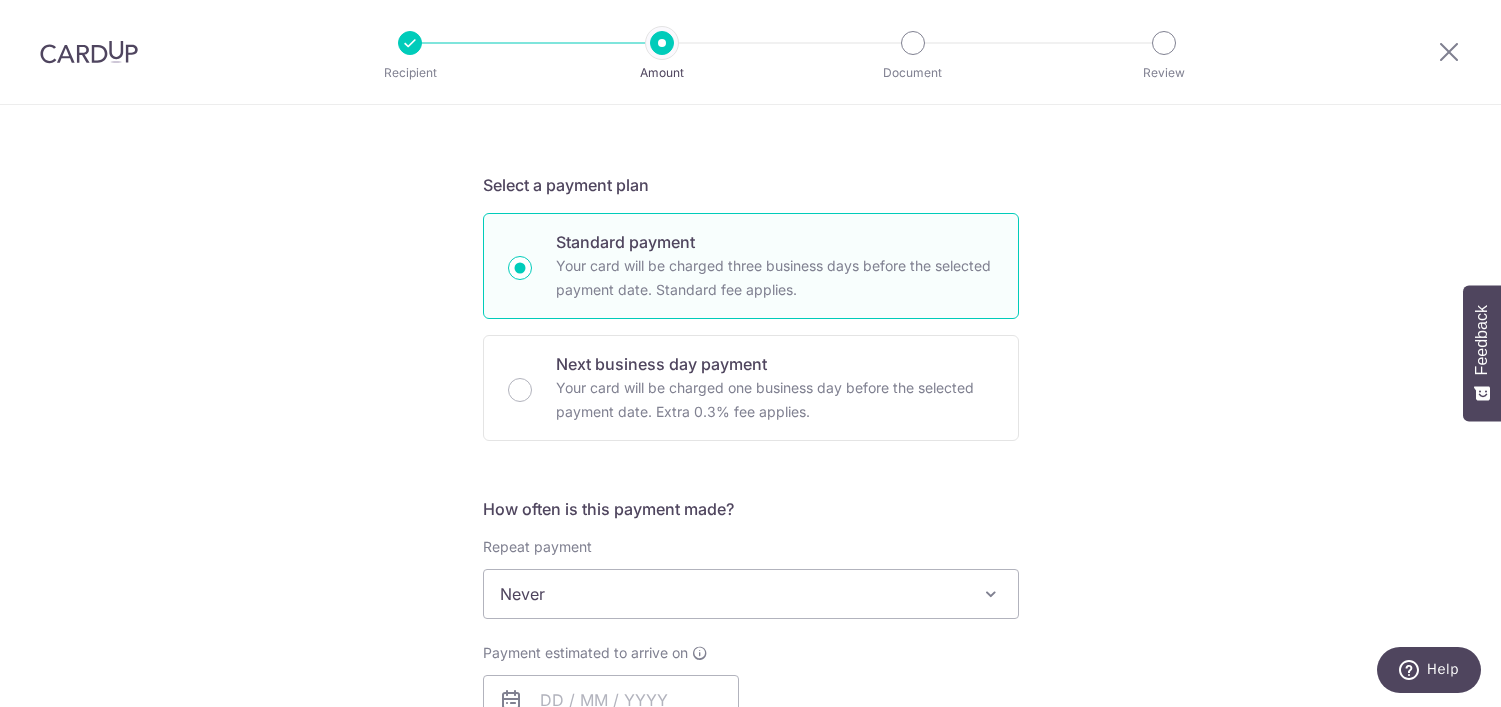 scroll, scrollTop: 383, scrollLeft: 0, axis: vertical 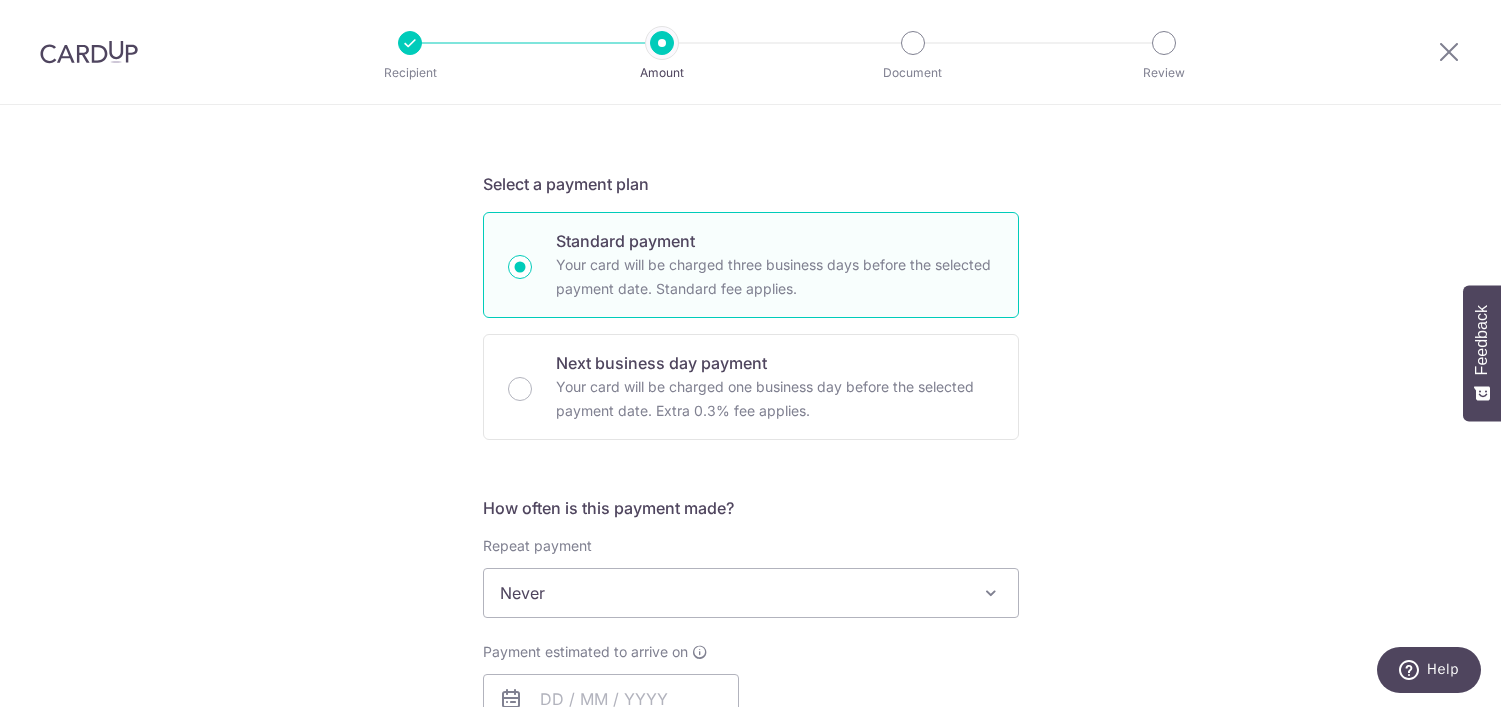click on "Never" at bounding box center [751, 593] 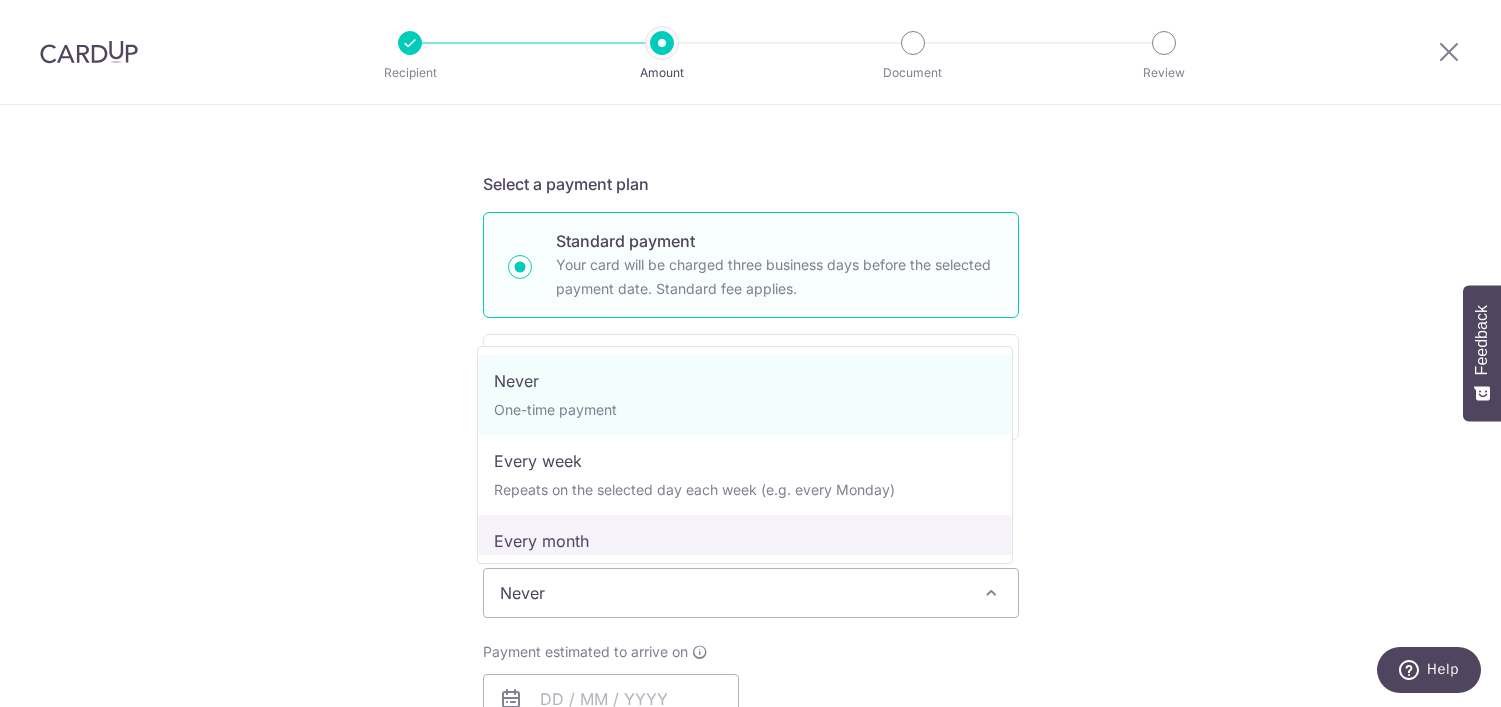 click on "Never" at bounding box center (751, 593) 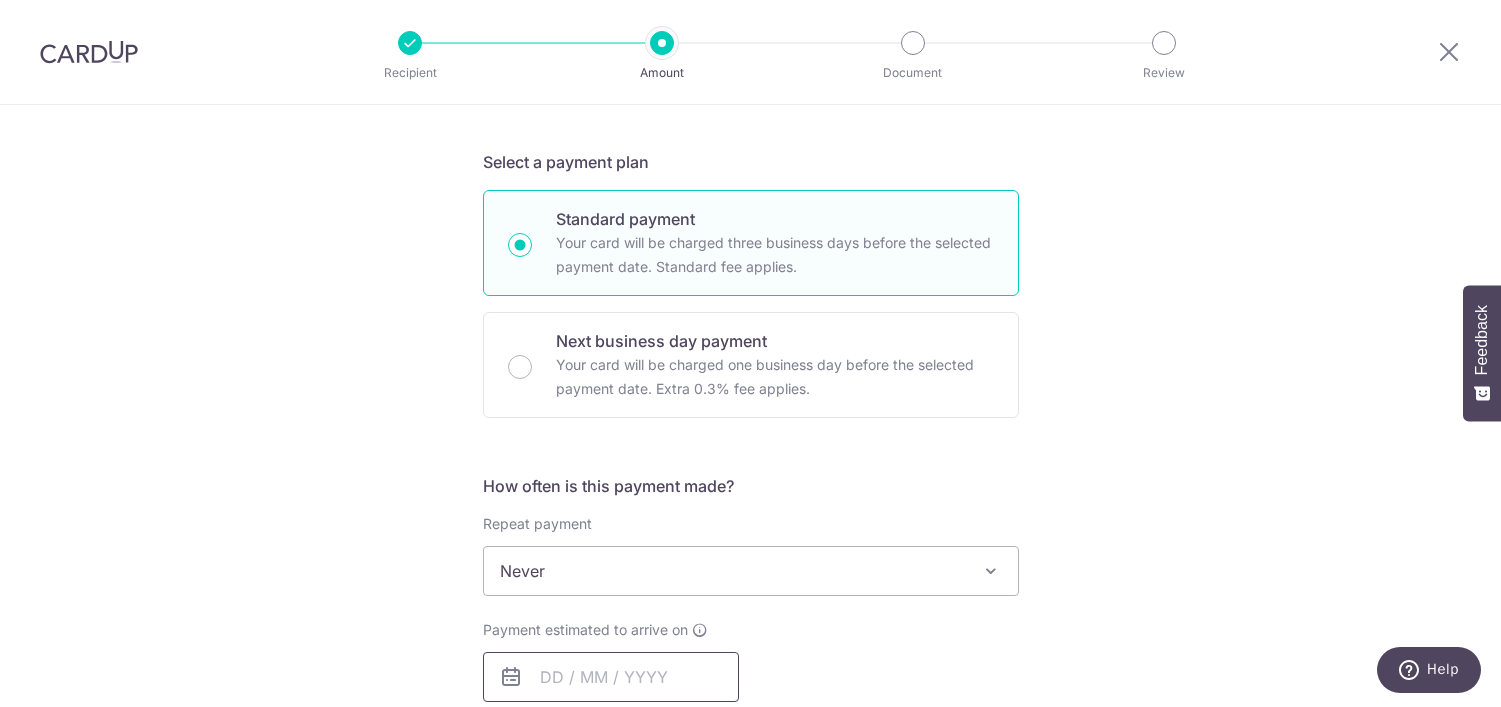 scroll, scrollTop: 415, scrollLeft: 0, axis: vertical 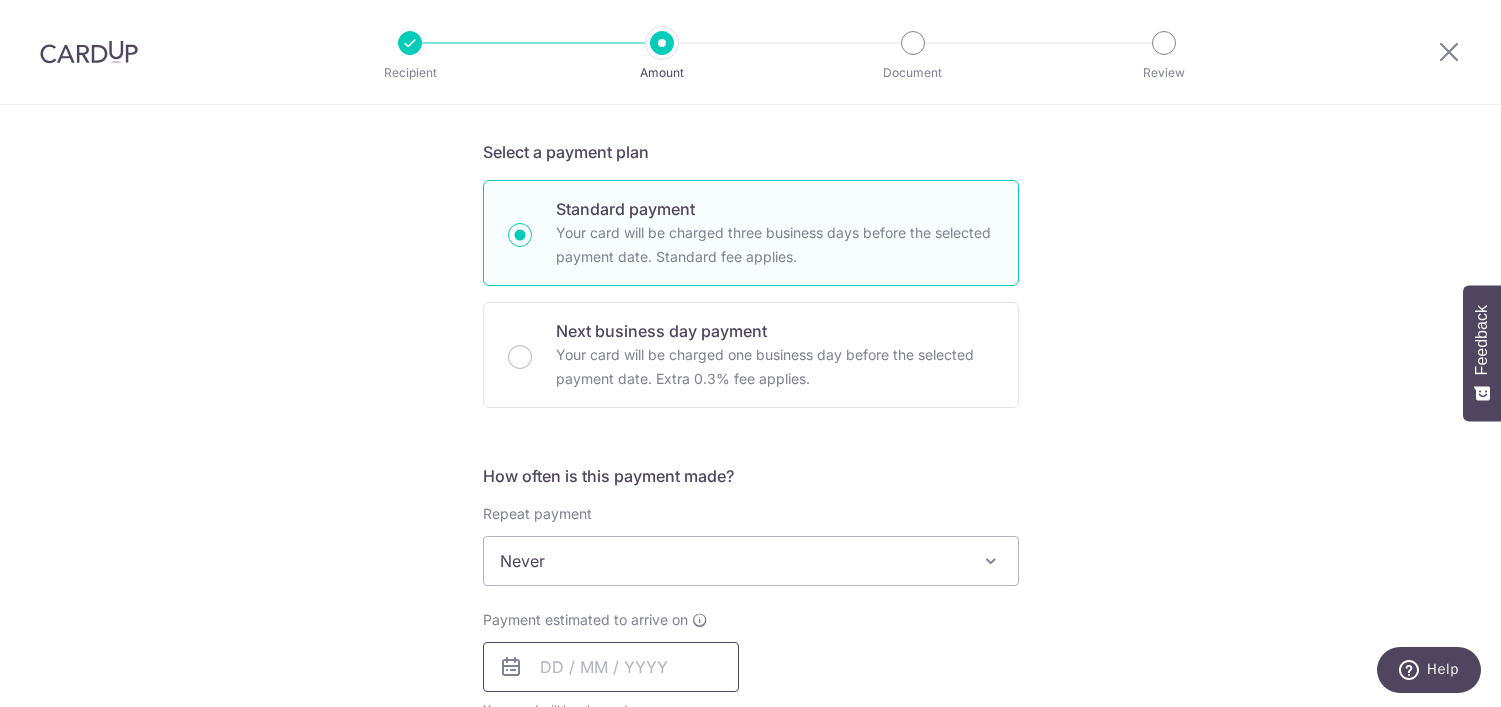 click at bounding box center (611, 667) 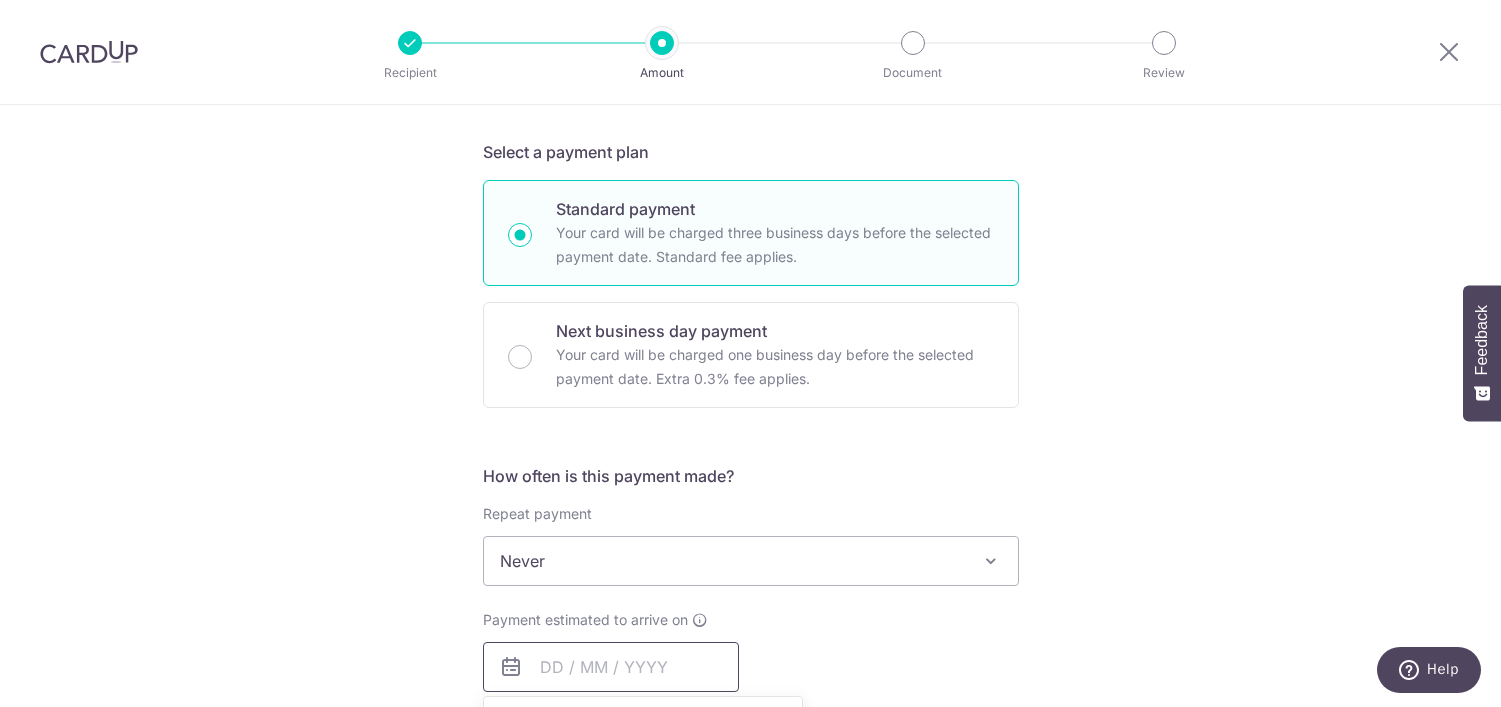 click at bounding box center (611, 667) 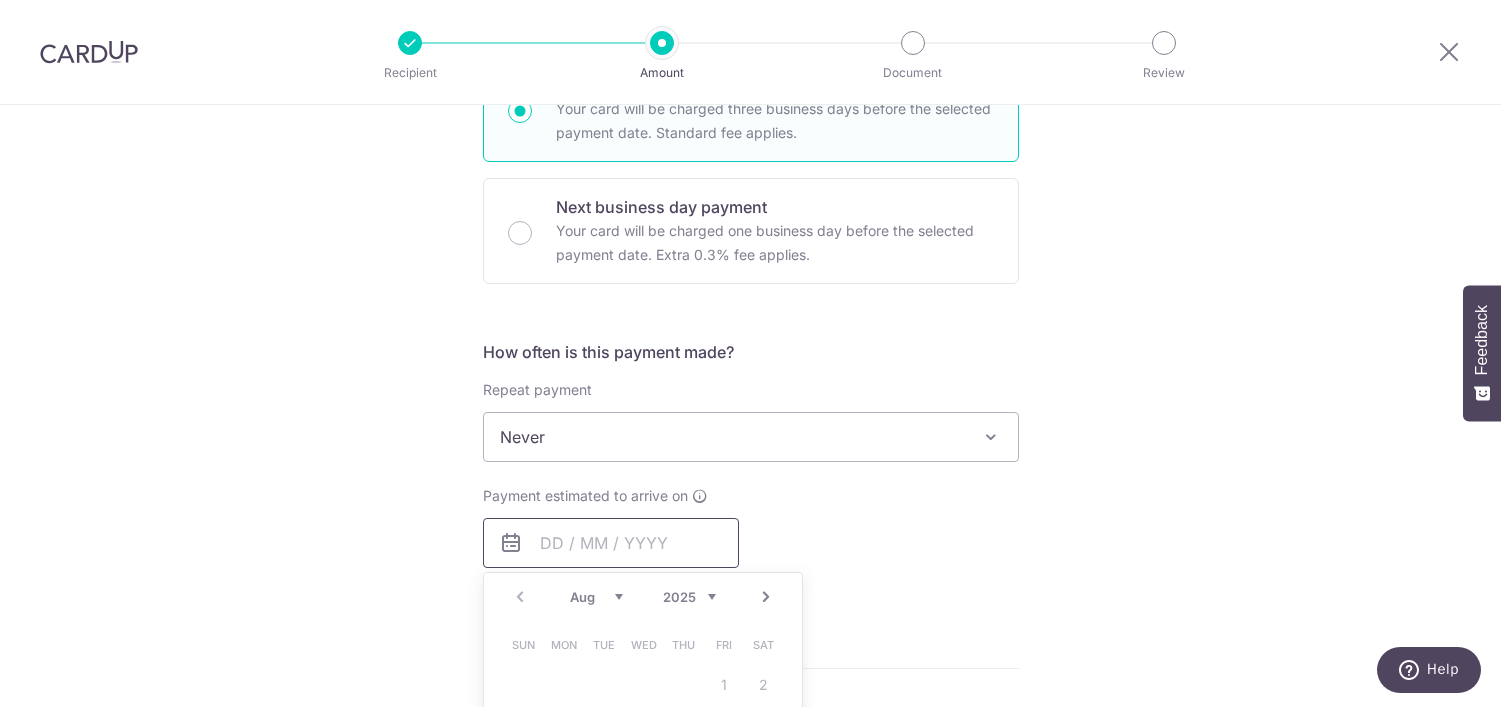 scroll, scrollTop: 810, scrollLeft: 0, axis: vertical 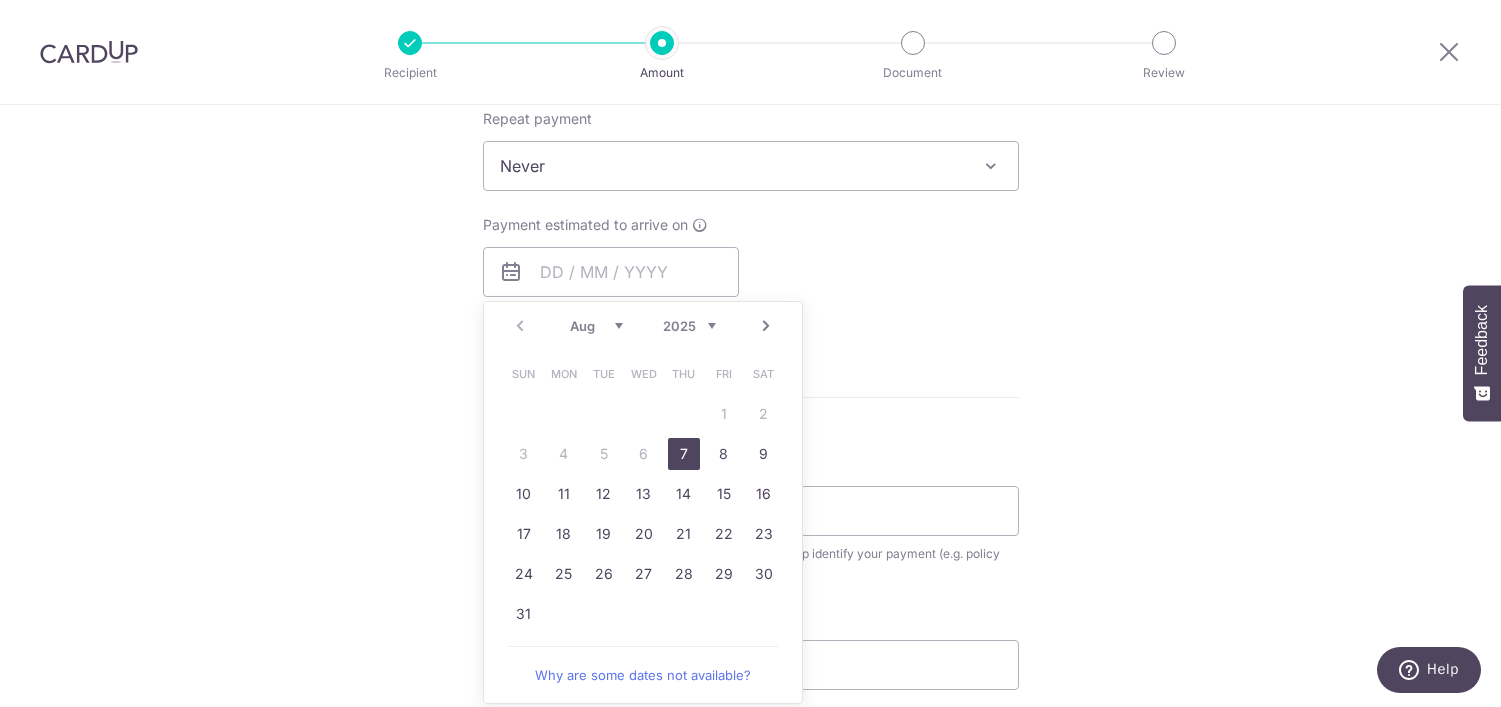 click on "7" at bounding box center [684, 454] 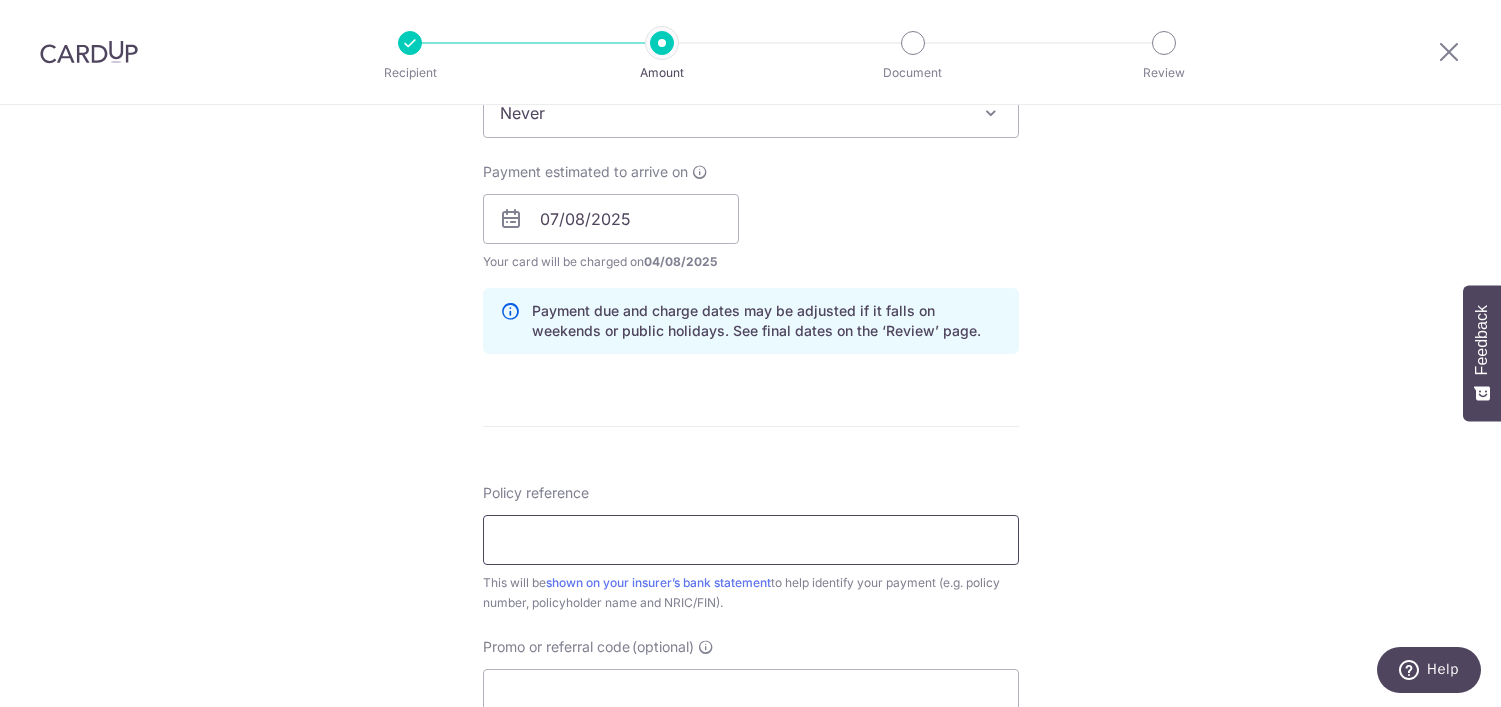 scroll, scrollTop: 871, scrollLeft: 0, axis: vertical 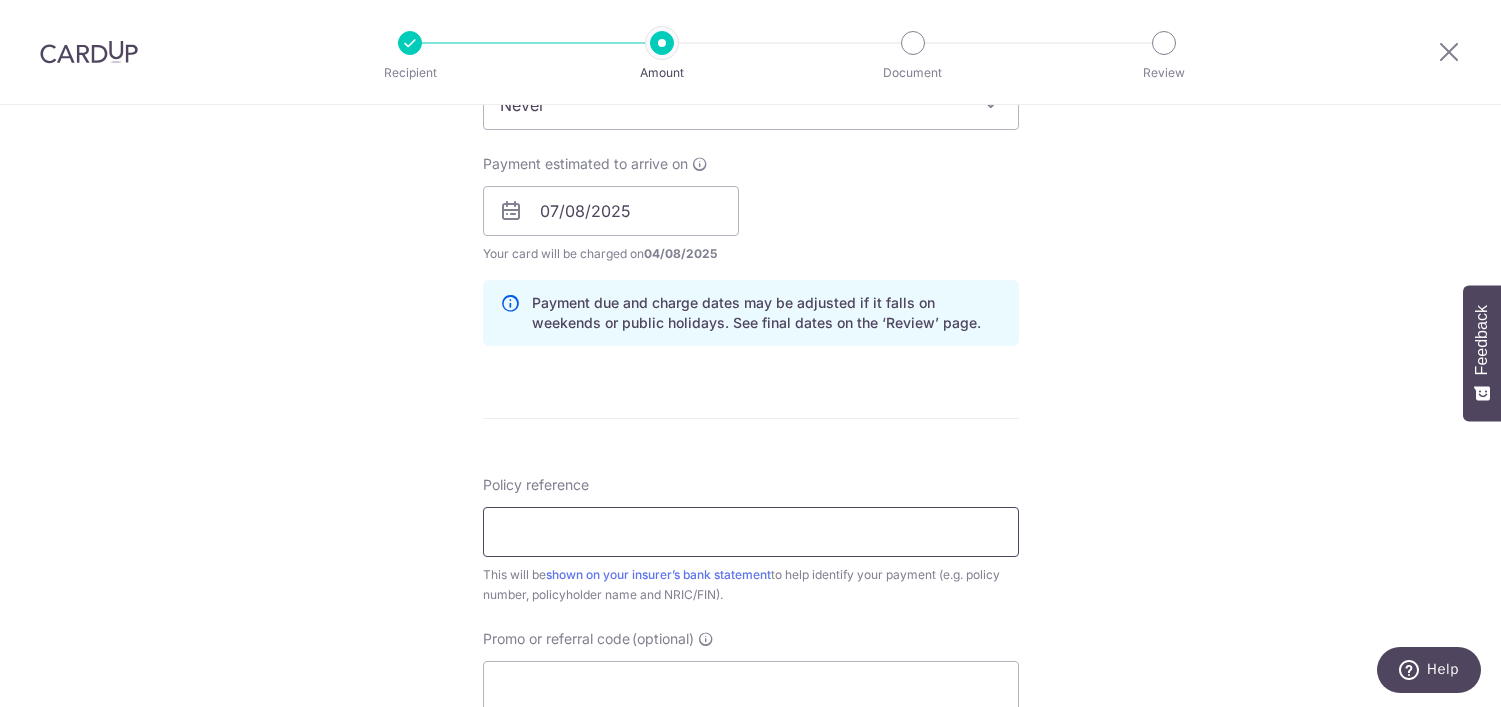 click on "Policy reference" at bounding box center (751, 532) 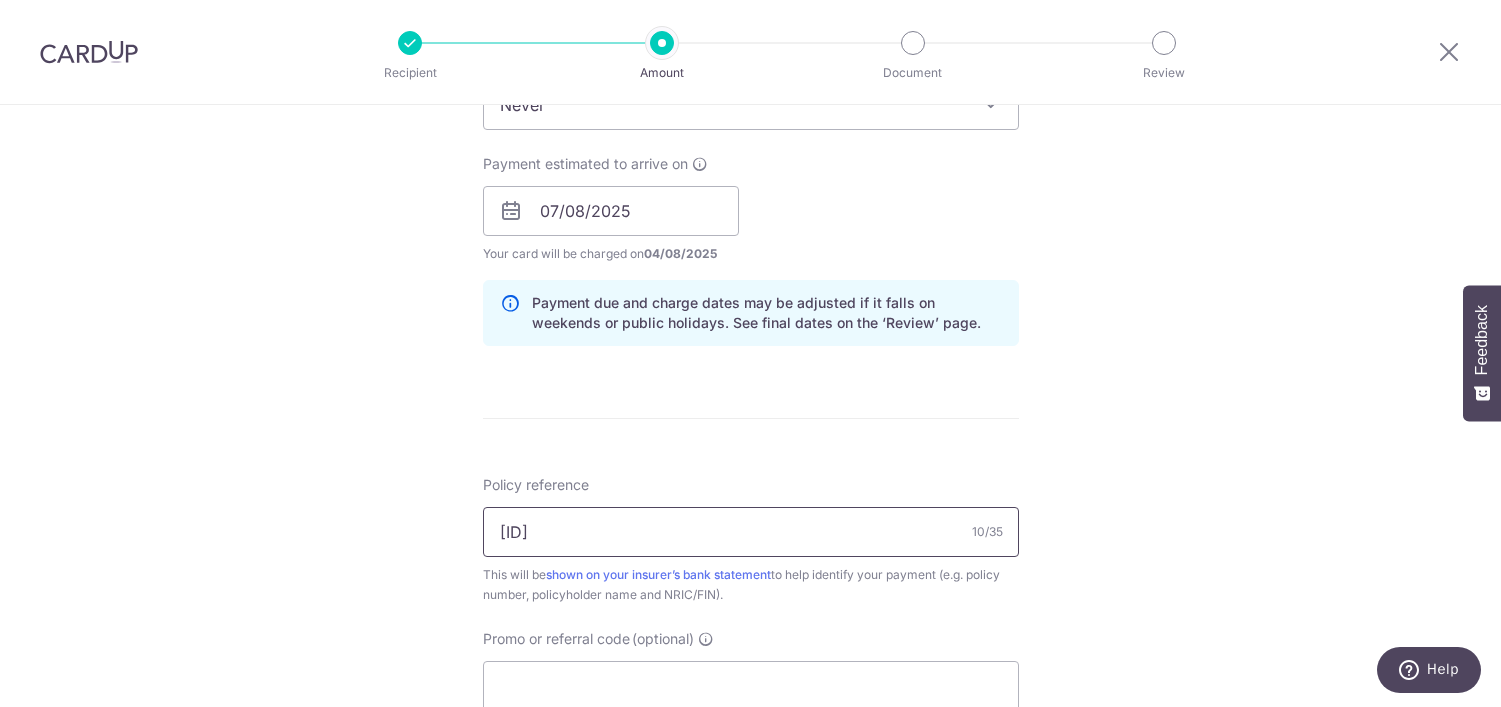 click on "[DRIVER_LICENSE]" at bounding box center (751, 532) 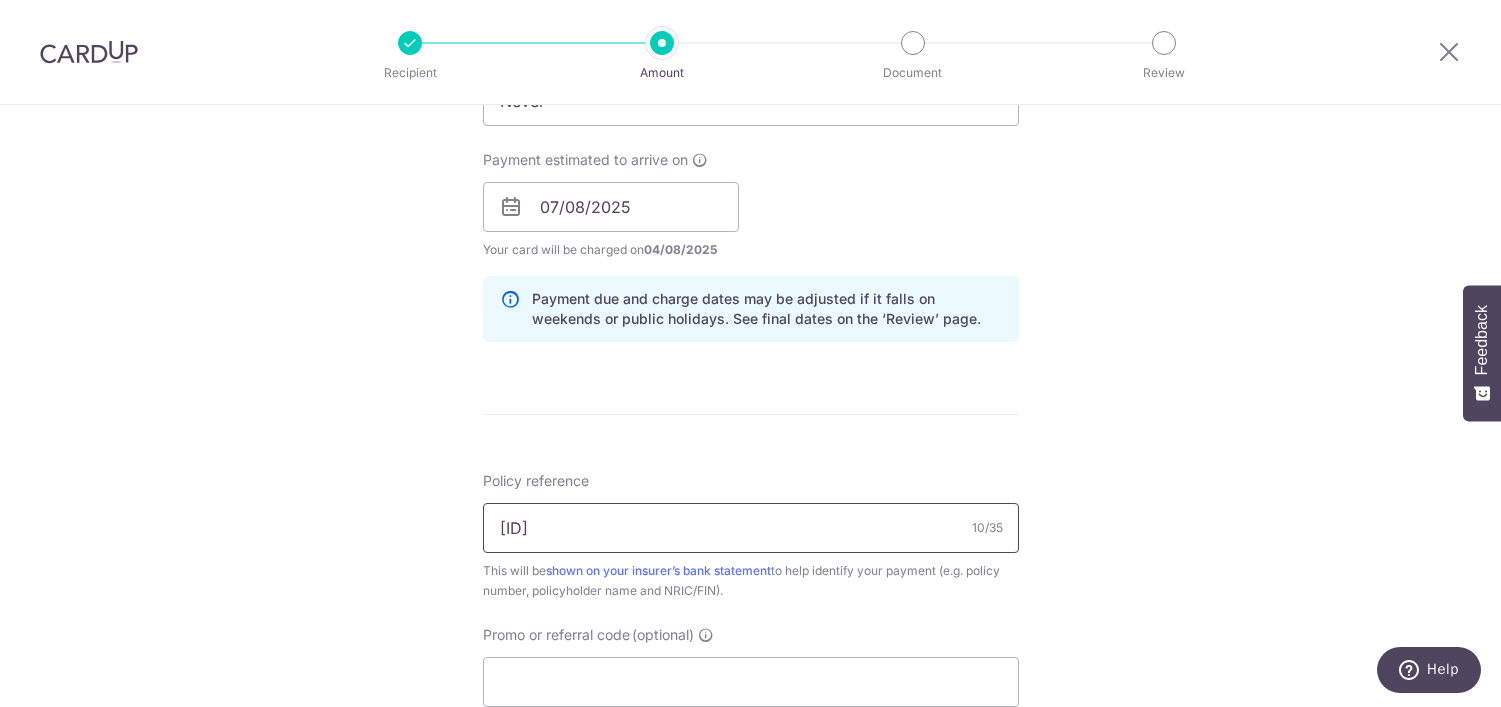 scroll, scrollTop: 920, scrollLeft: 0, axis: vertical 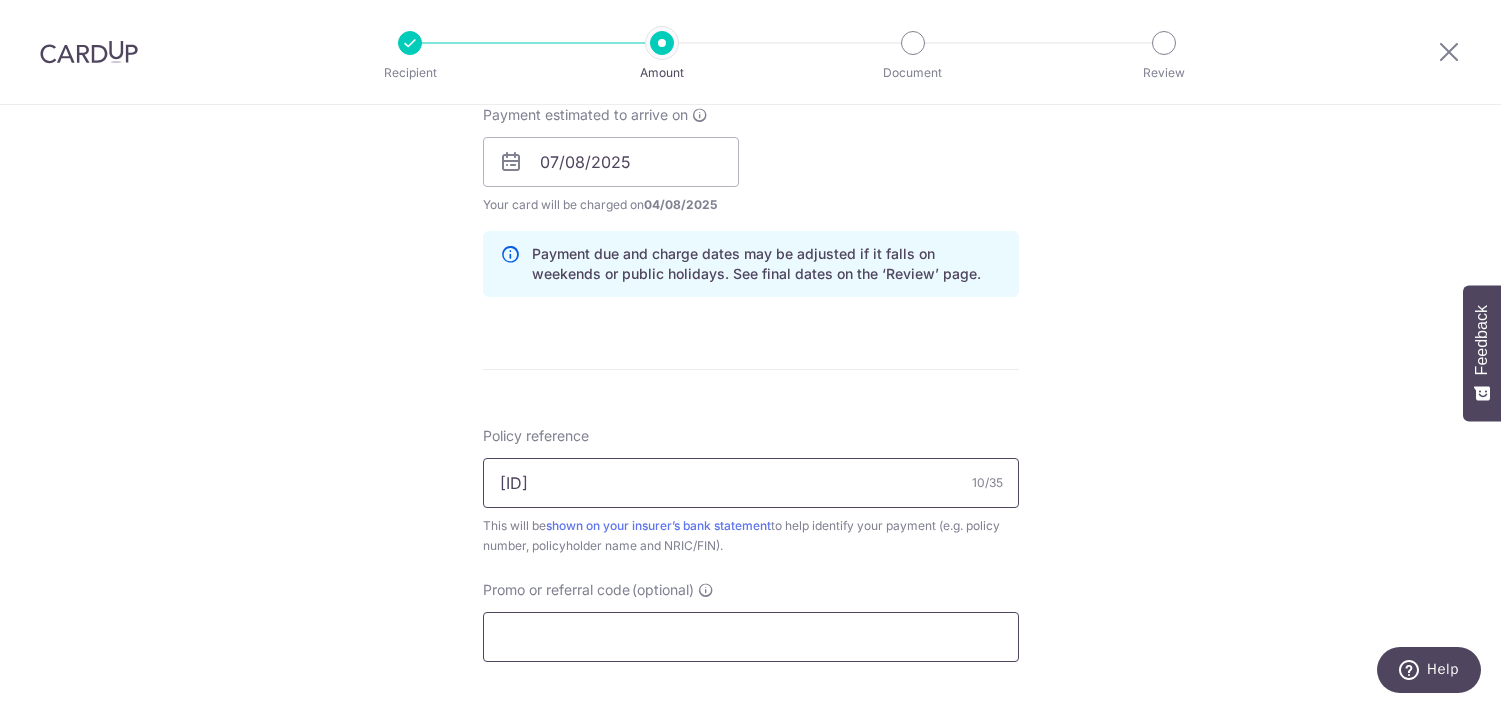 type on "[DRIVER_LICENSE]" 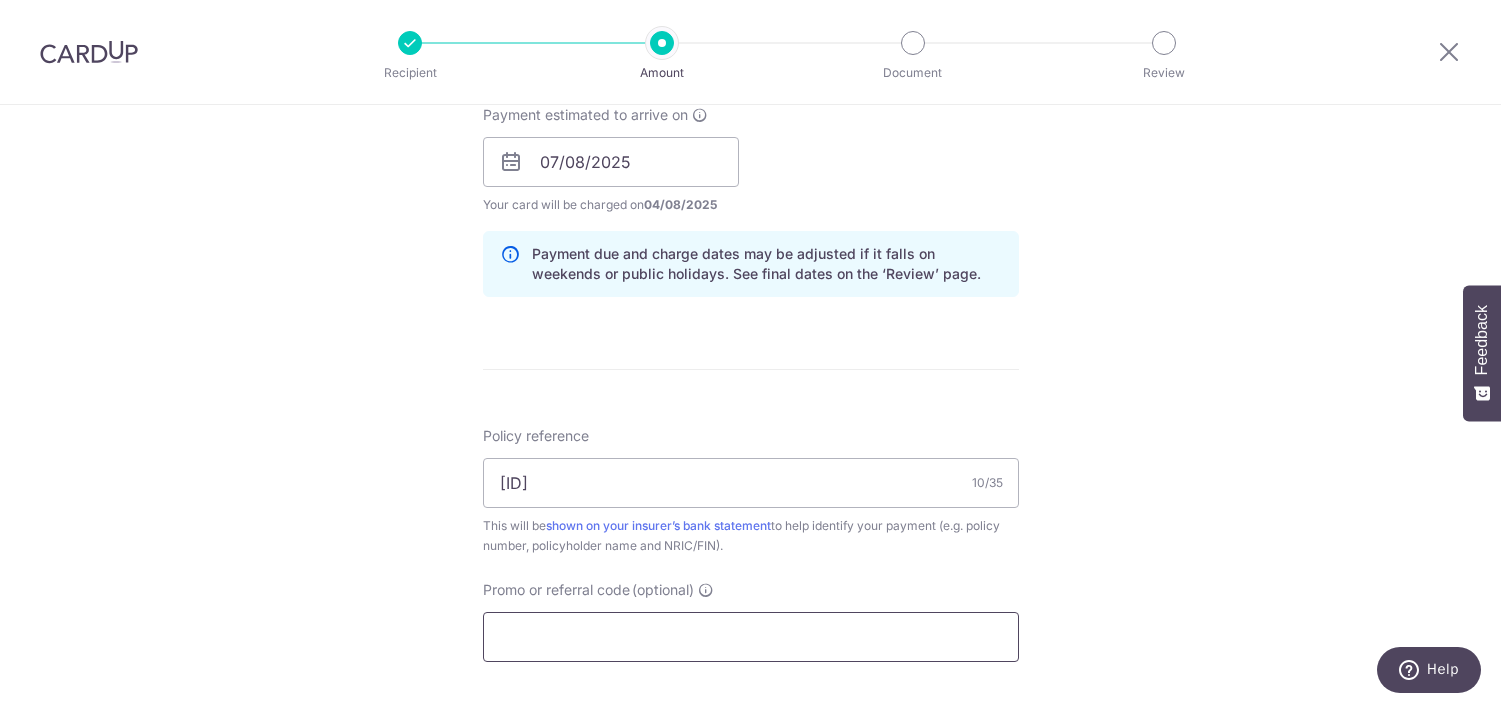 click on "Promo or referral code
(optional)" at bounding box center [751, 637] 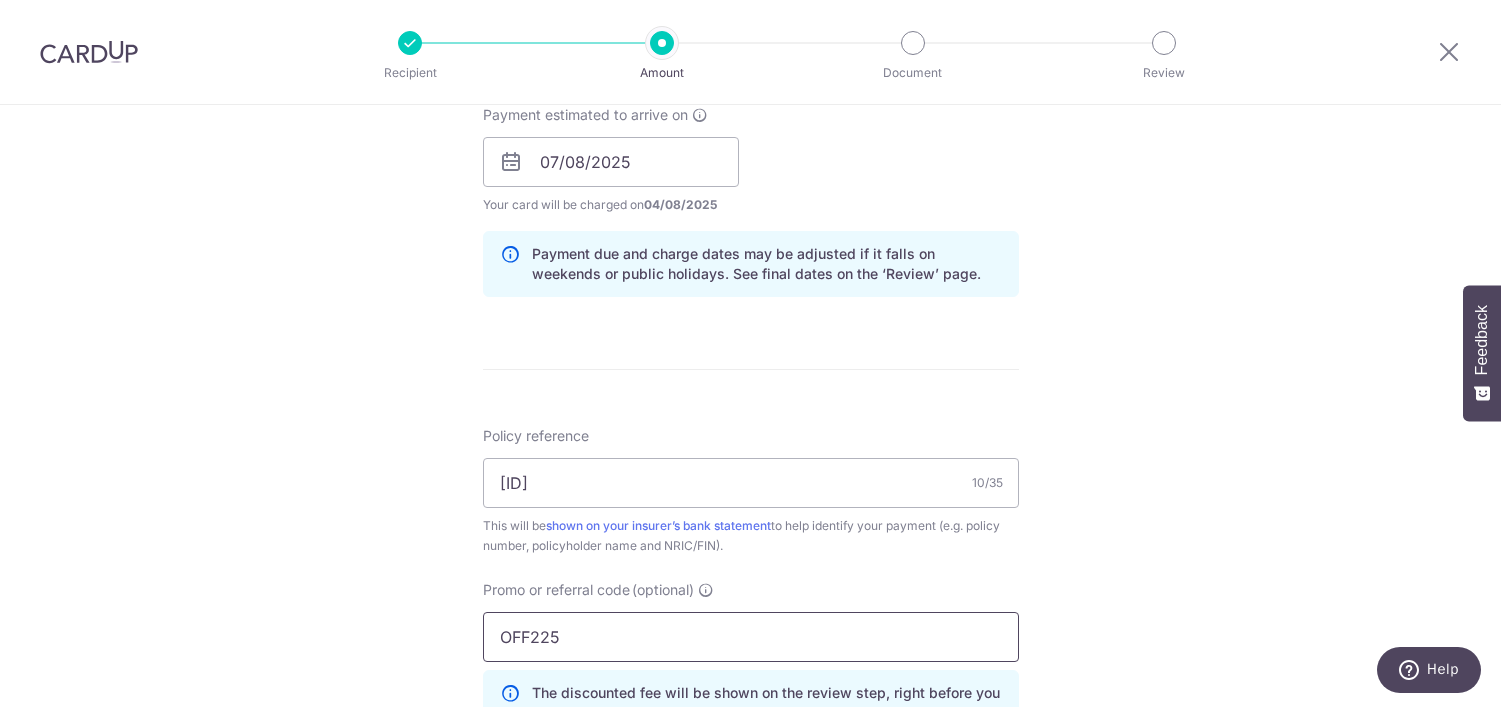 scroll, scrollTop: 1356, scrollLeft: 0, axis: vertical 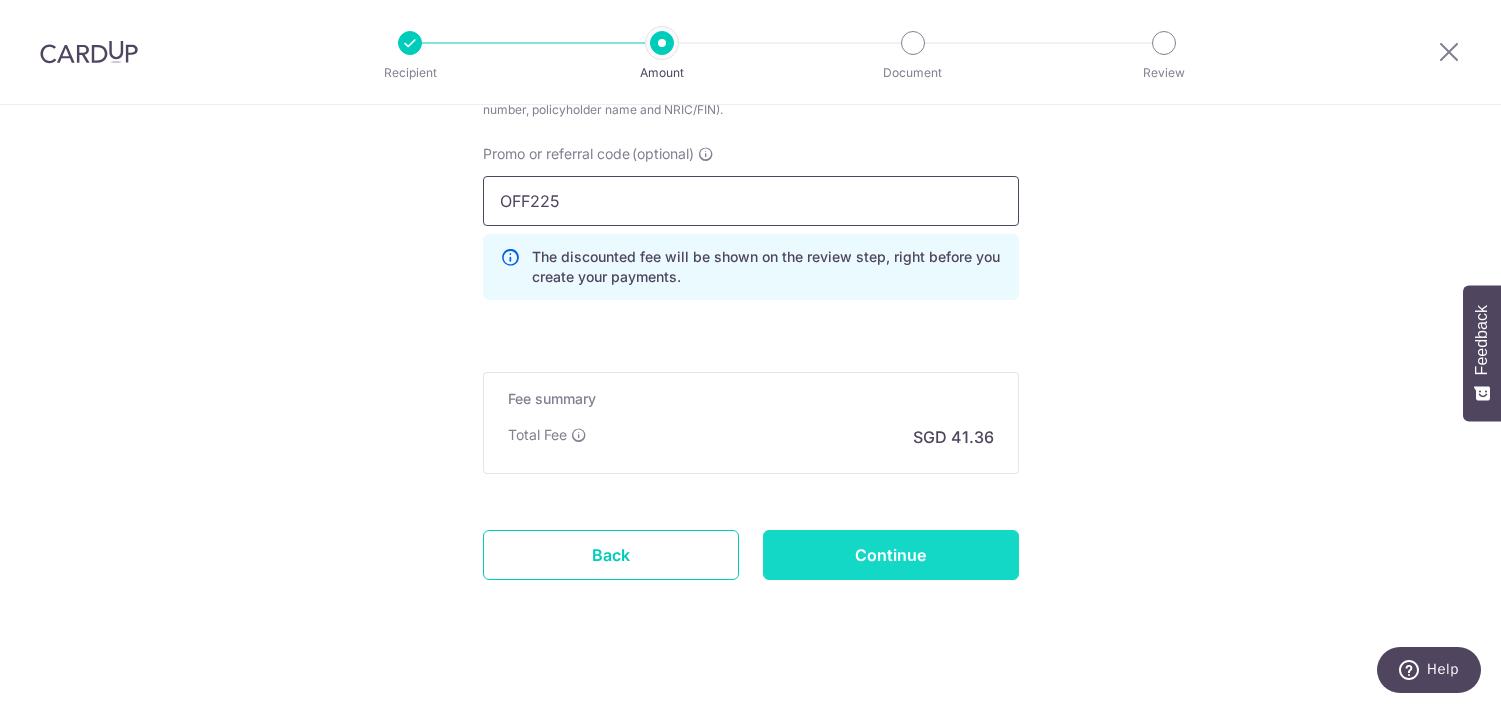 type on "OFF225" 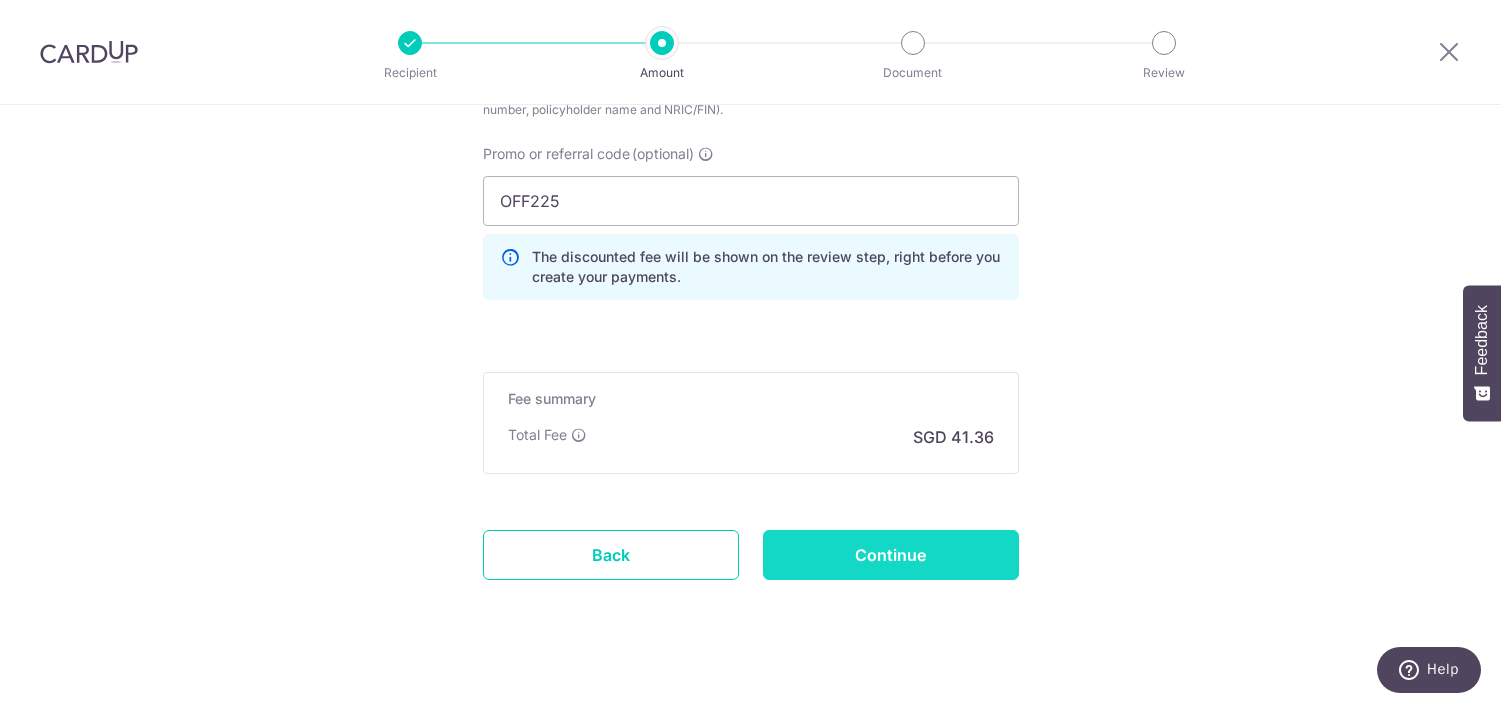 click on "Continue" at bounding box center [891, 555] 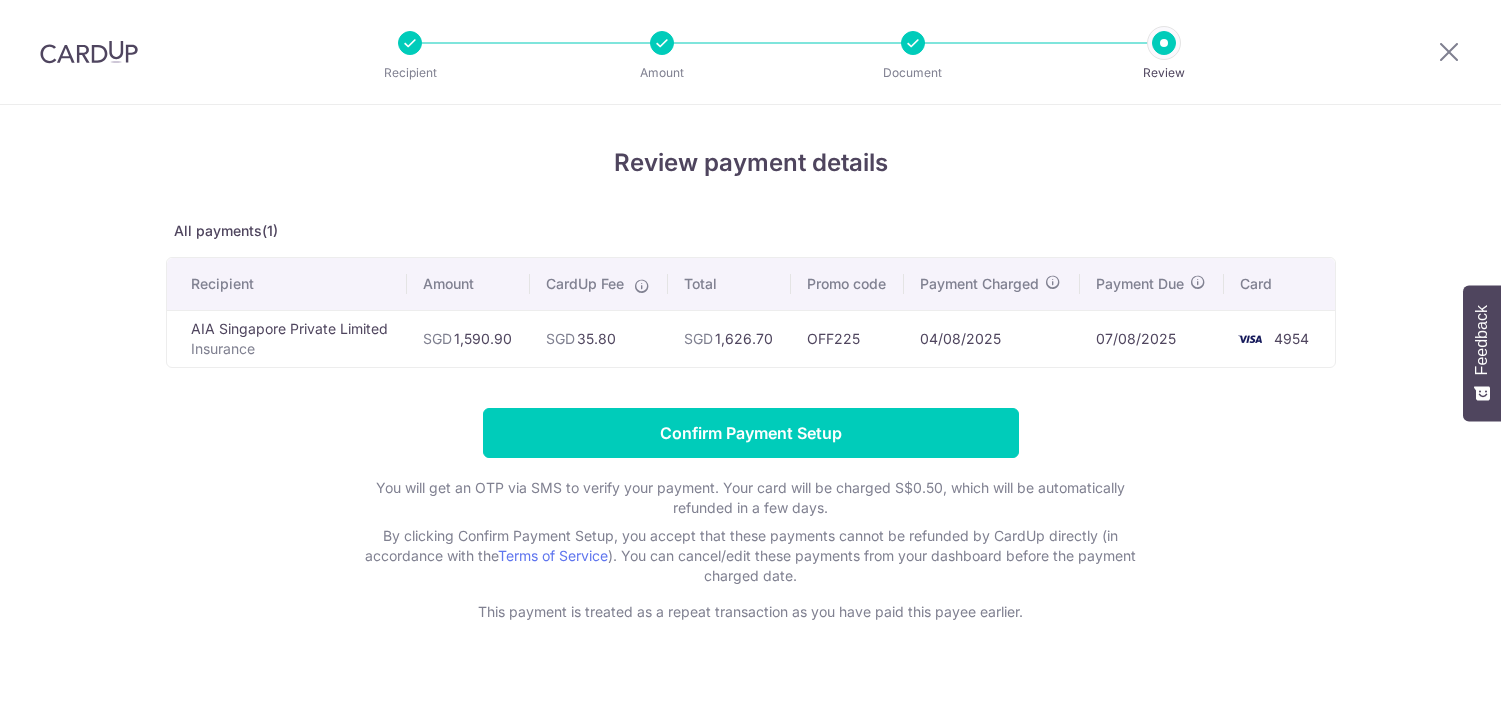 scroll, scrollTop: 0, scrollLeft: 0, axis: both 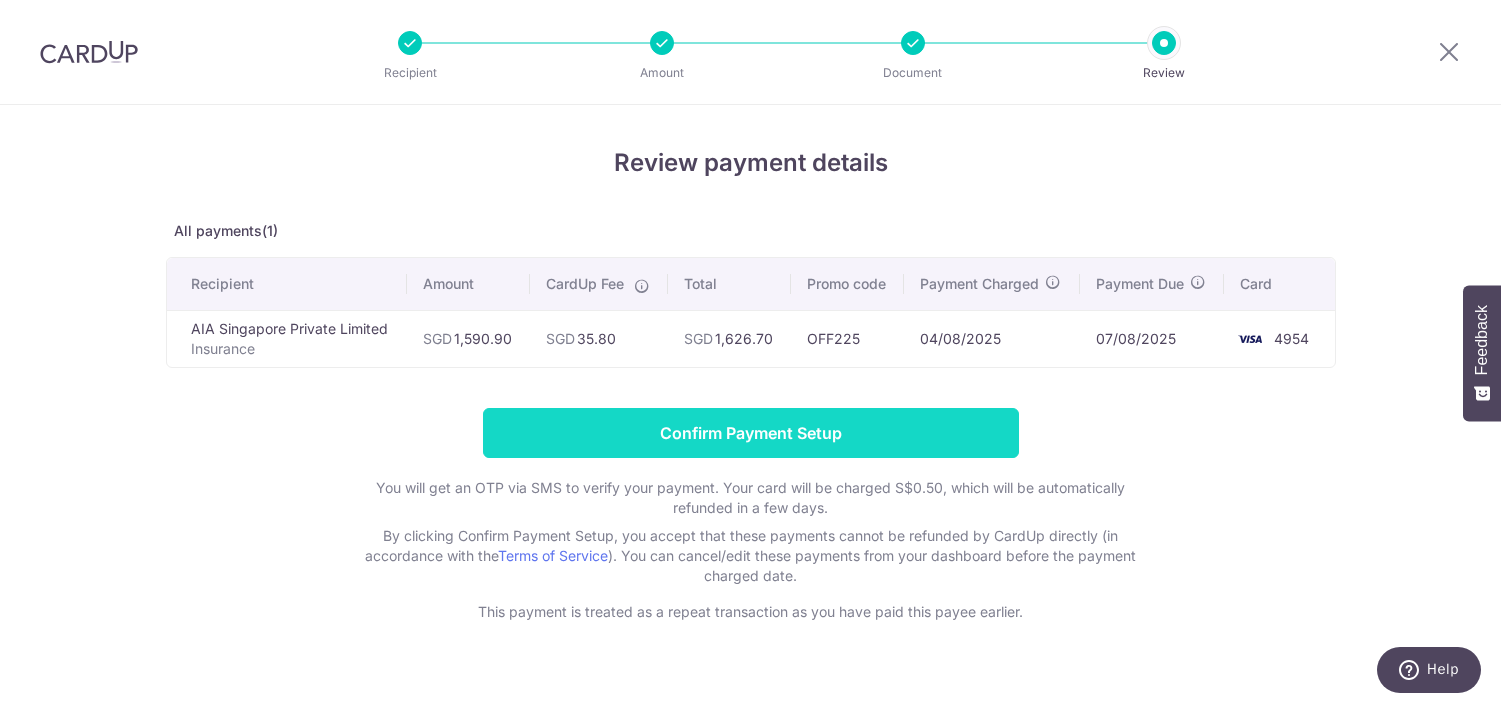 click on "Confirm Payment Setup" at bounding box center [751, 433] 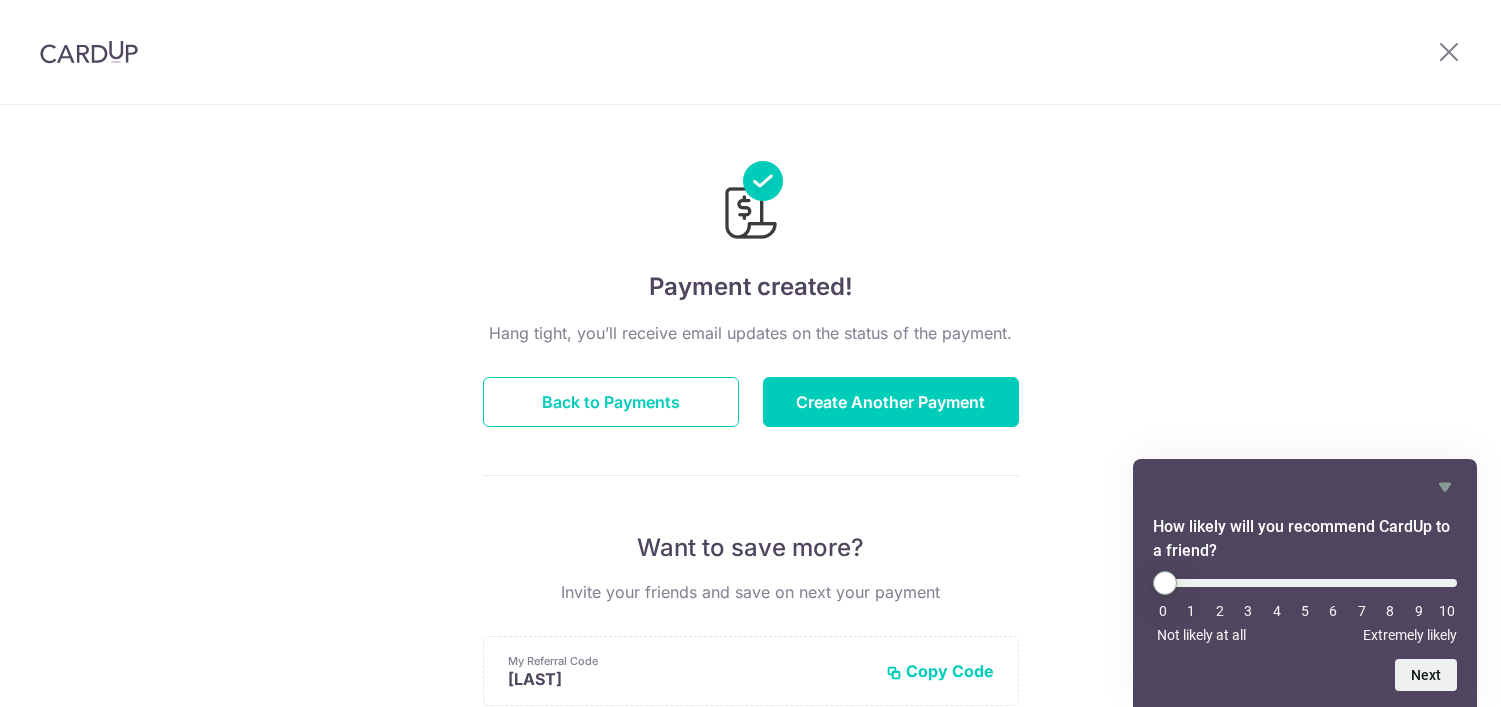 scroll, scrollTop: 0, scrollLeft: 0, axis: both 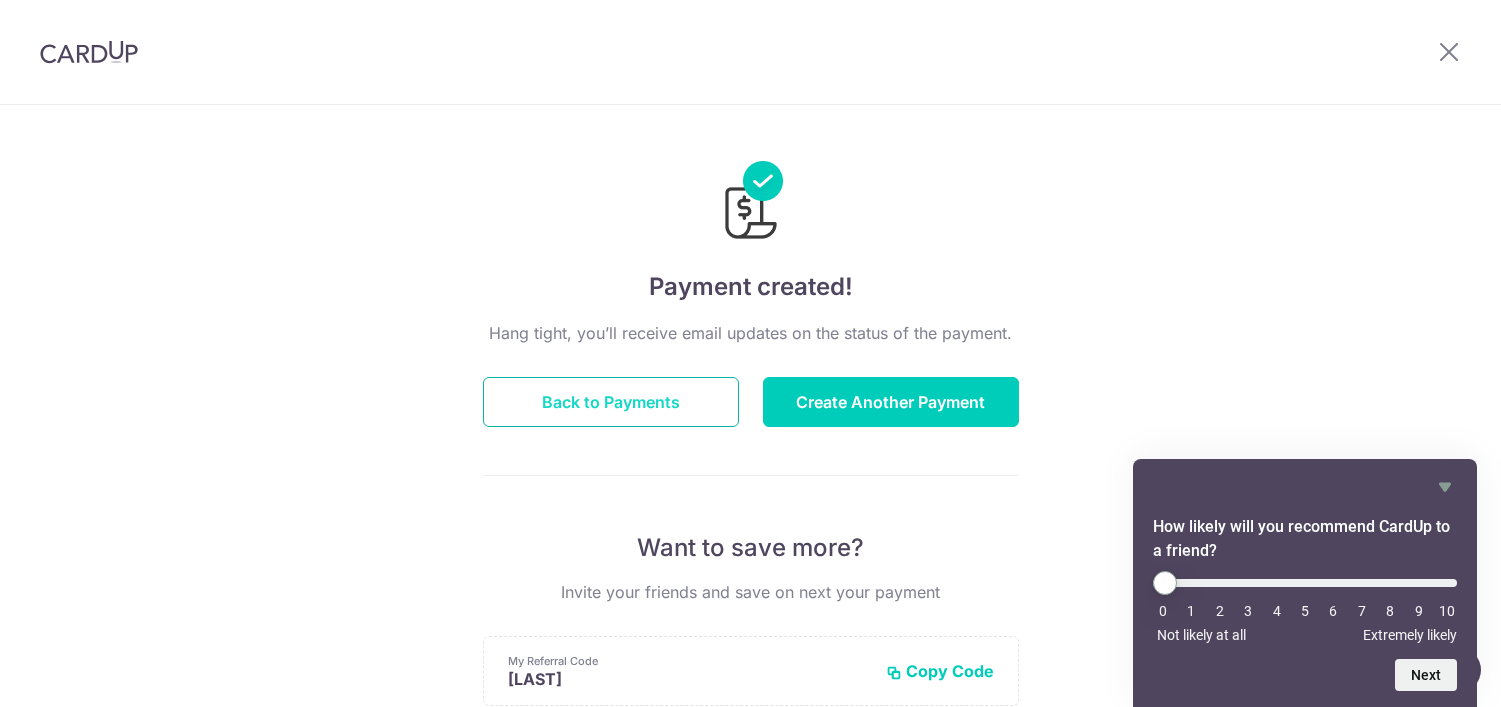 click on "Back to Payments" at bounding box center (611, 402) 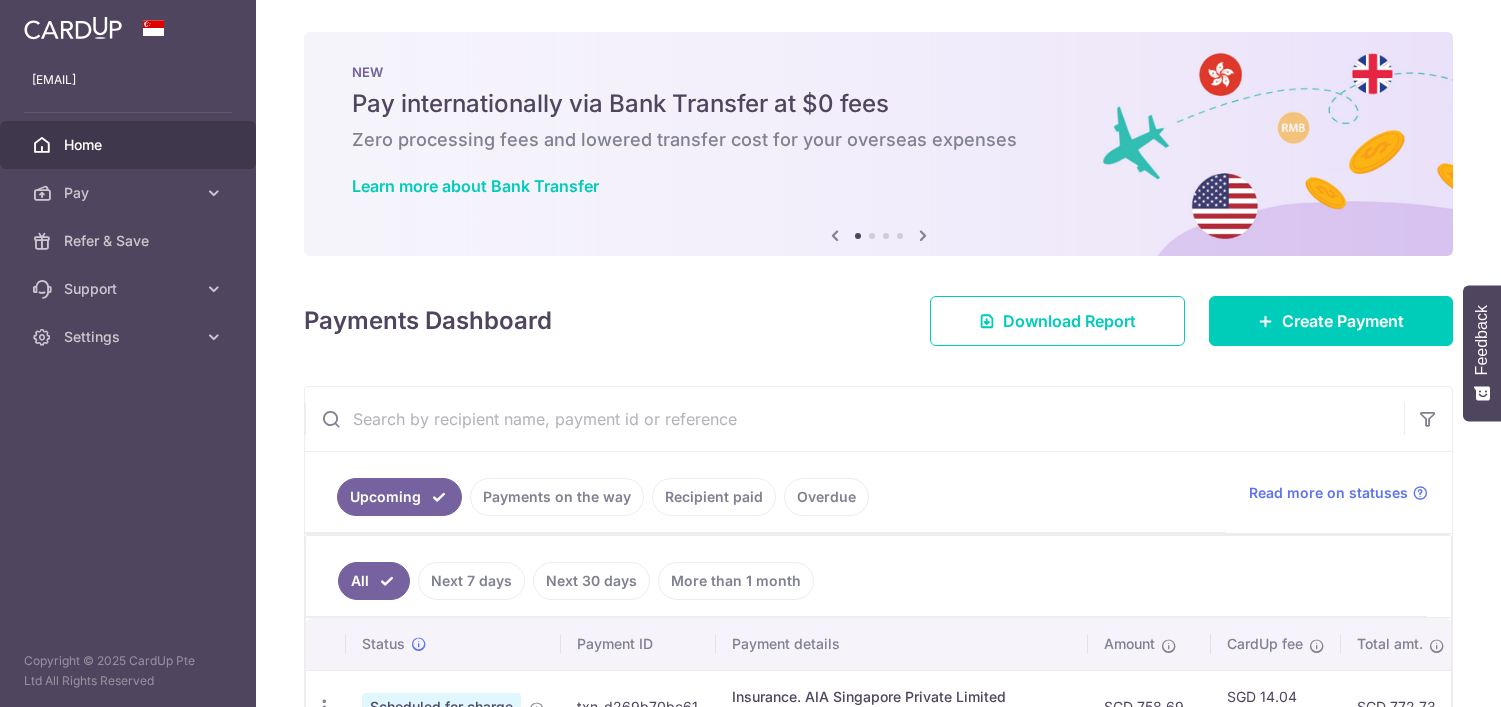 scroll, scrollTop: 0, scrollLeft: 0, axis: both 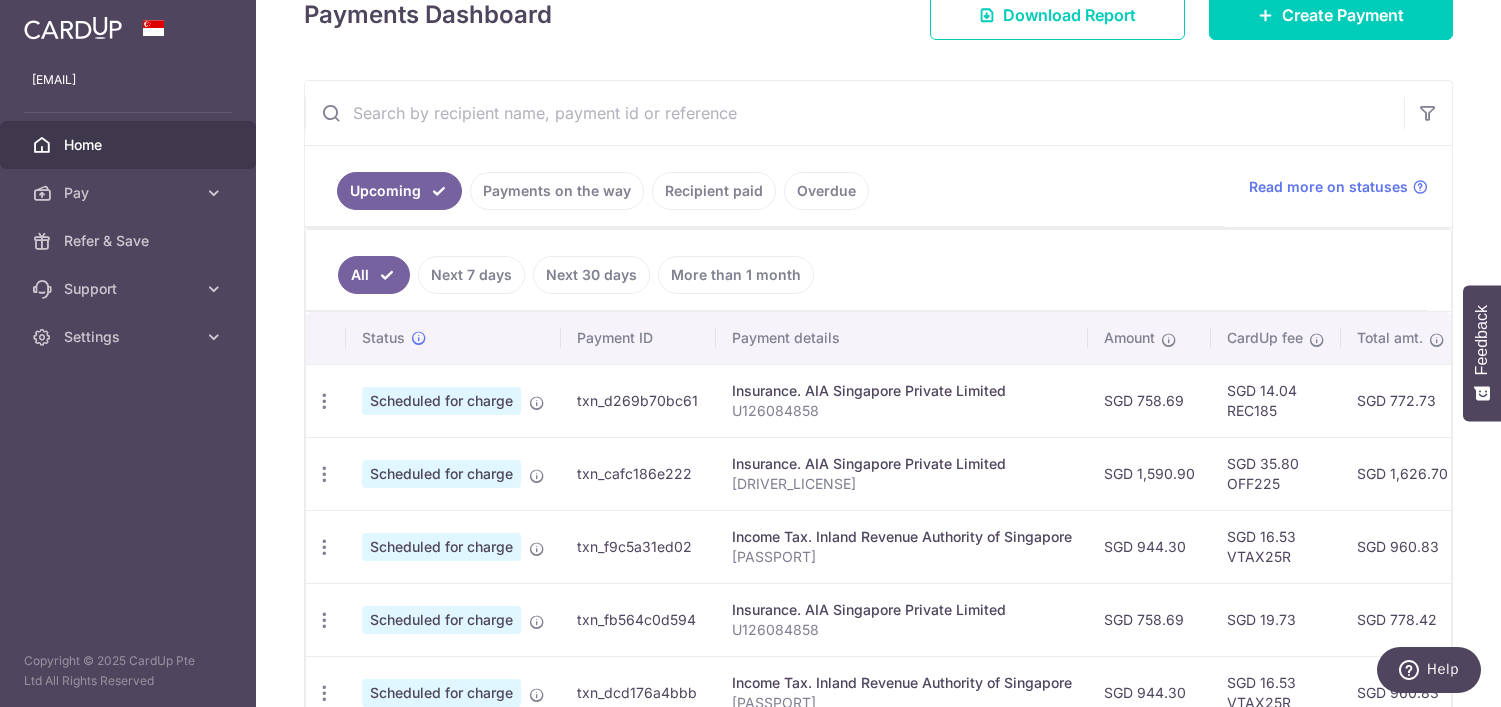 drag, startPoint x: 1045, startPoint y: 456, endPoint x: 1191, endPoint y: 452, distance: 146.05478 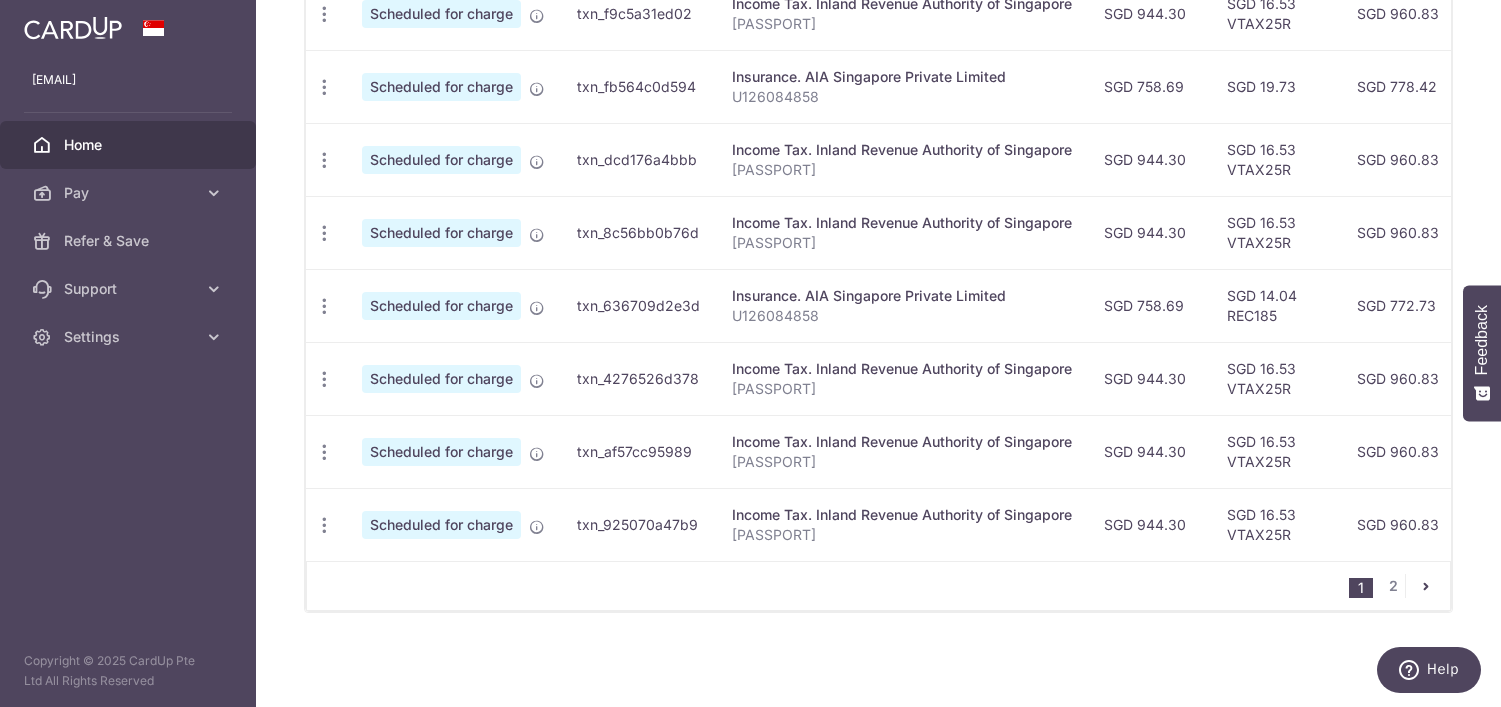 scroll, scrollTop: 850, scrollLeft: 0, axis: vertical 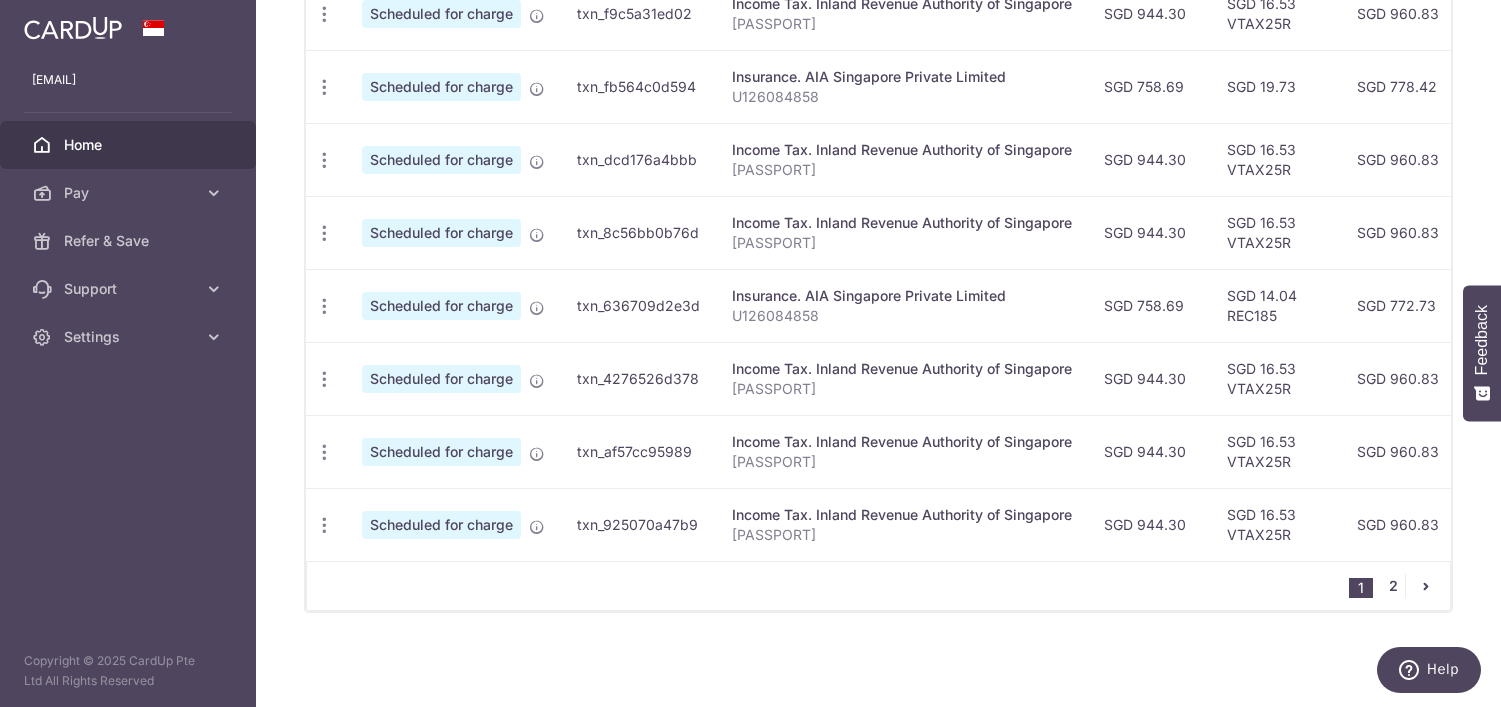 click on "2" at bounding box center (1393, 586) 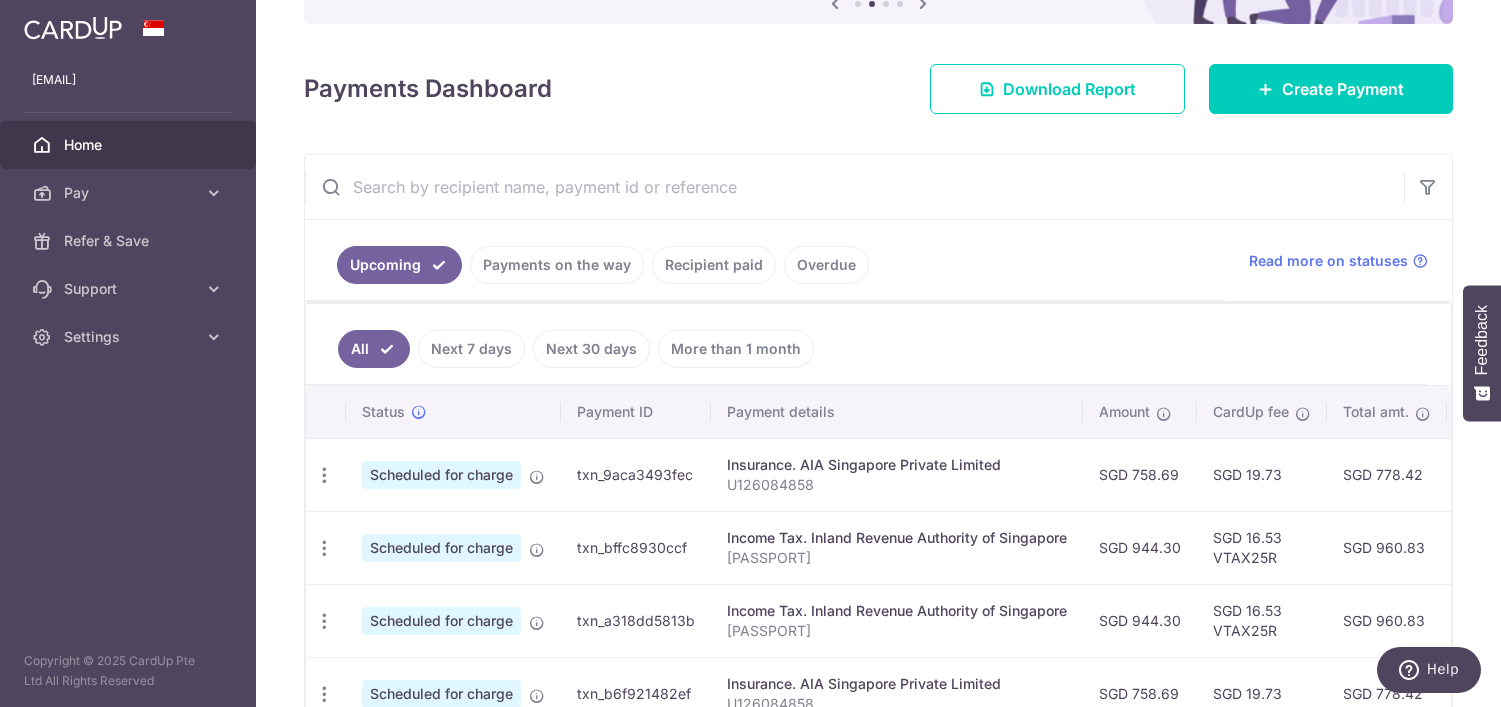 scroll, scrollTop: 412, scrollLeft: 0, axis: vertical 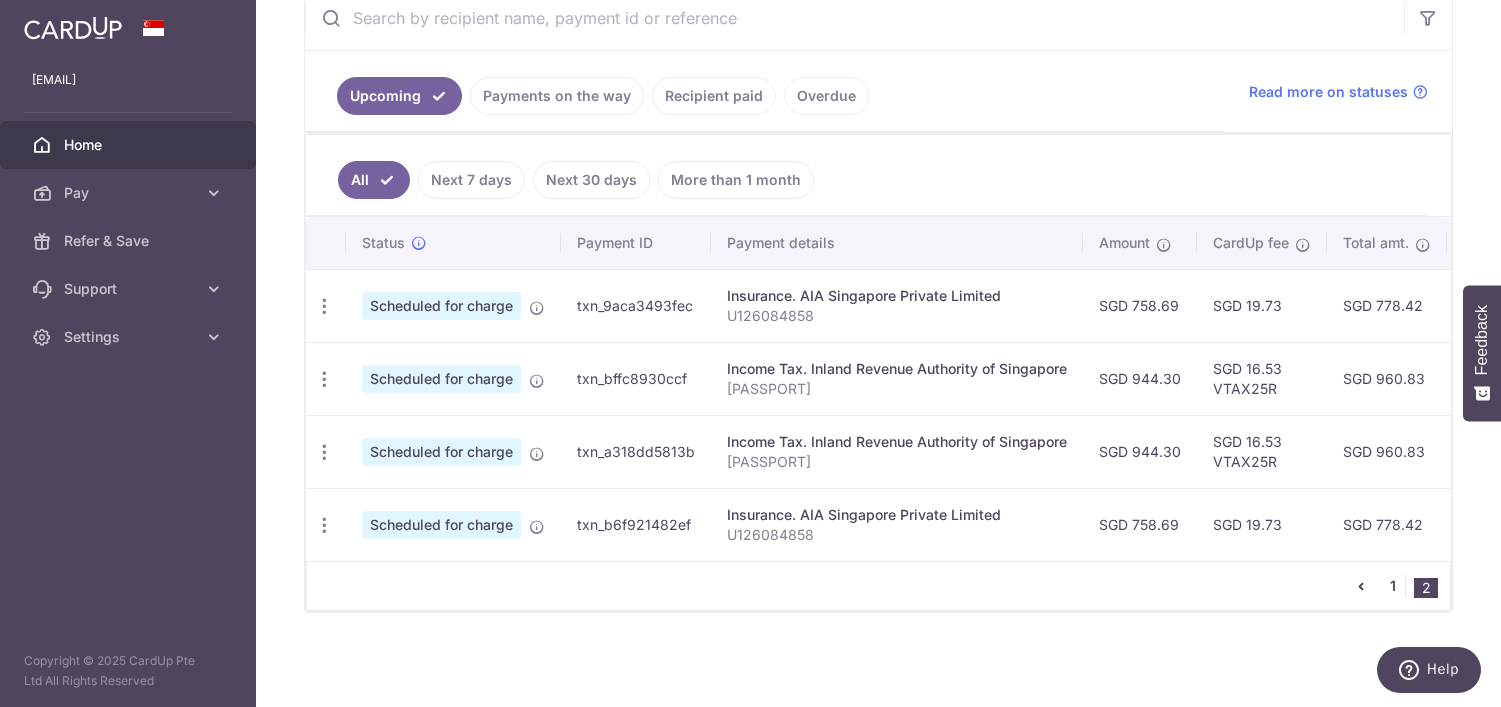 click on "1" at bounding box center [1393, 586] 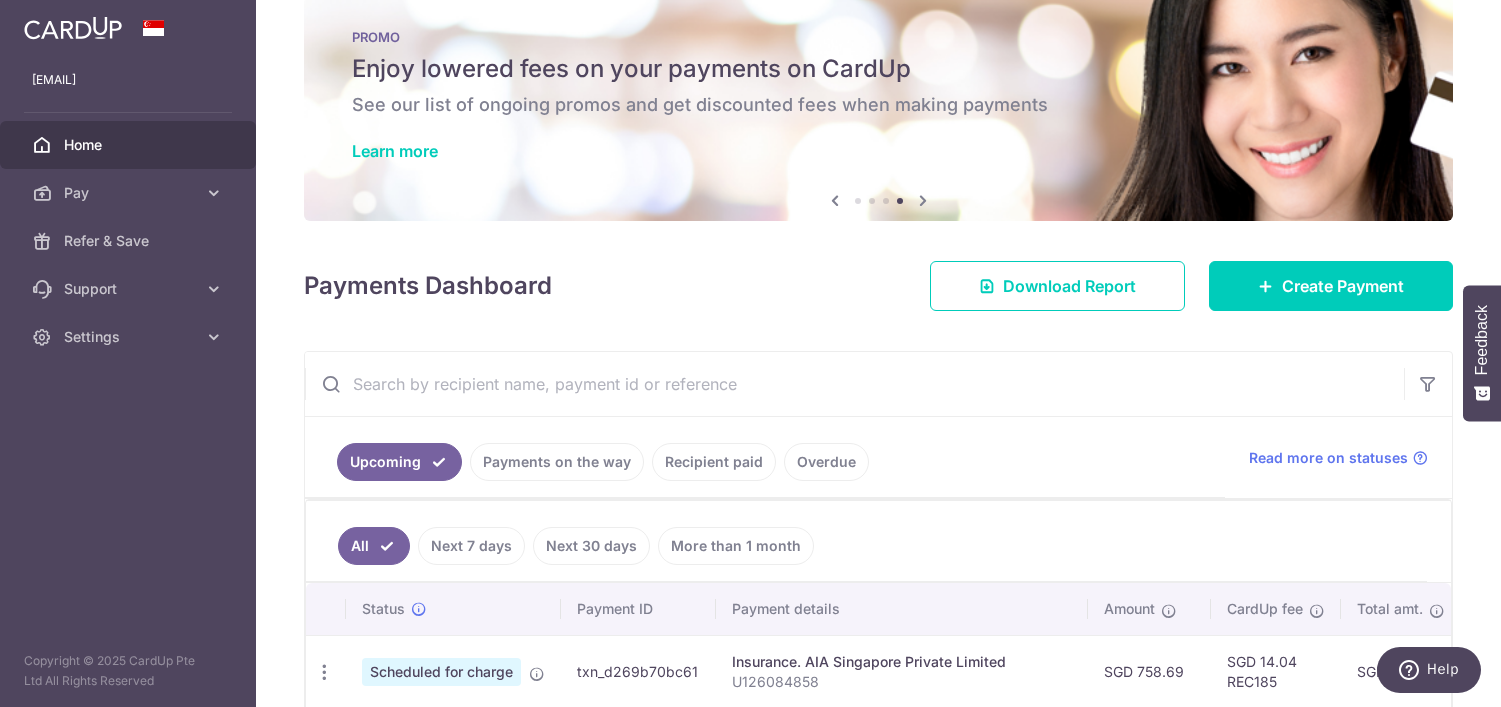 scroll, scrollTop: 0, scrollLeft: 0, axis: both 